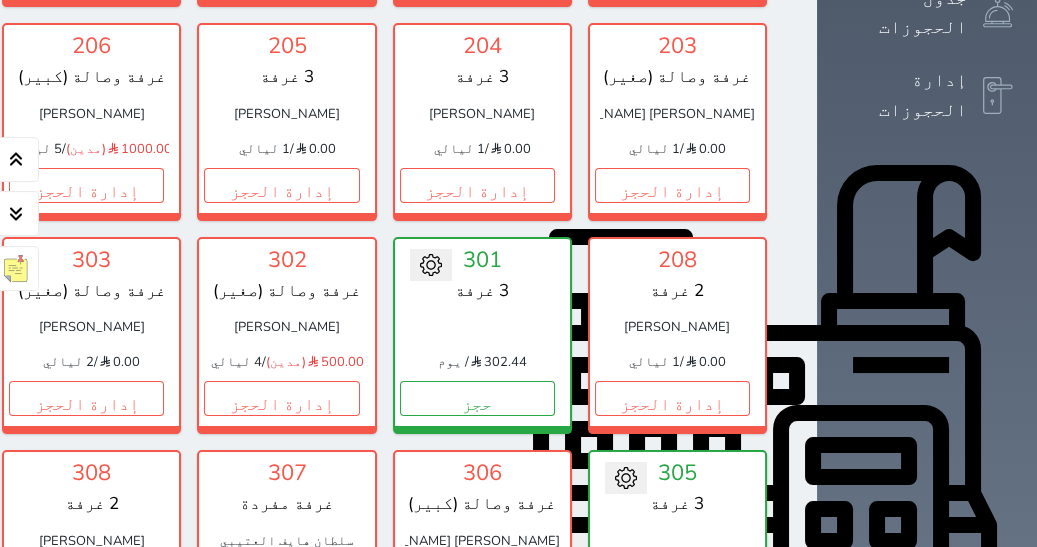 scroll, scrollTop: 505, scrollLeft: 0, axis: vertical 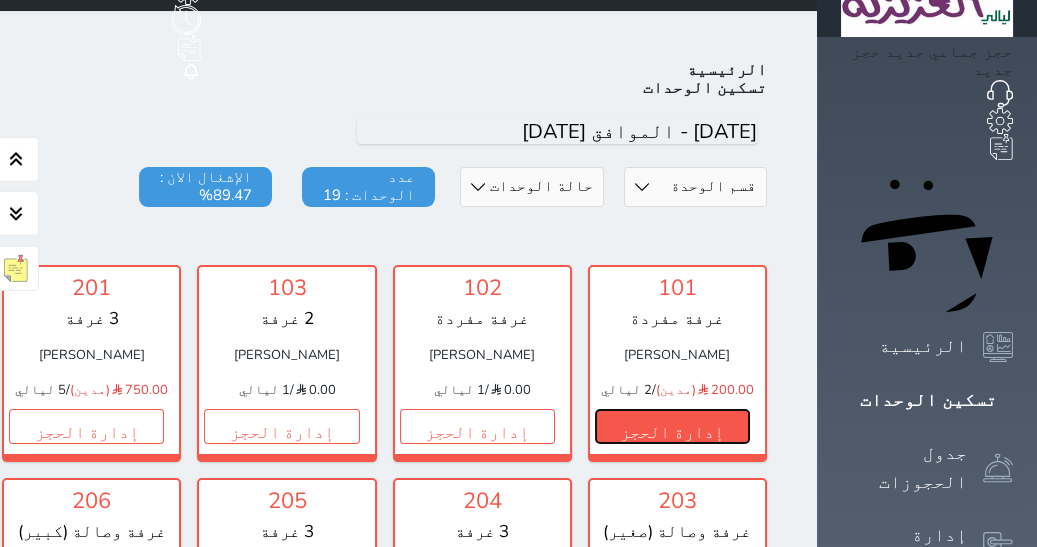 click on "إدارة الحجز" at bounding box center (672, 426) 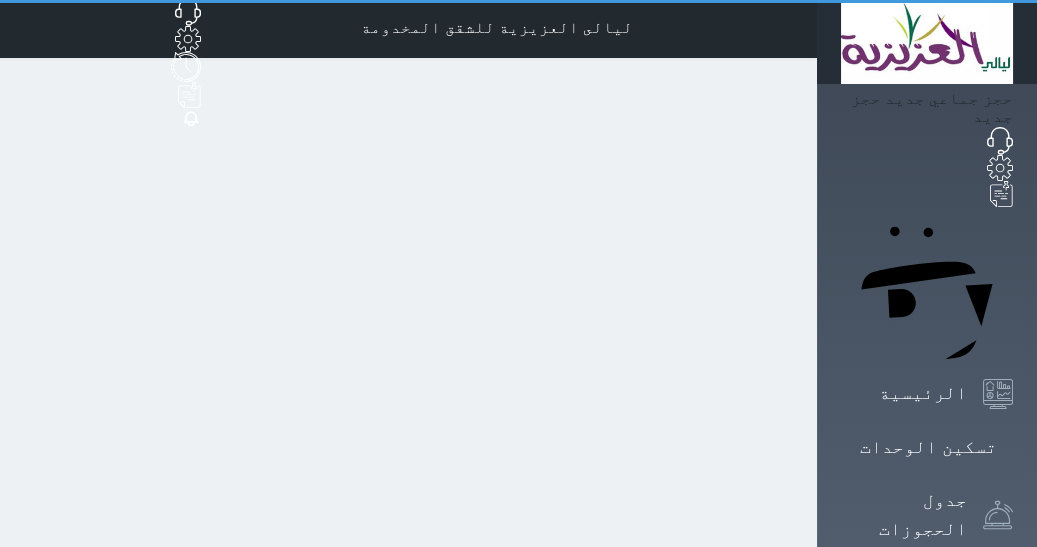 scroll, scrollTop: 0, scrollLeft: 0, axis: both 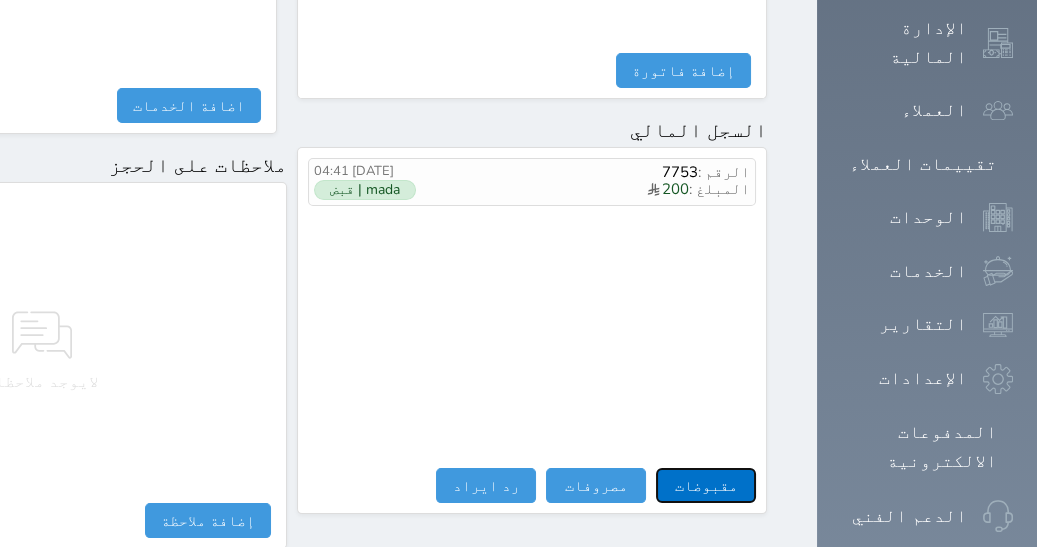click on "مقبوضات" at bounding box center (706, 485) 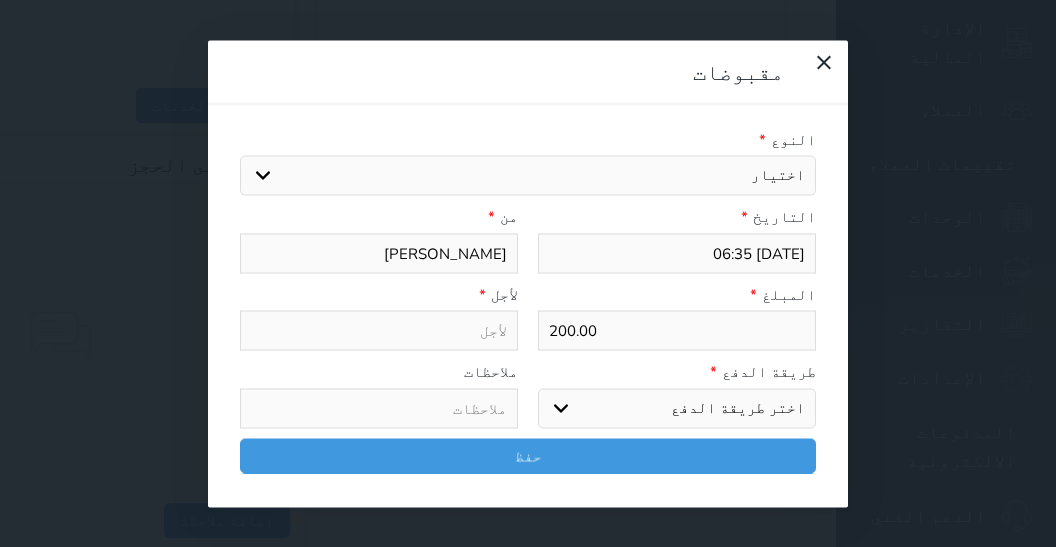 select 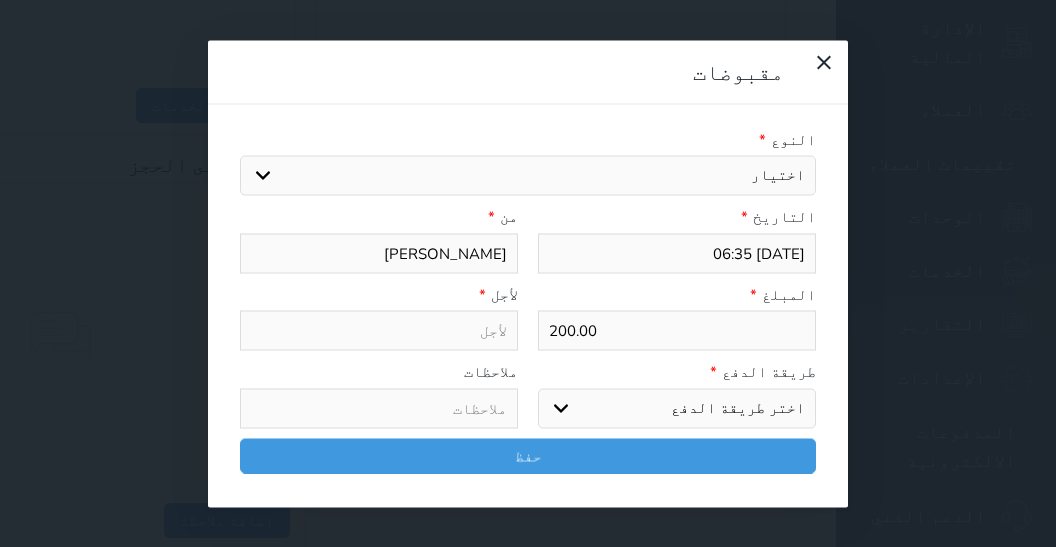 select 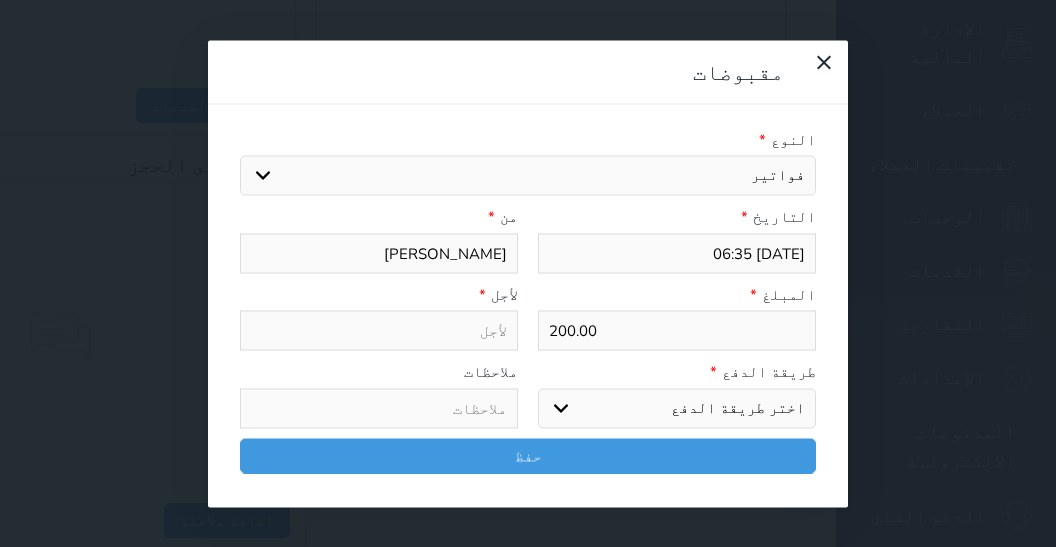 click on "فواتير" at bounding box center (0, 0) 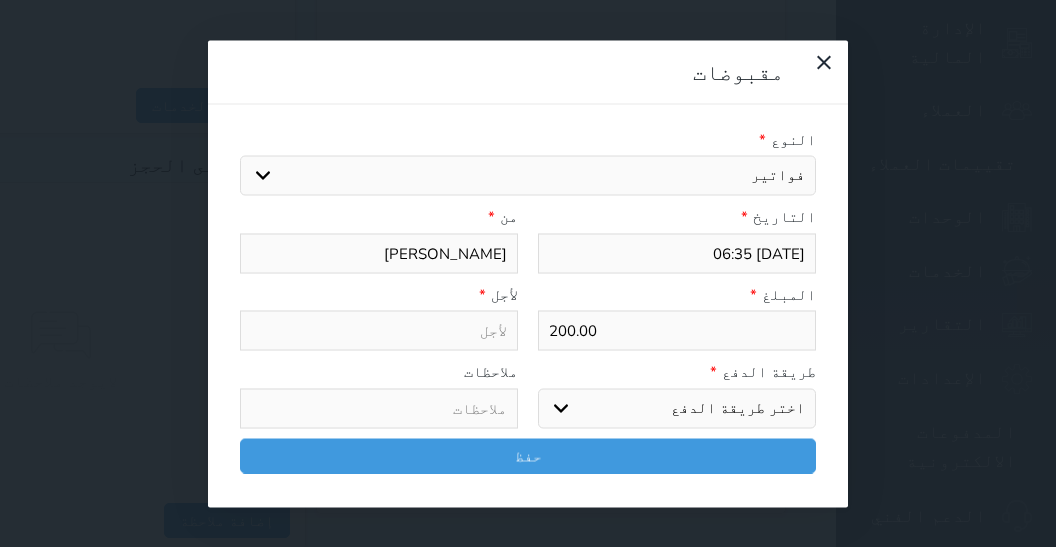 type on "فواتير - الوحدة - 101" 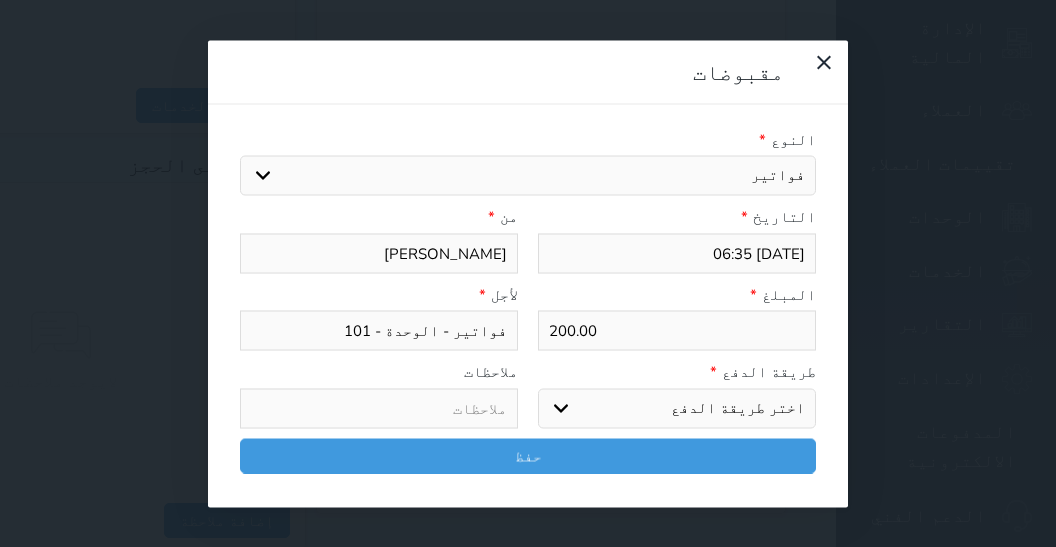 click on "اختر طريقة الدفع   دفع نقدى   تحويل بنكى   مدى   بطاقة ائتمان   آجل" at bounding box center (677, 408) 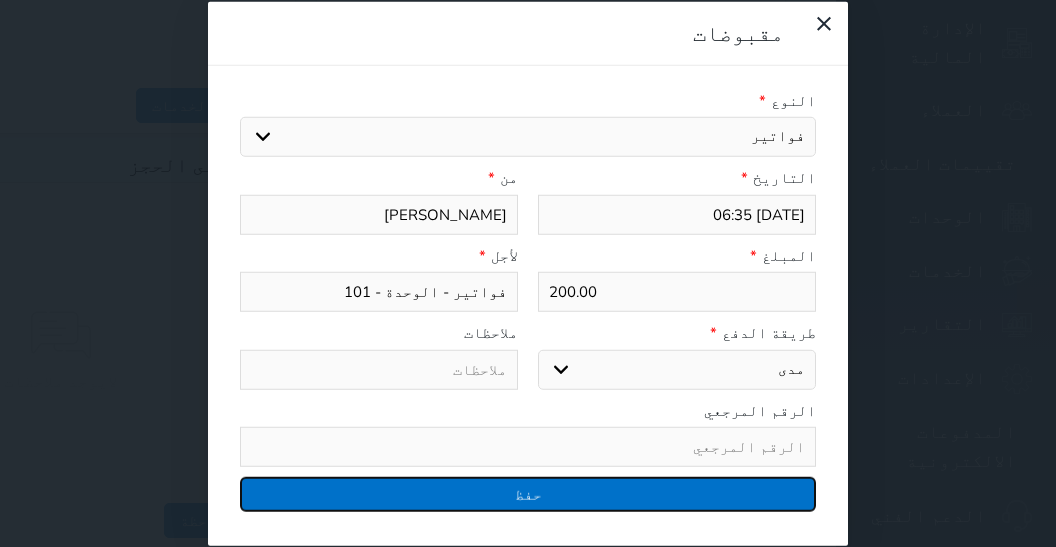 click on "حفظ" at bounding box center [528, 494] 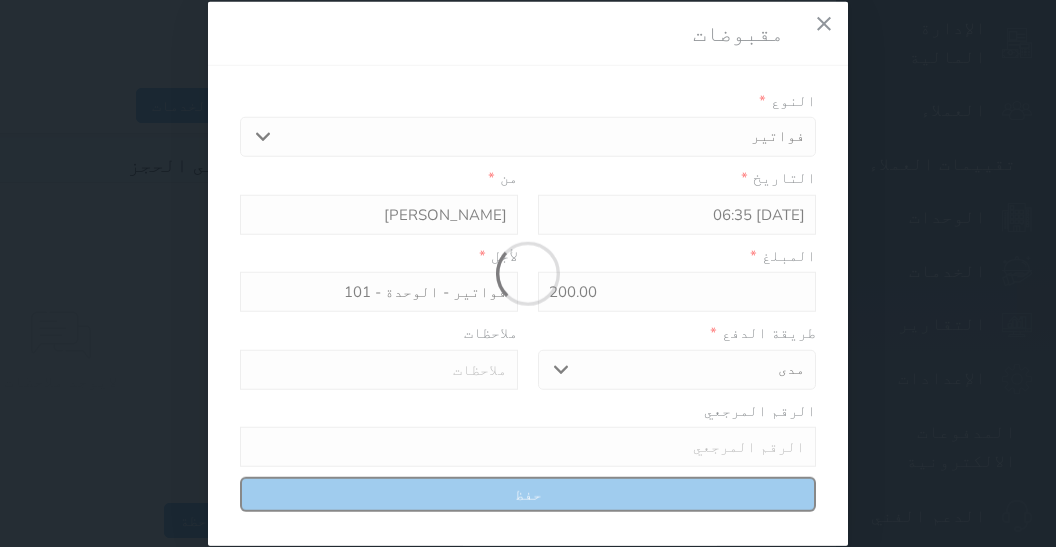 select 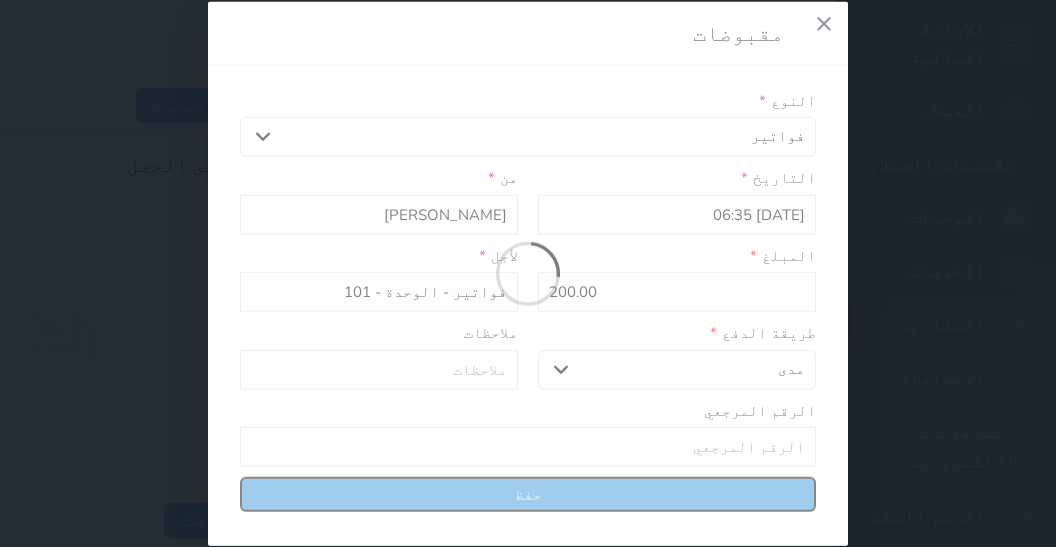 type 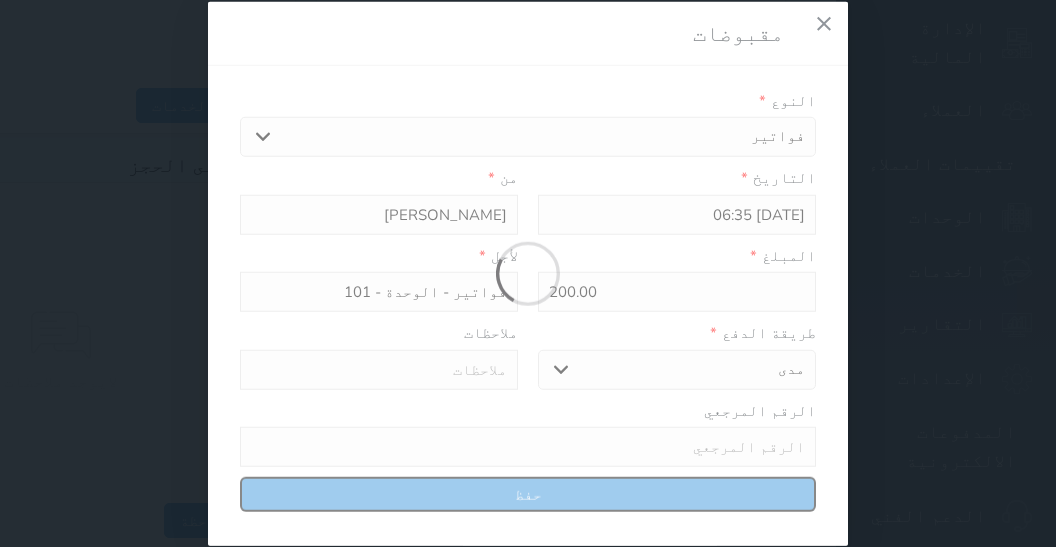 type on "0" 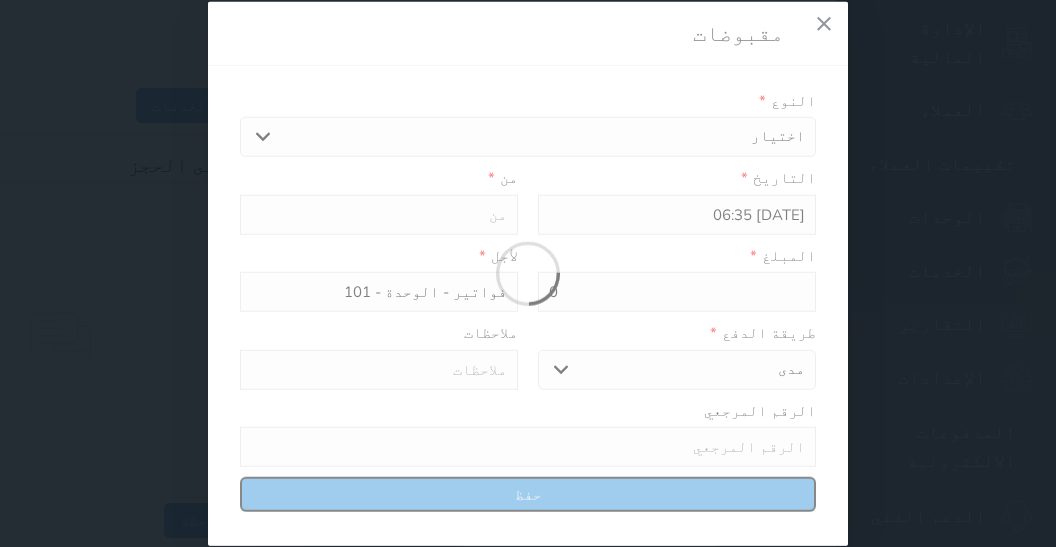 select 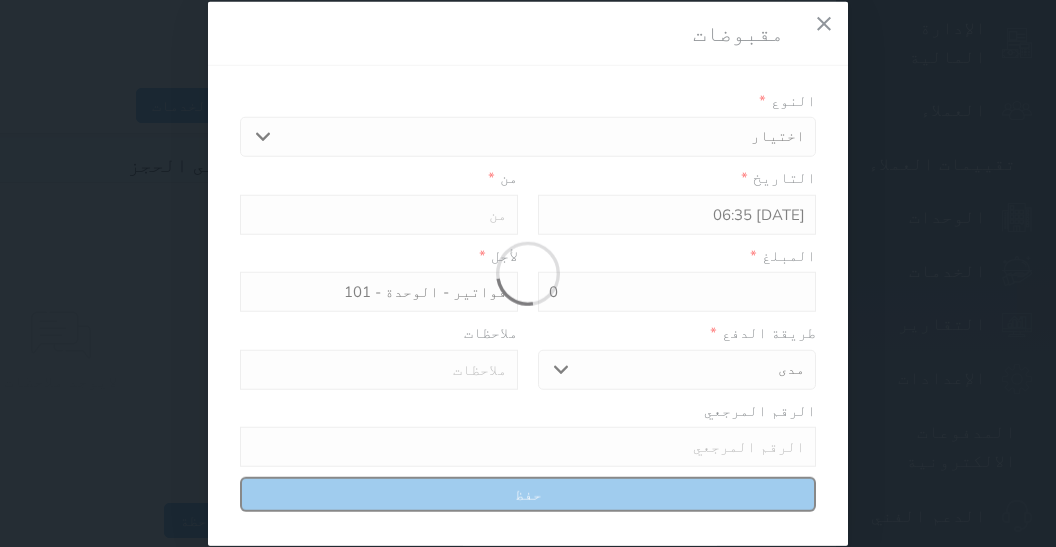 type on "0" 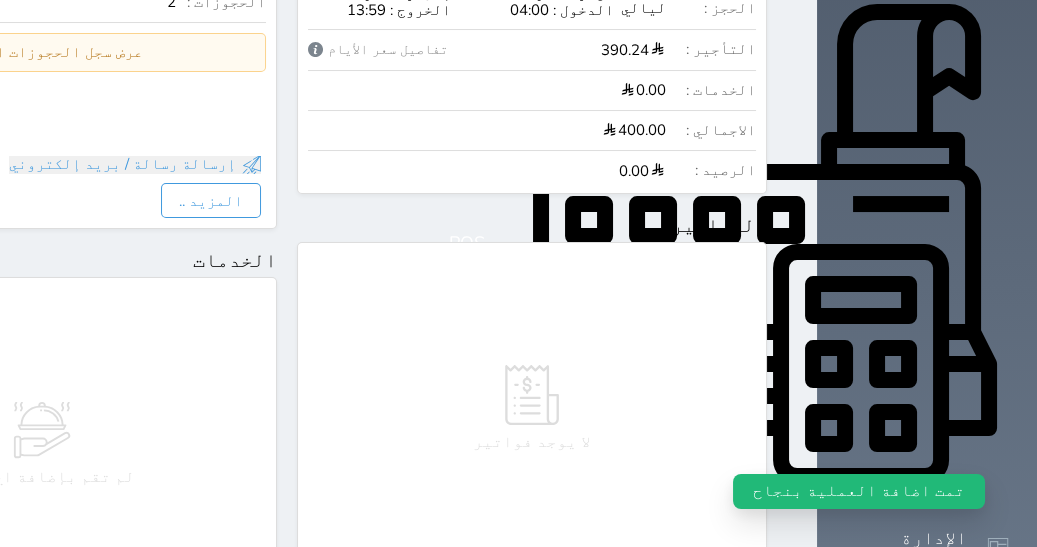 scroll, scrollTop: 27, scrollLeft: 0, axis: vertical 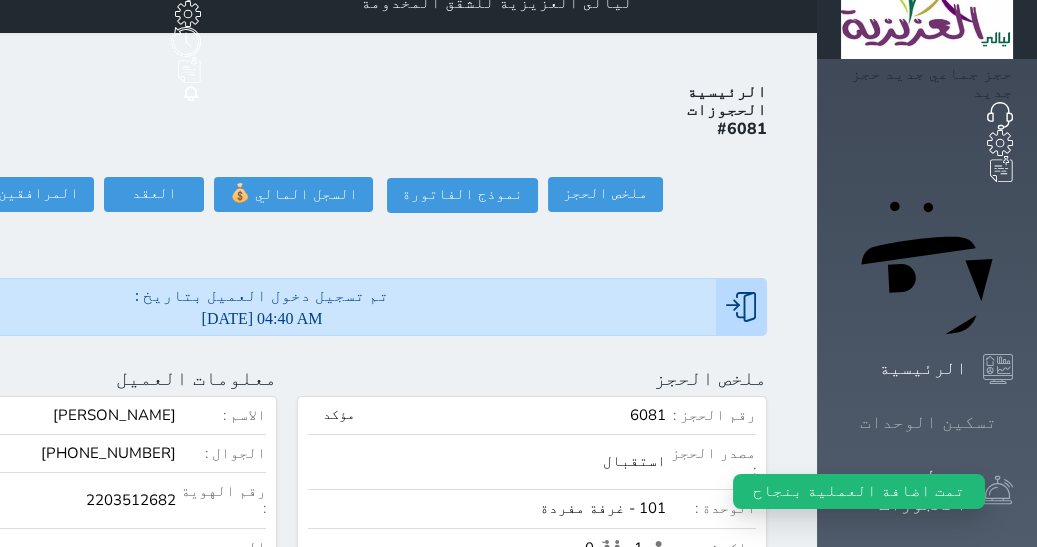 click 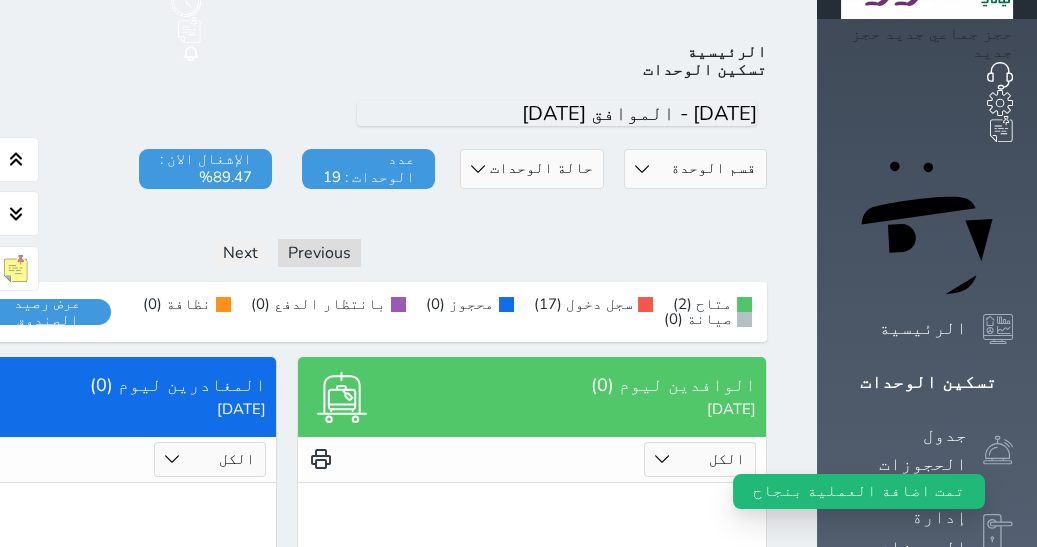 scroll, scrollTop: 77, scrollLeft: 0, axis: vertical 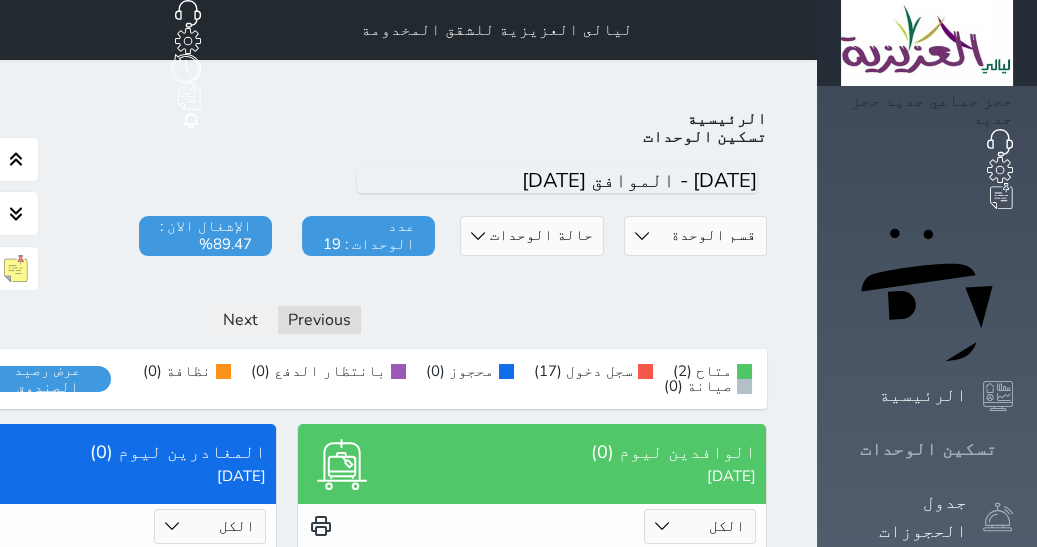 click 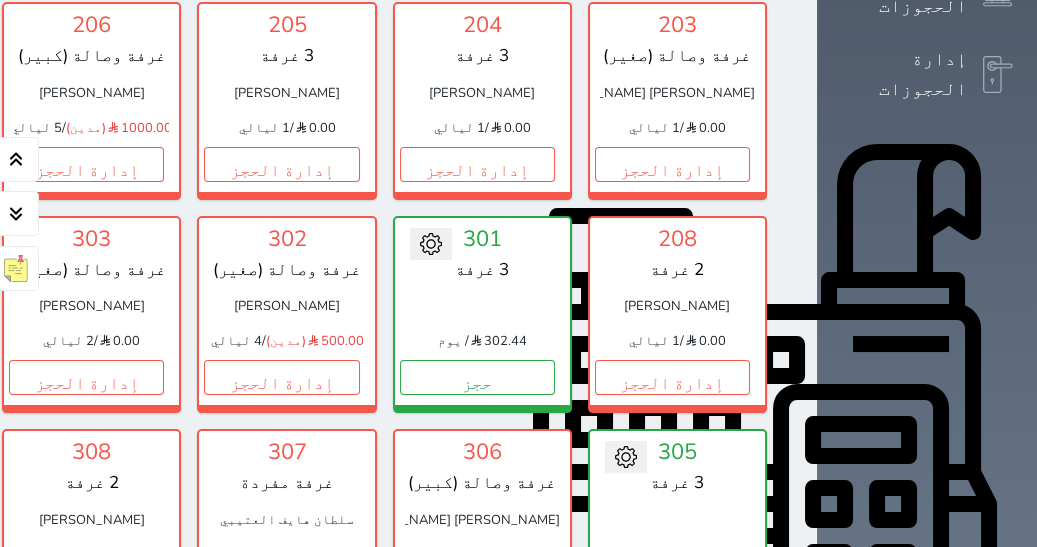 scroll, scrollTop: 517, scrollLeft: 0, axis: vertical 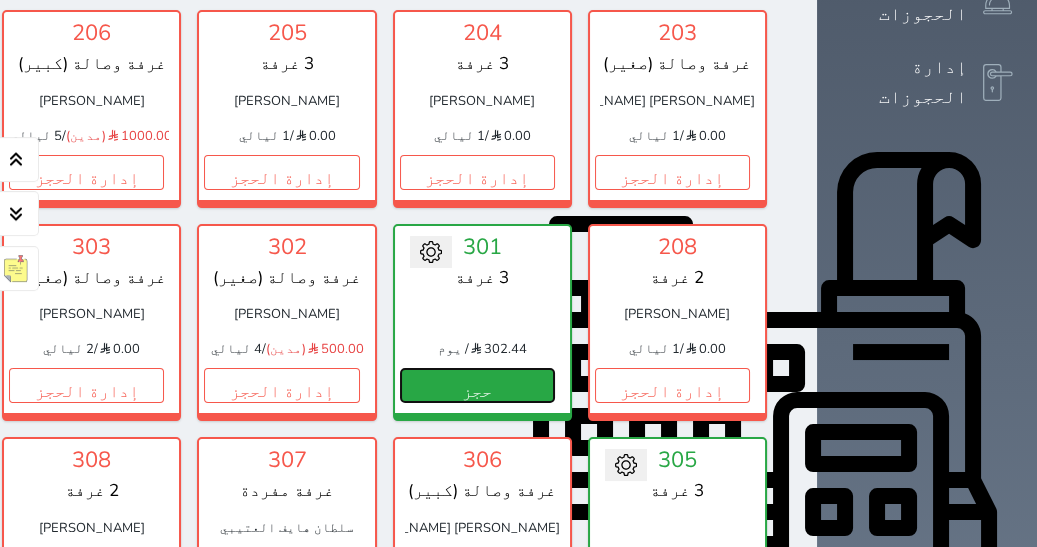 click on "حجز" at bounding box center (477, 385) 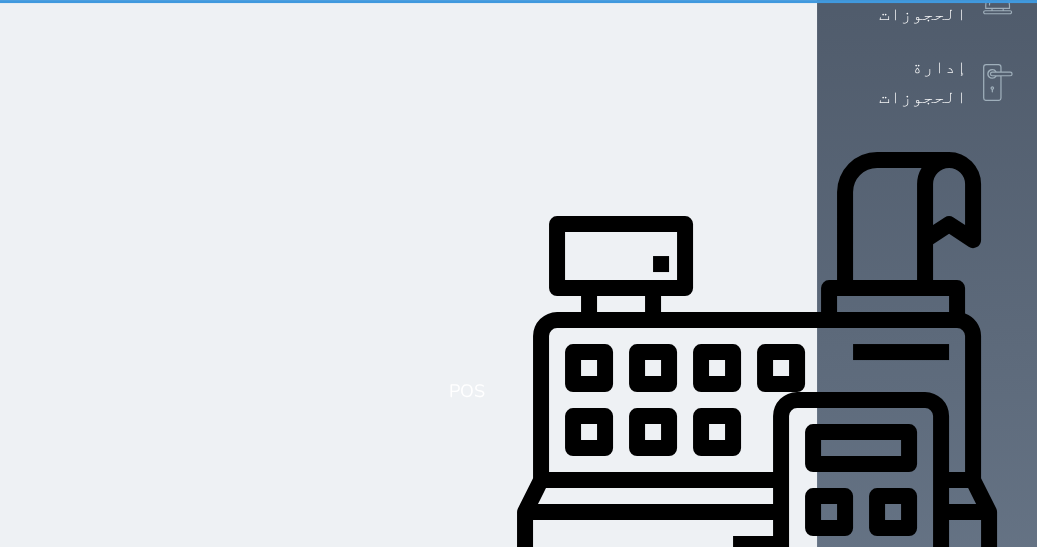 scroll, scrollTop: 511, scrollLeft: 0, axis: vertical 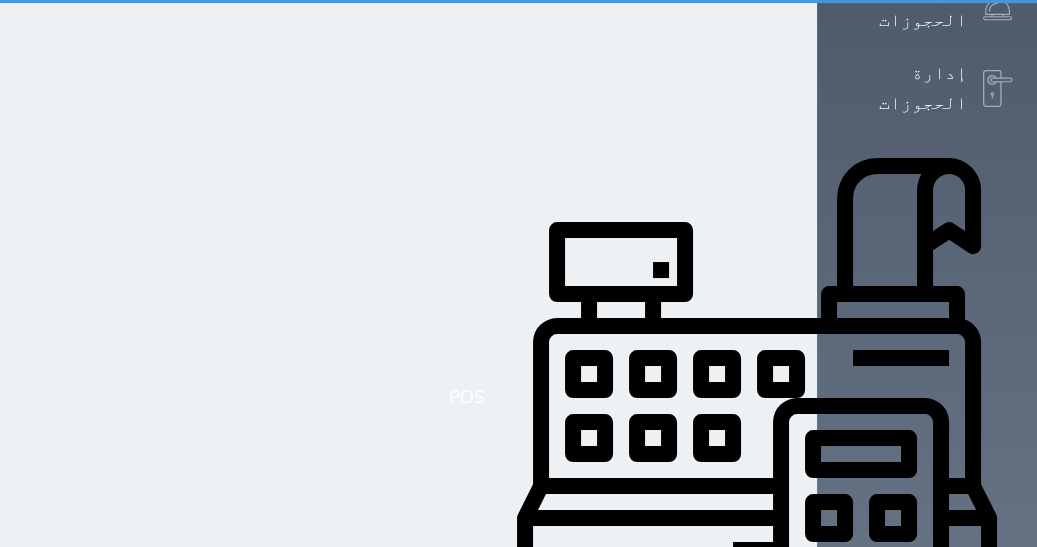 select on "1" 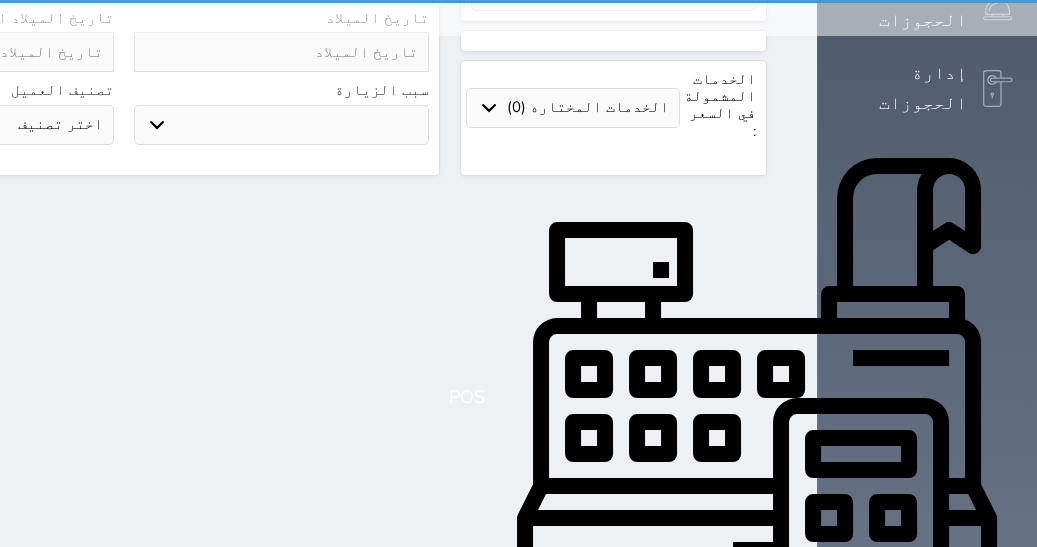 scroll, scrollTop: 0, scrollLeft: 0, axis: both 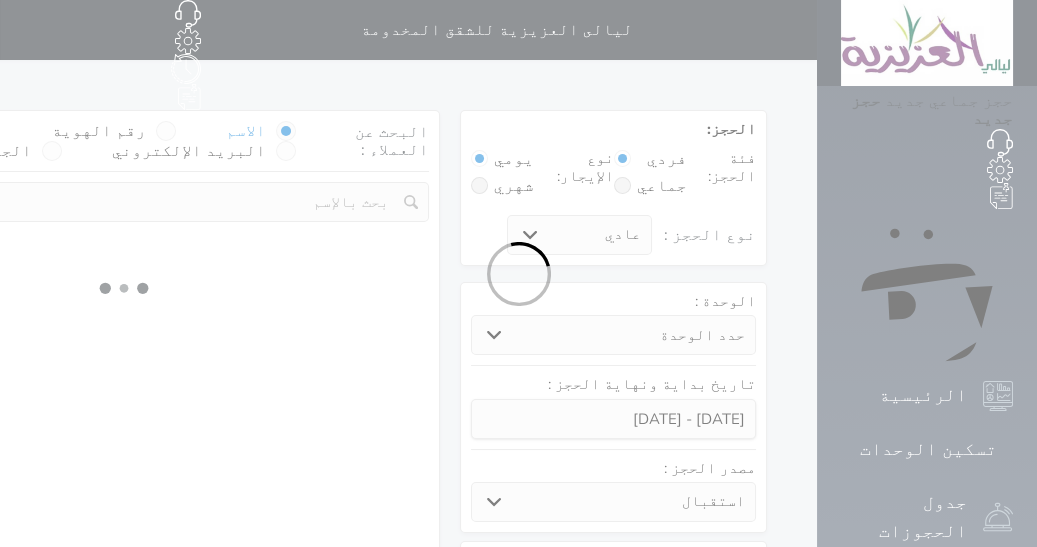 select 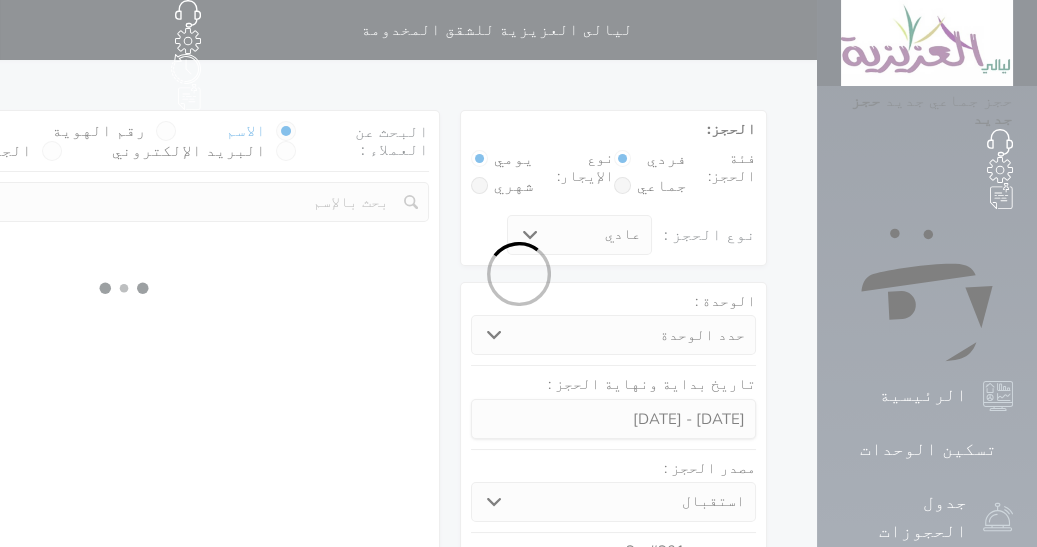select on "1" 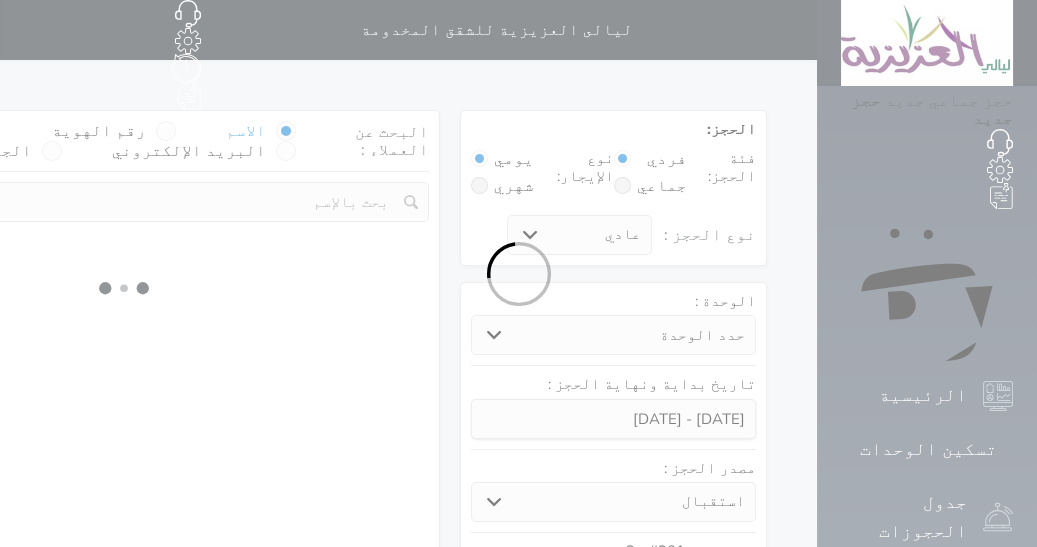 select on "113" 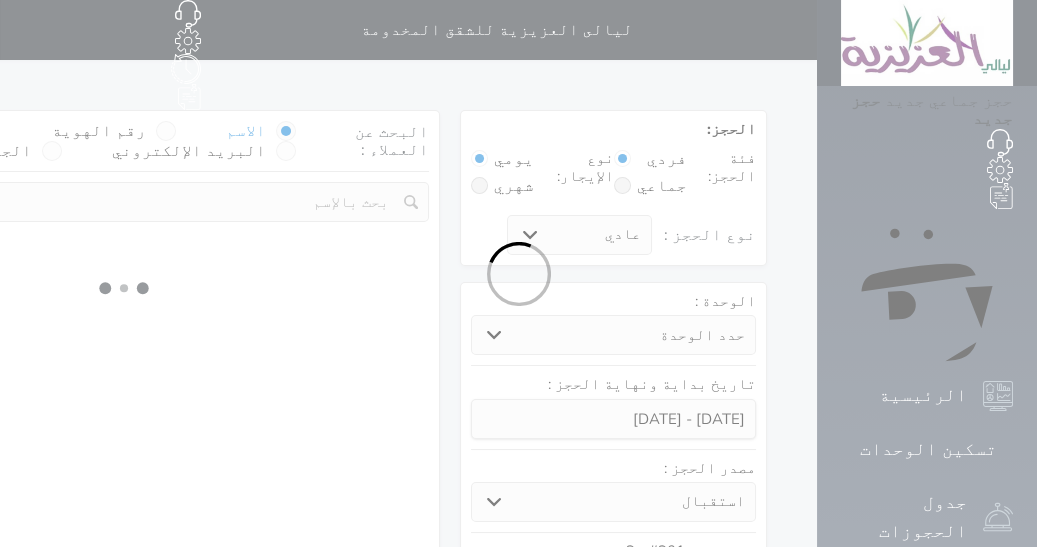 select on "1" 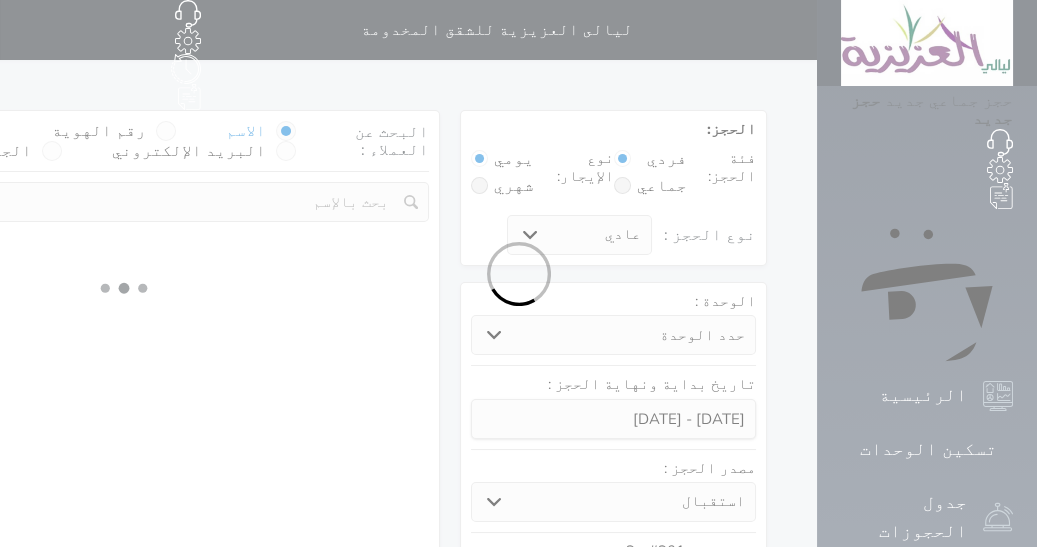 select 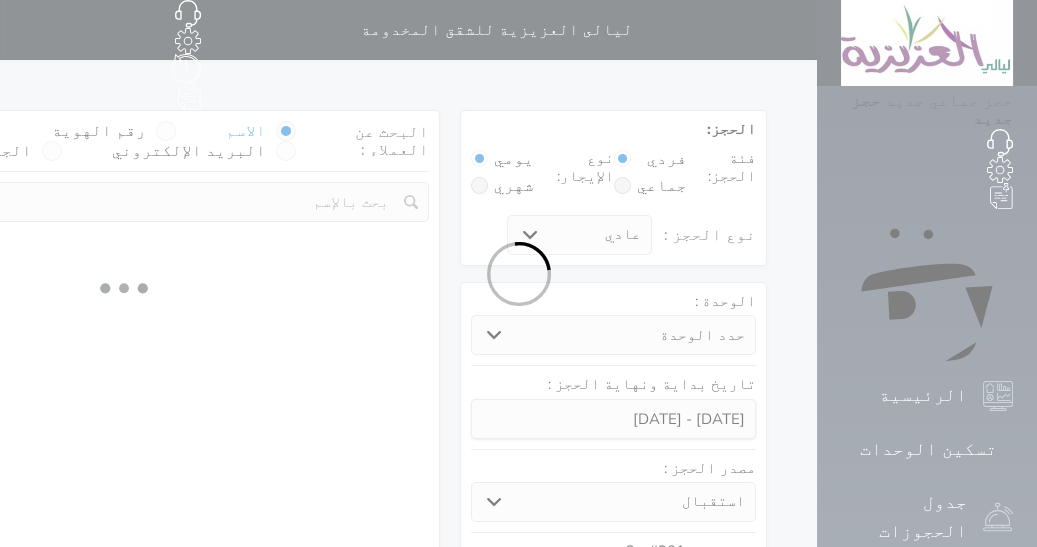 select on "7" 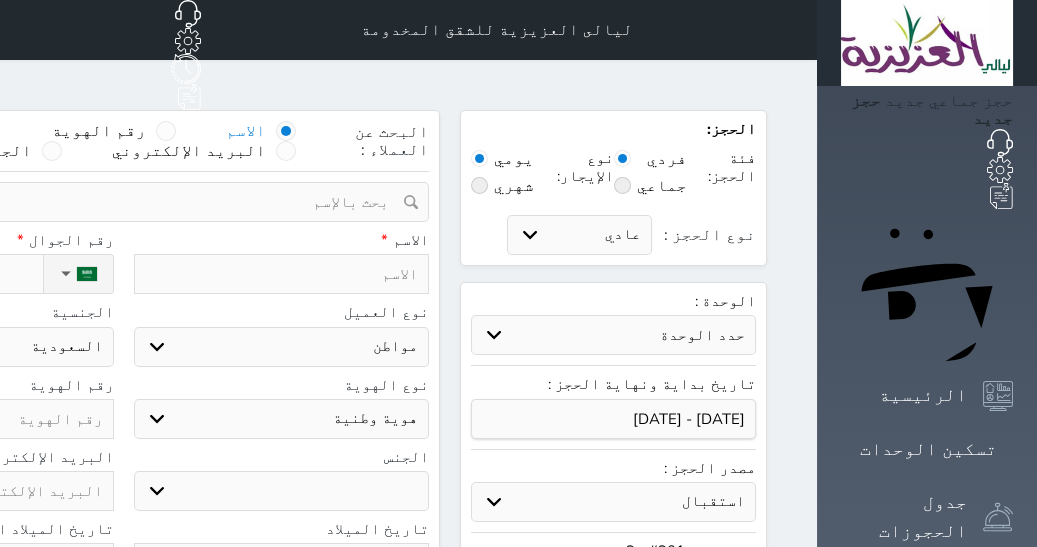 select 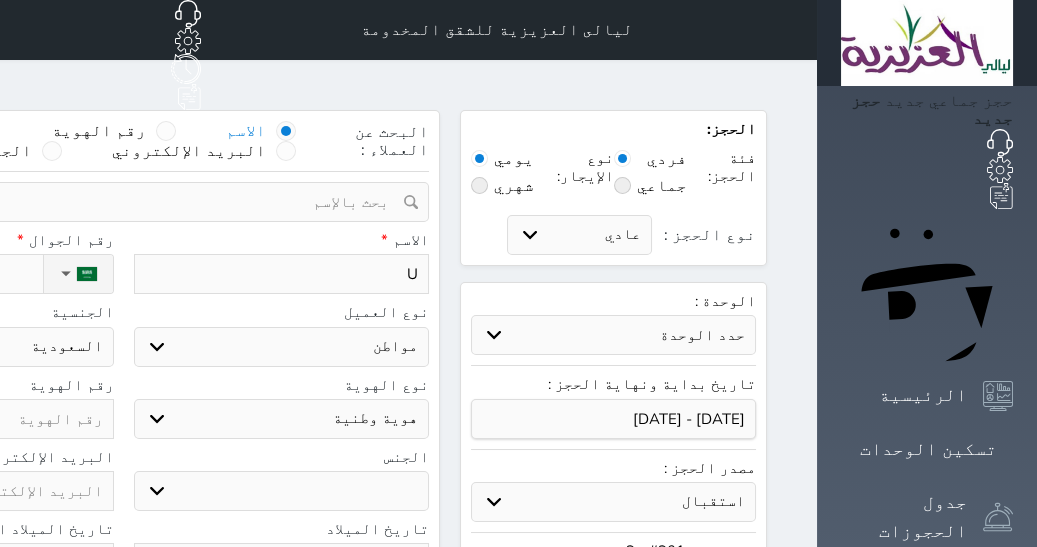 type on "UF" 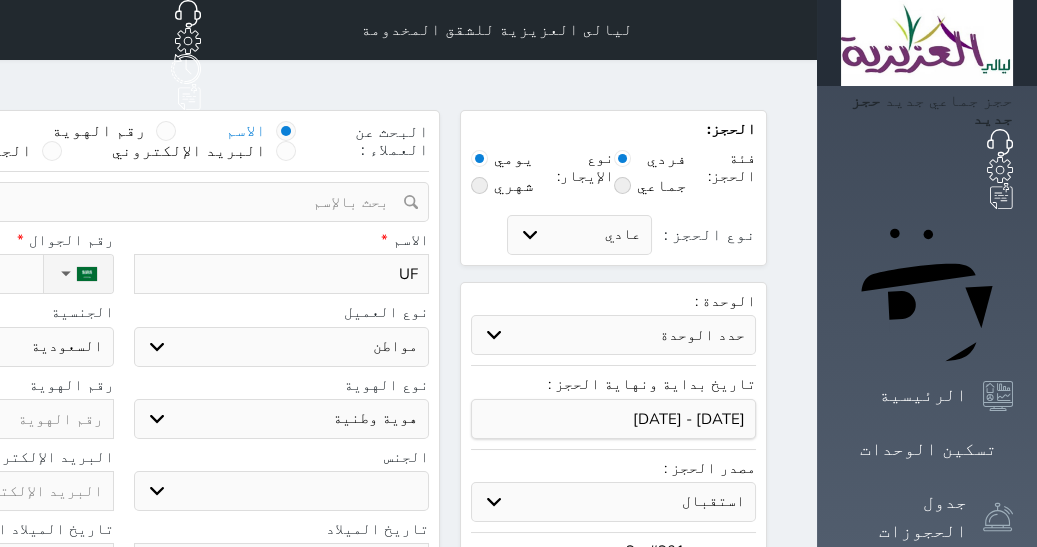 type on "UF]" 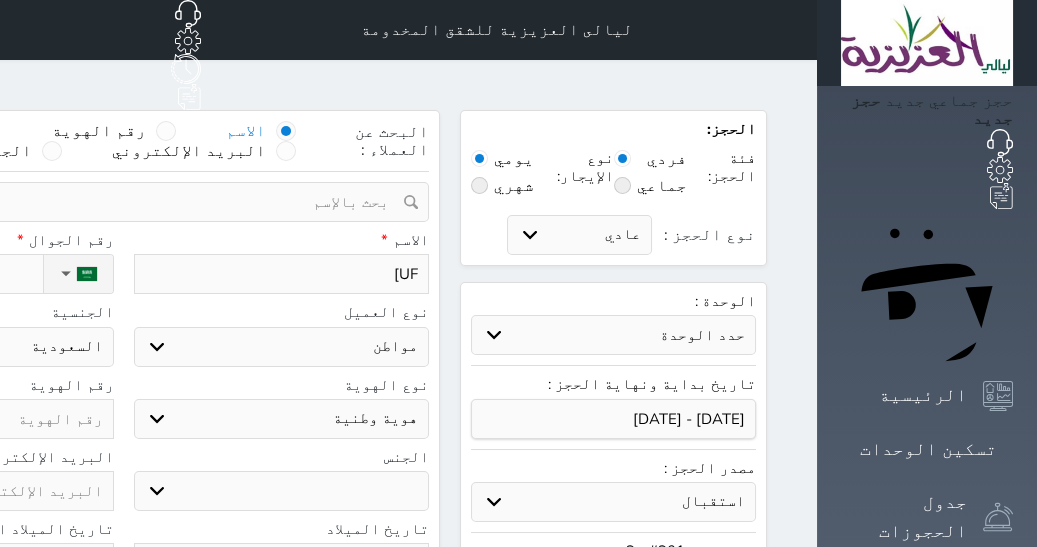 type on "UF]H" 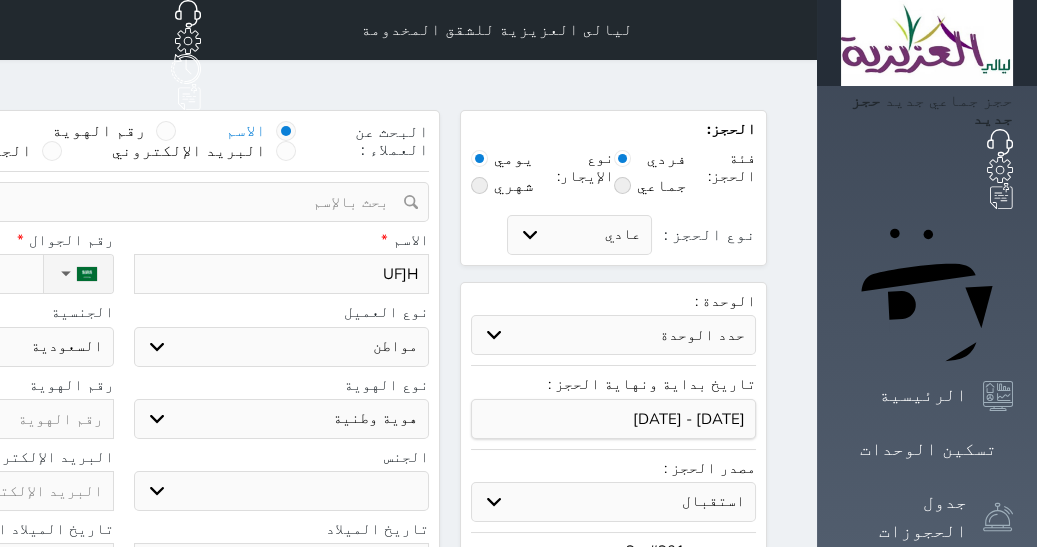 type on "UF]HG" 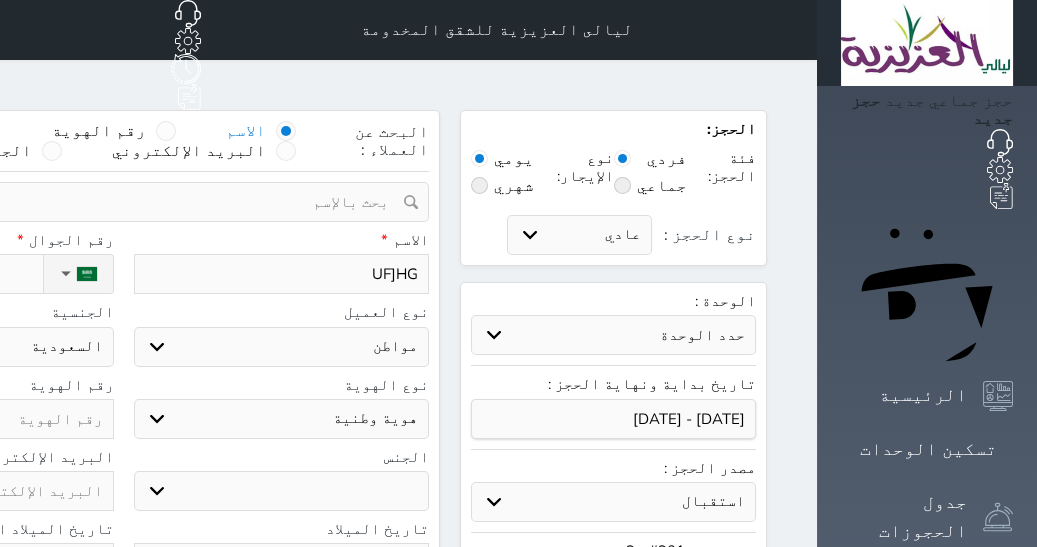 select 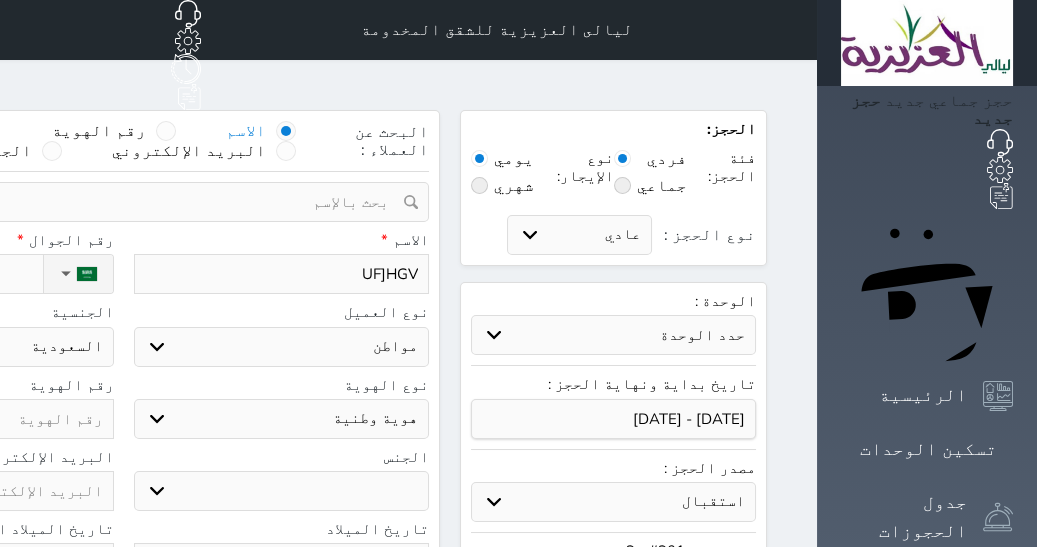 type on "UF]HGVP" 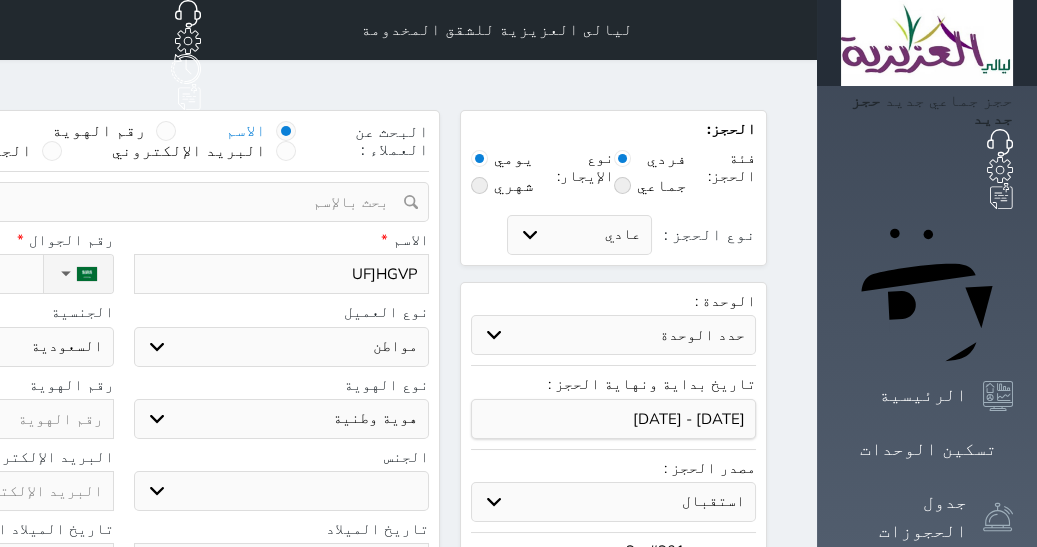 type on "UF]HGVPL" 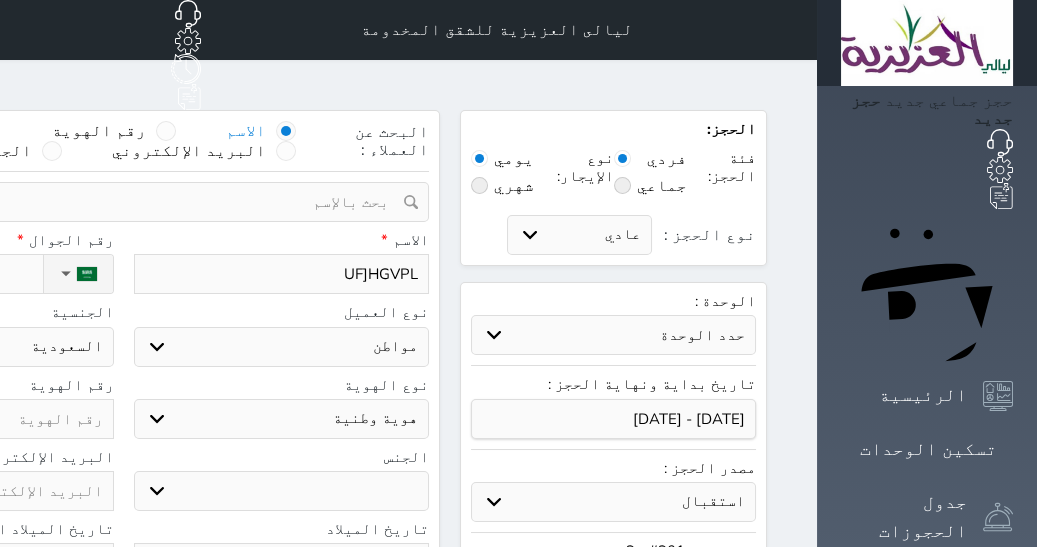 type on "UF]HGVPLK" 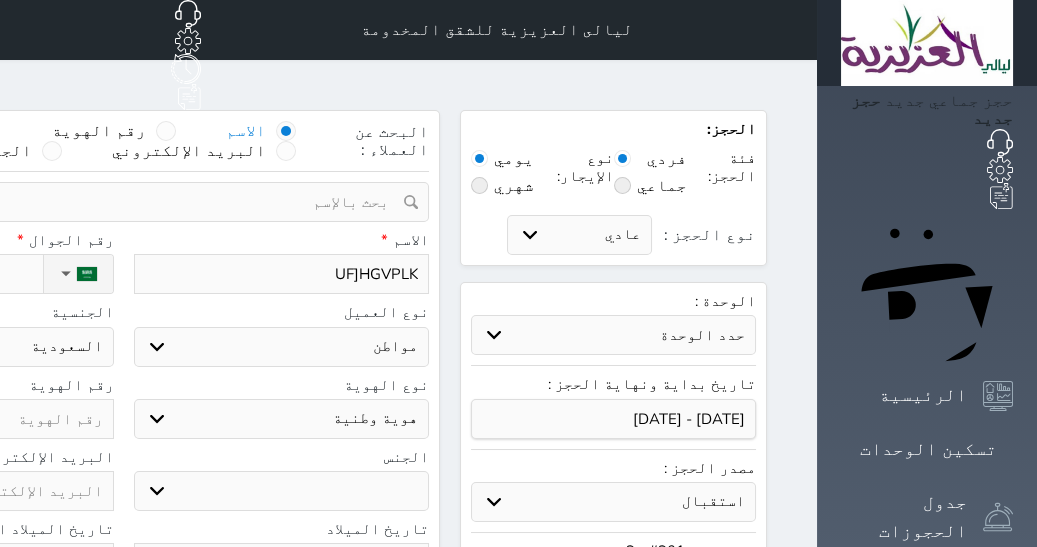 type on "UF]HGVPLK" 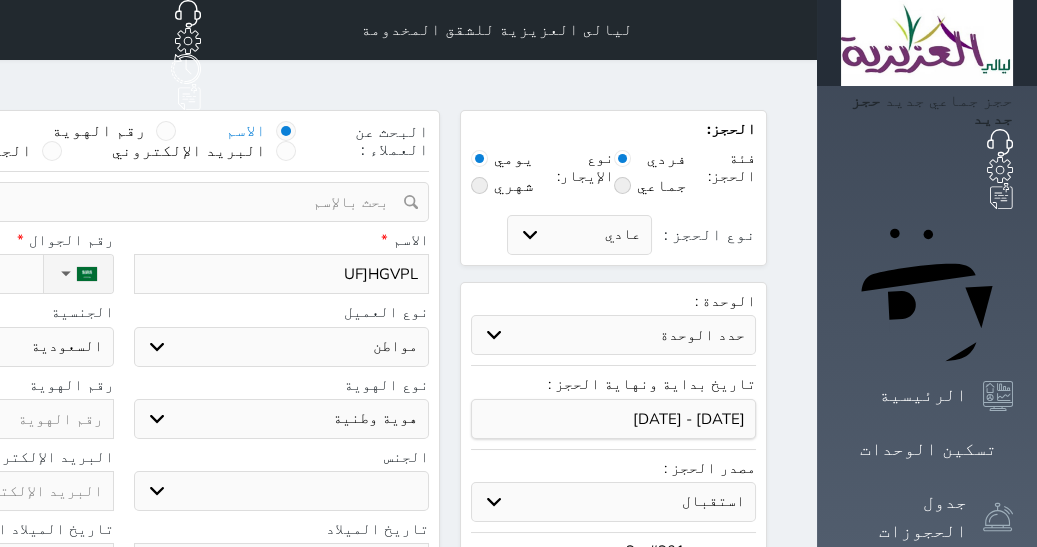 type on "UF]HGVP" 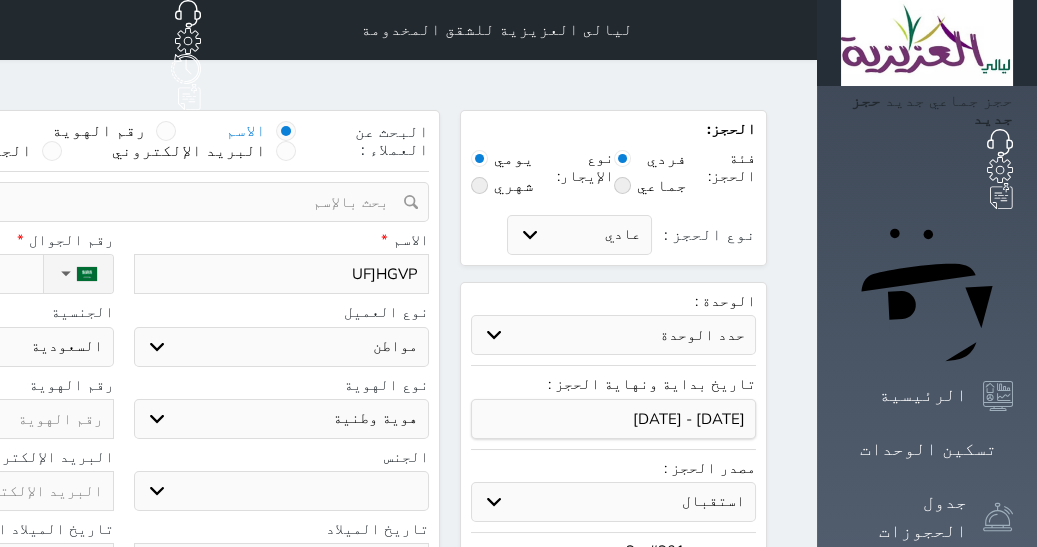 type on "UF]HGV" 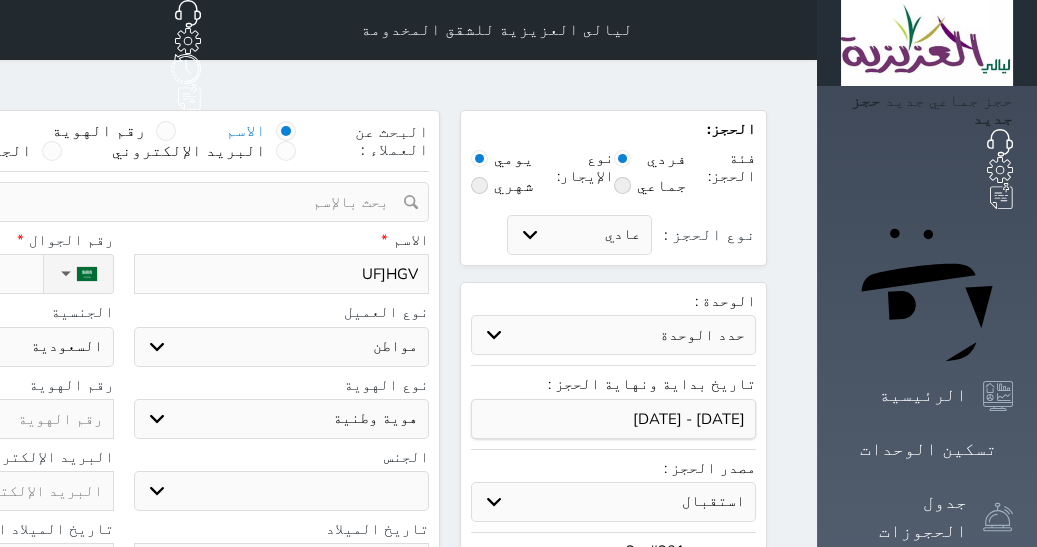 type on "UF]HG" 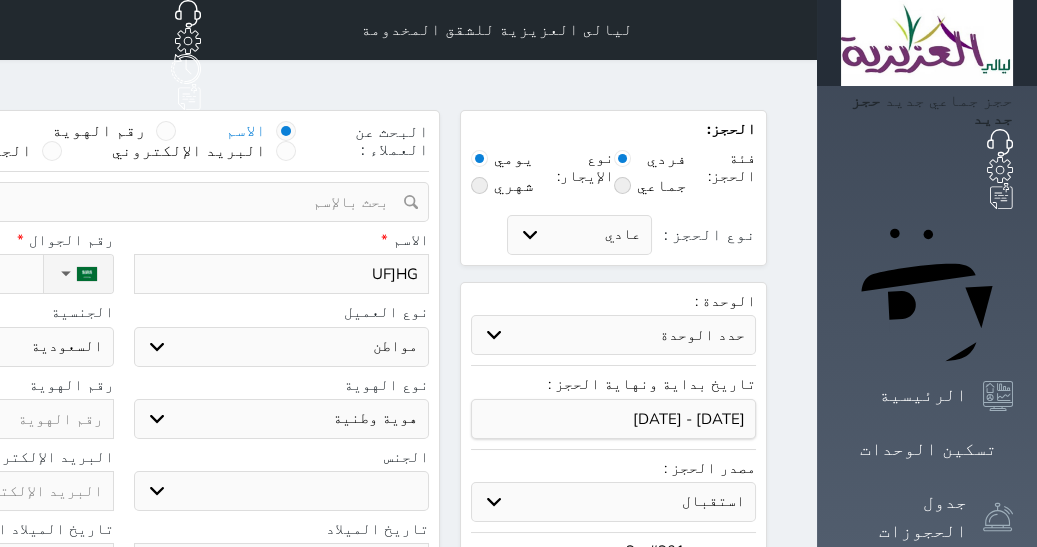 type on "UF]H" 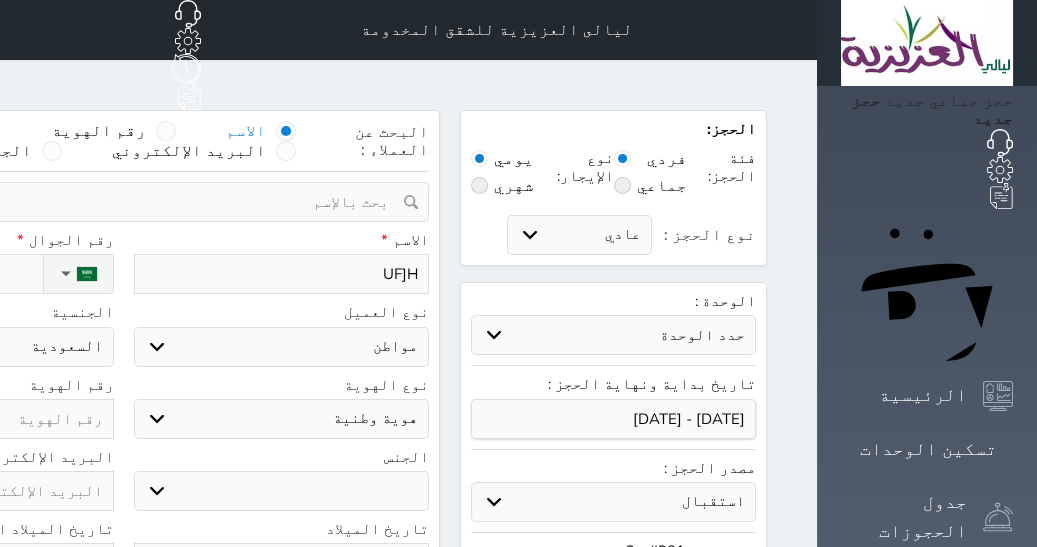 type on "UF]" 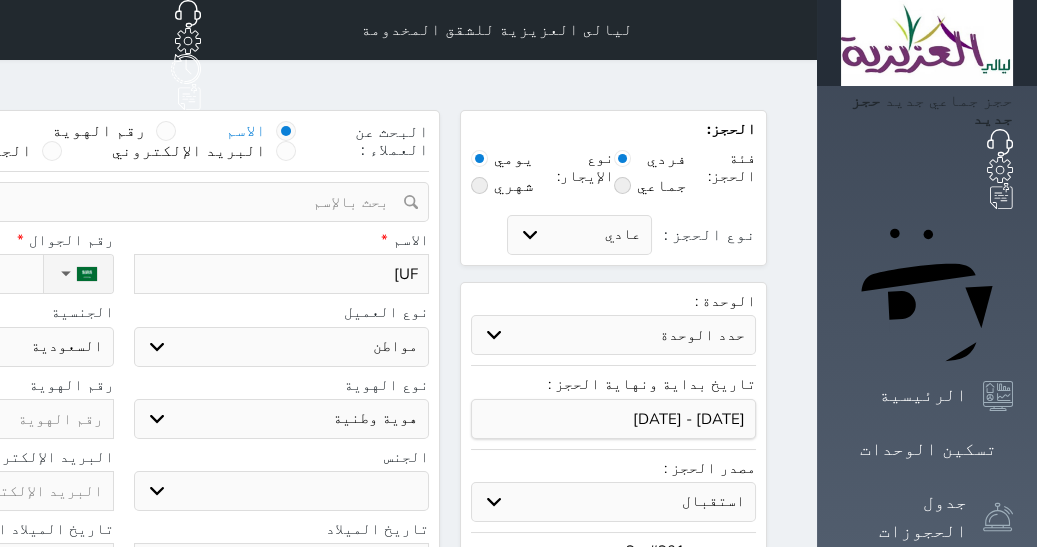 type on "UF" 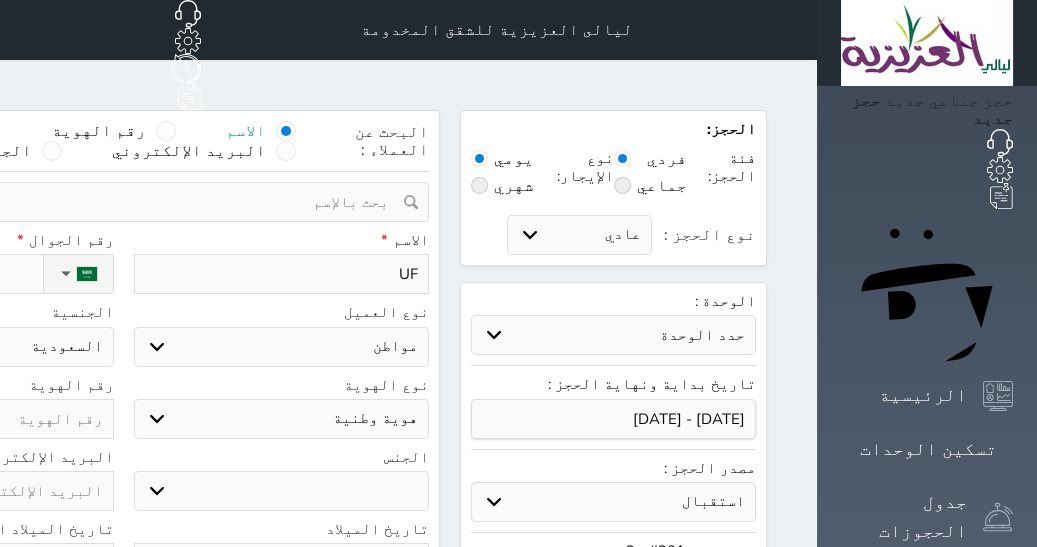 type on "U" 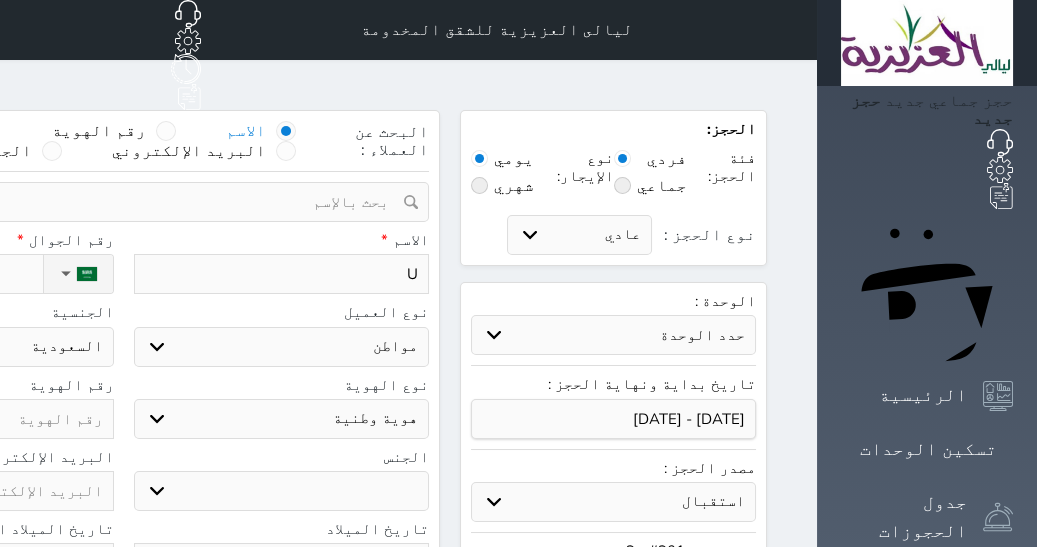 type 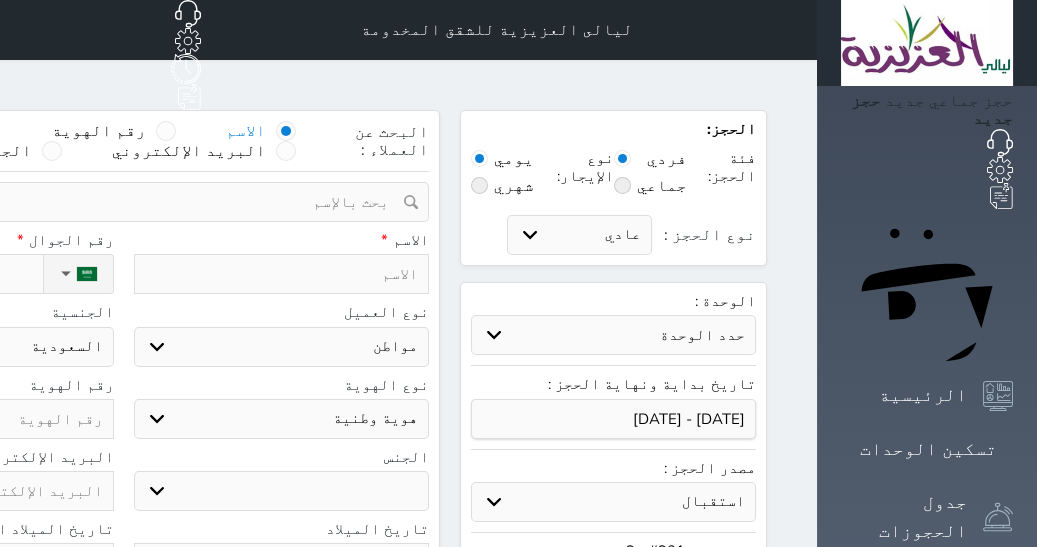 type on "ع" 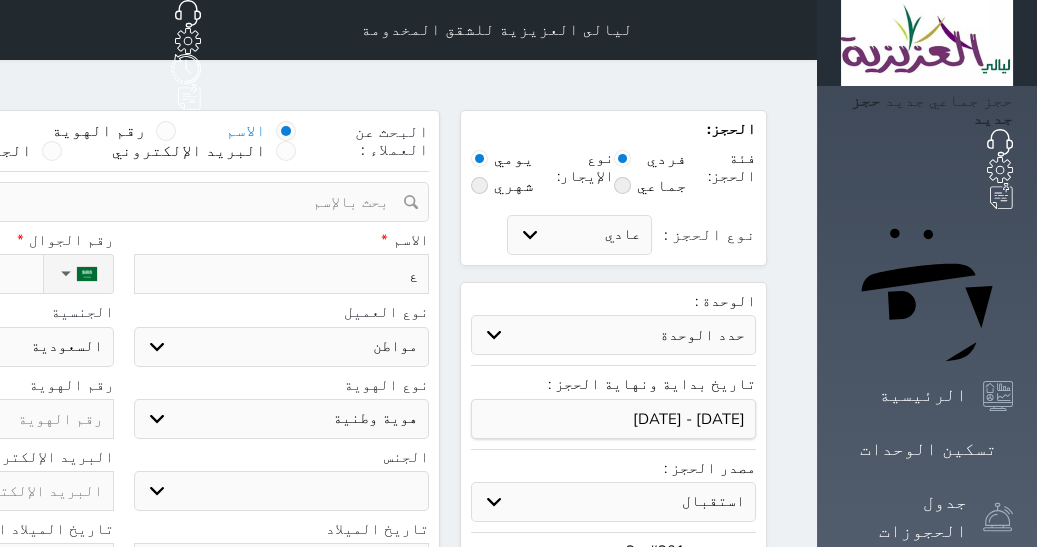 select 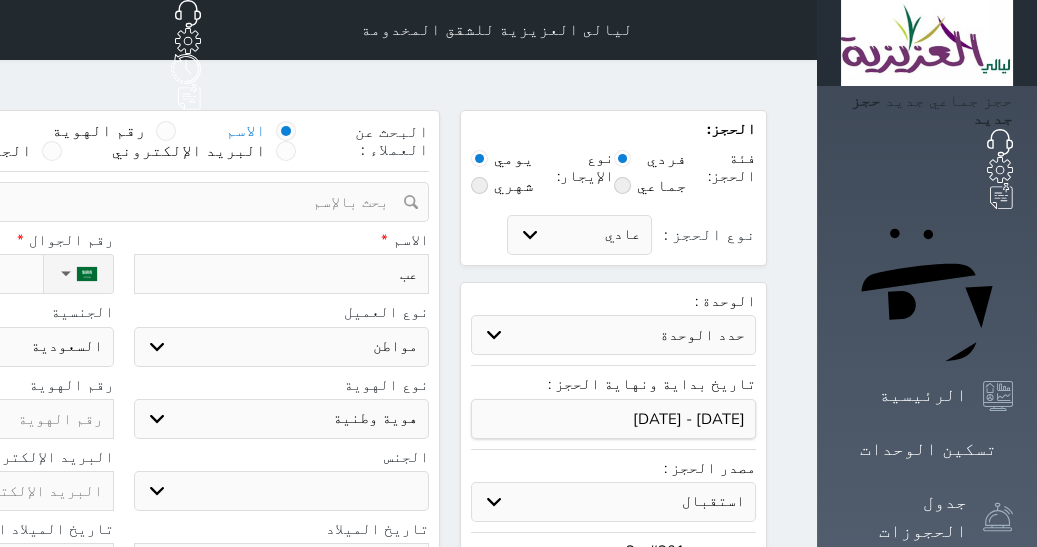 type on "عبد" 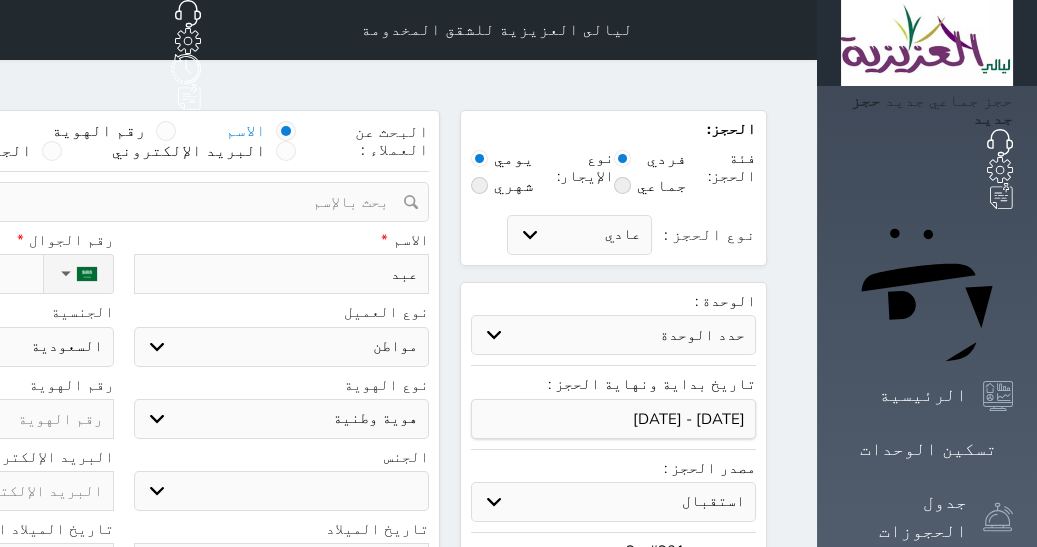 type on "[PERSON_NAME]" 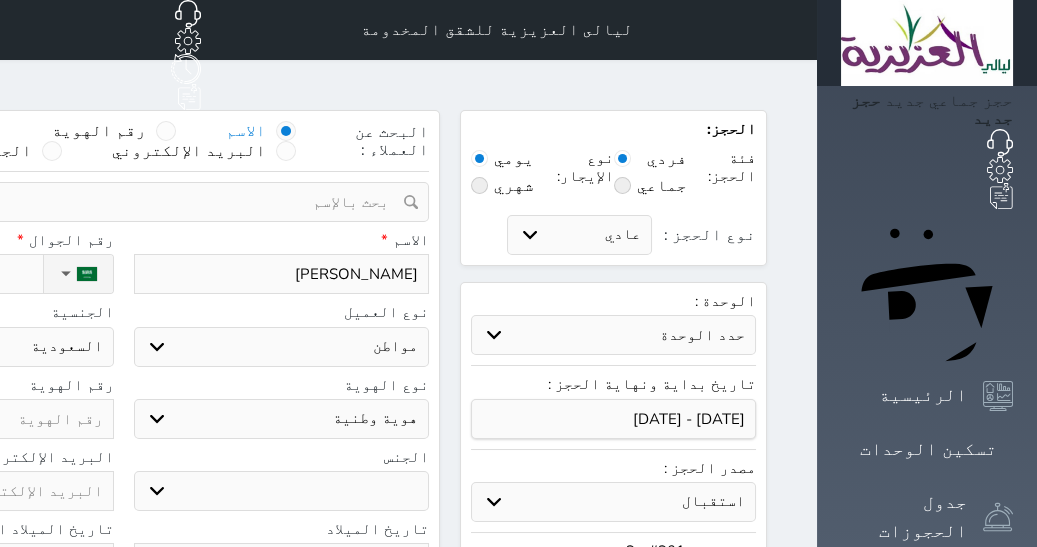 type on "عبدال" 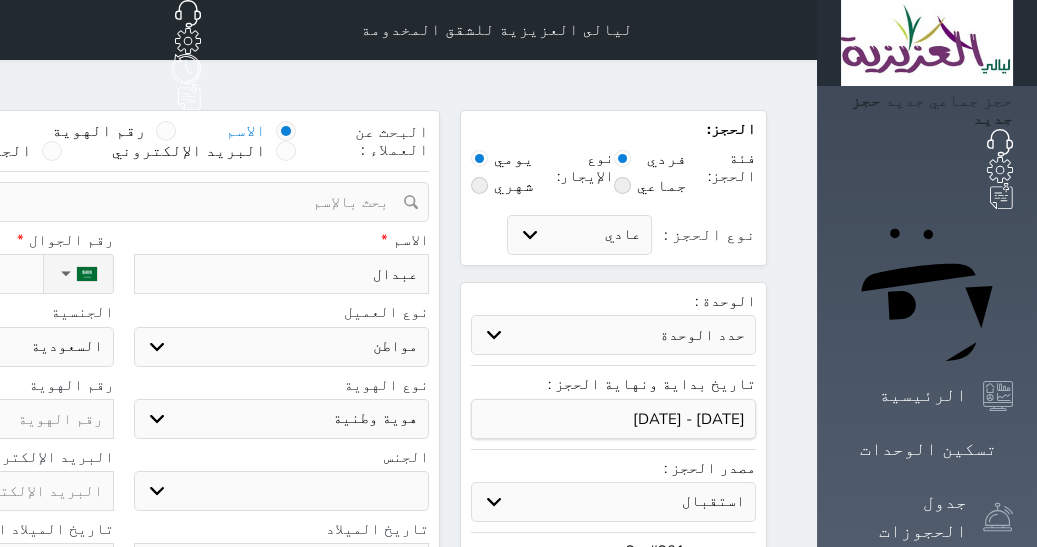 type on "عبدالر" 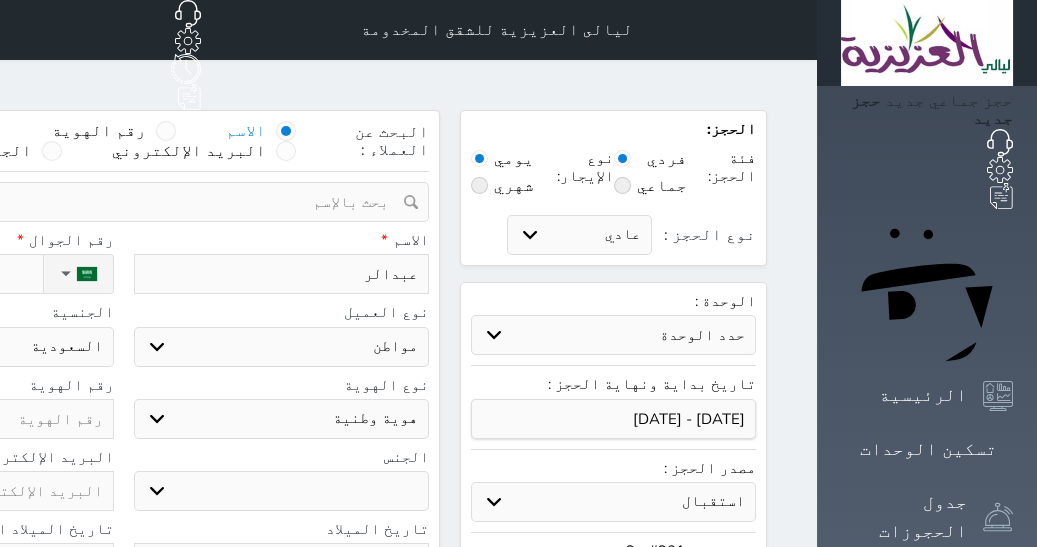 type on "[PERSON_NAME]" 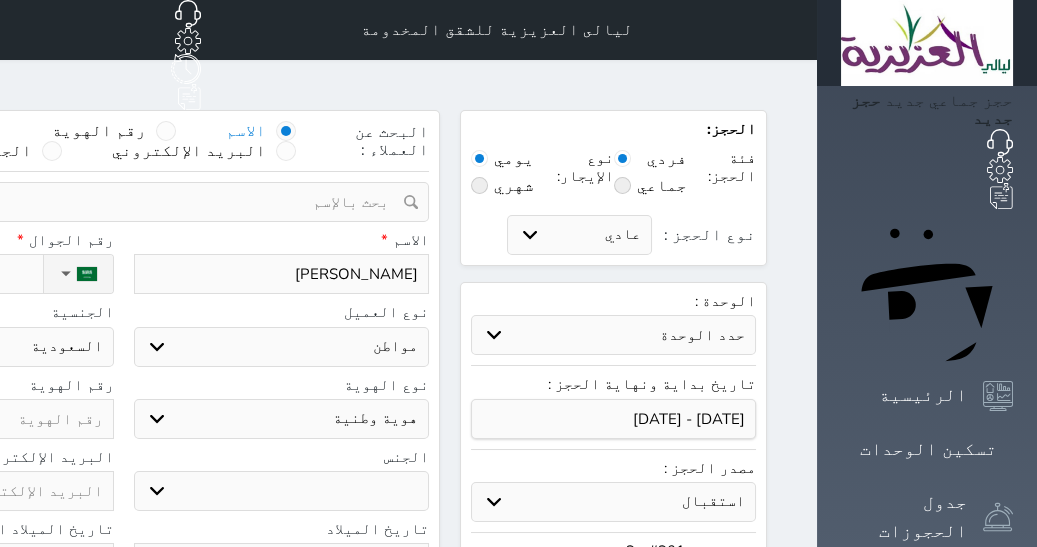 type on "عبدالرحم" 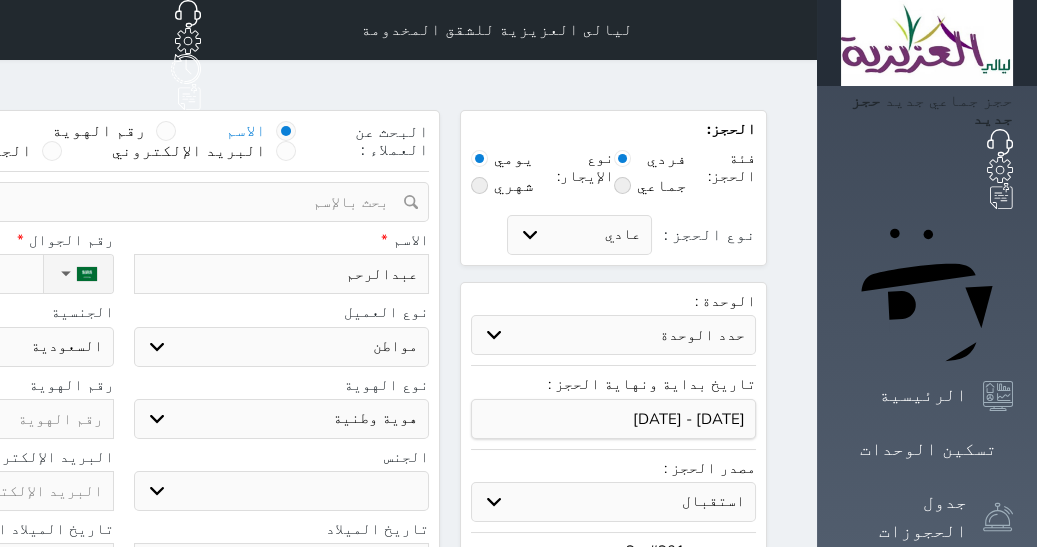 type on "[PERSON_NAME]" 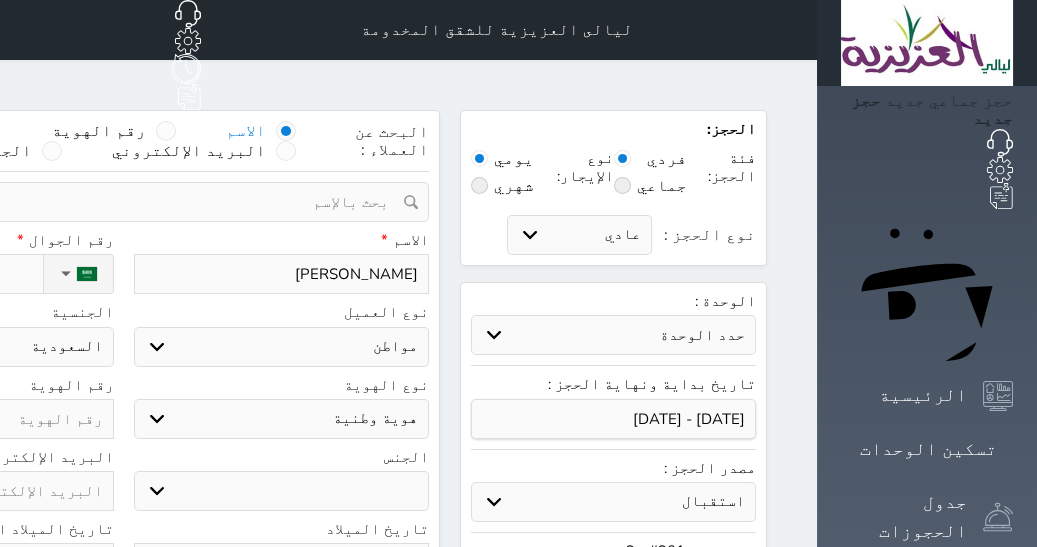 type on "[PERSON_NAME]" 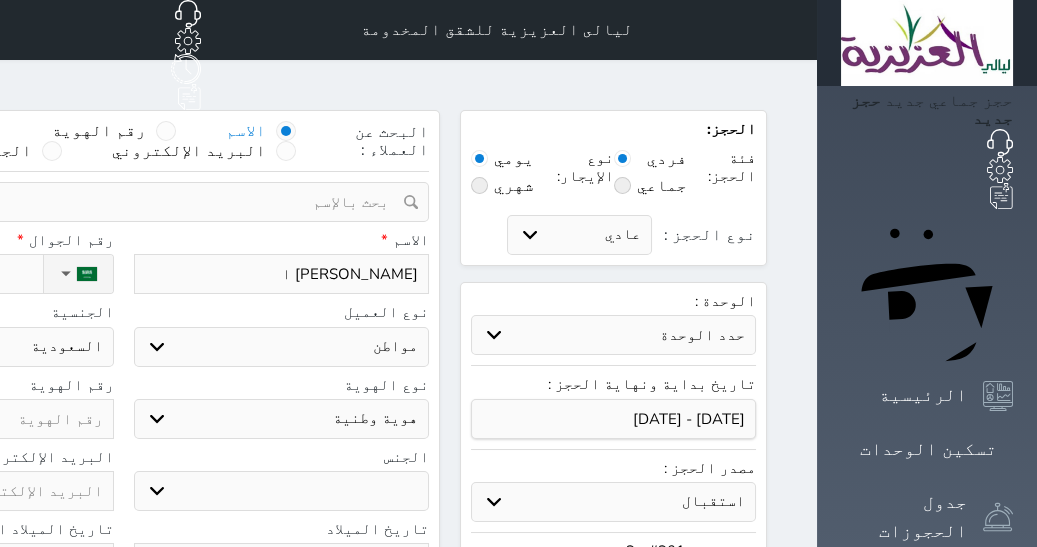 type on "[PERSON_NAME] ال" 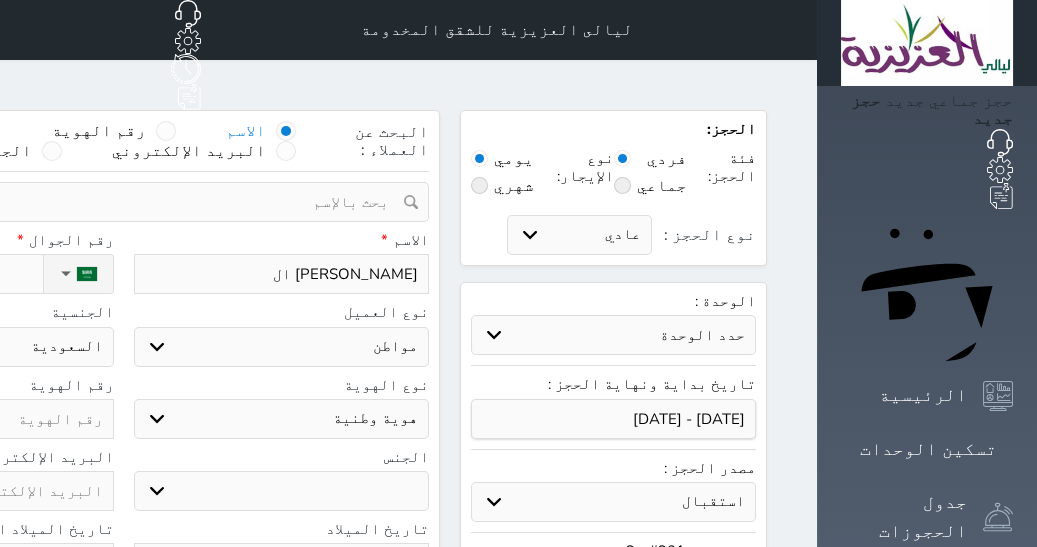 type on "[PERSON_NAME]" 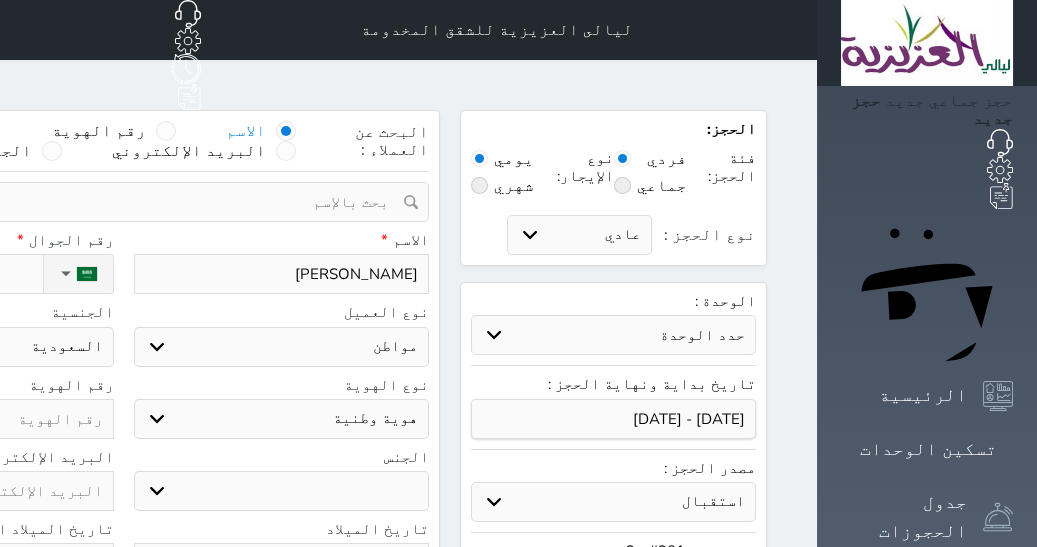 type on "[PERSON_NAME] الرش" 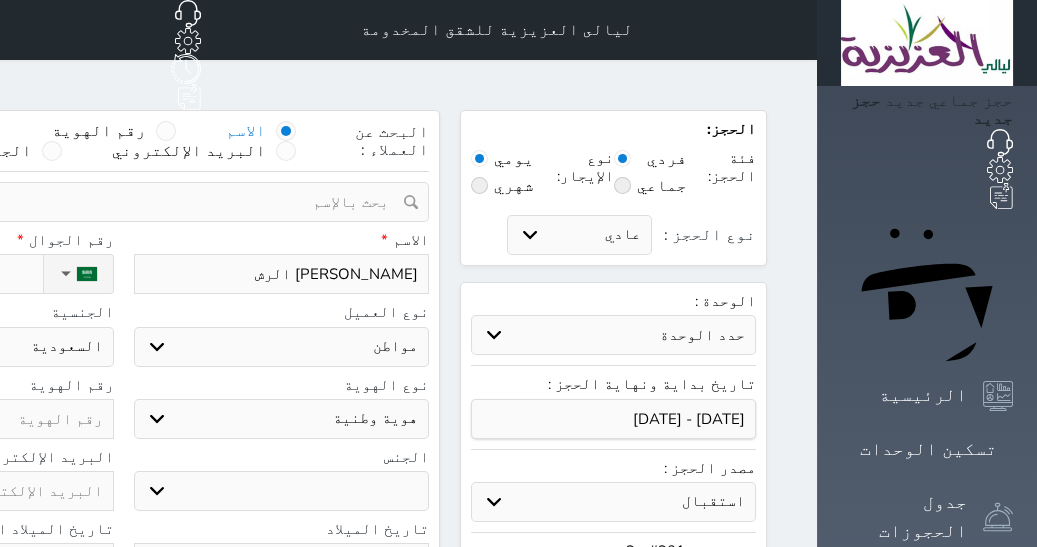 type on "[PERSON_NAME]" 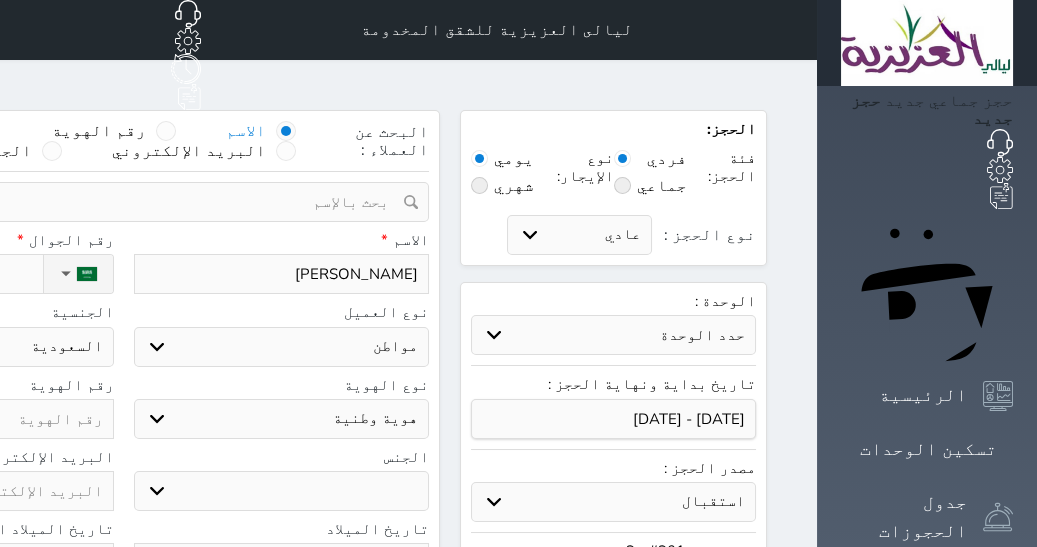 select 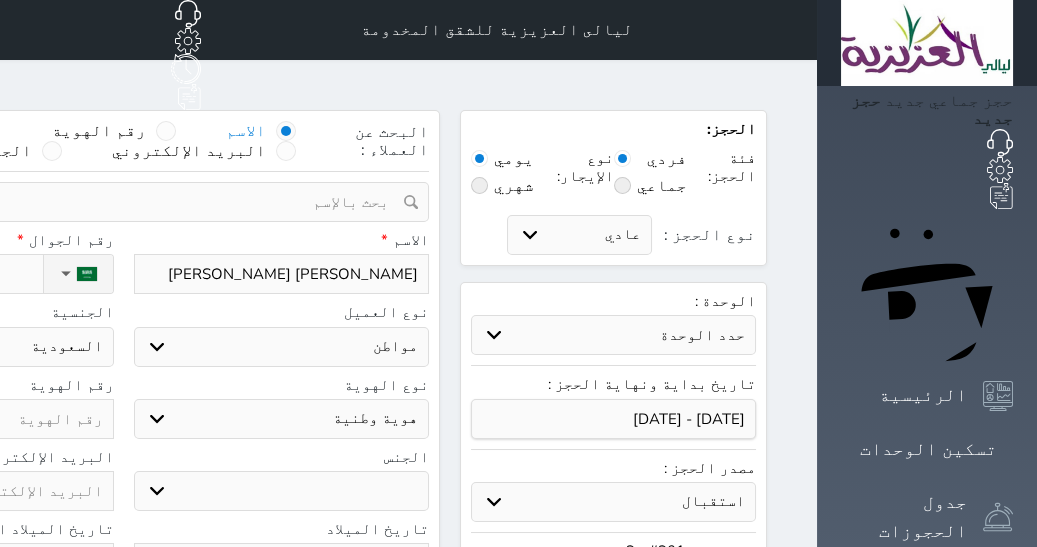 type on "[PERSON_NAME] [PERSON_NAME]" 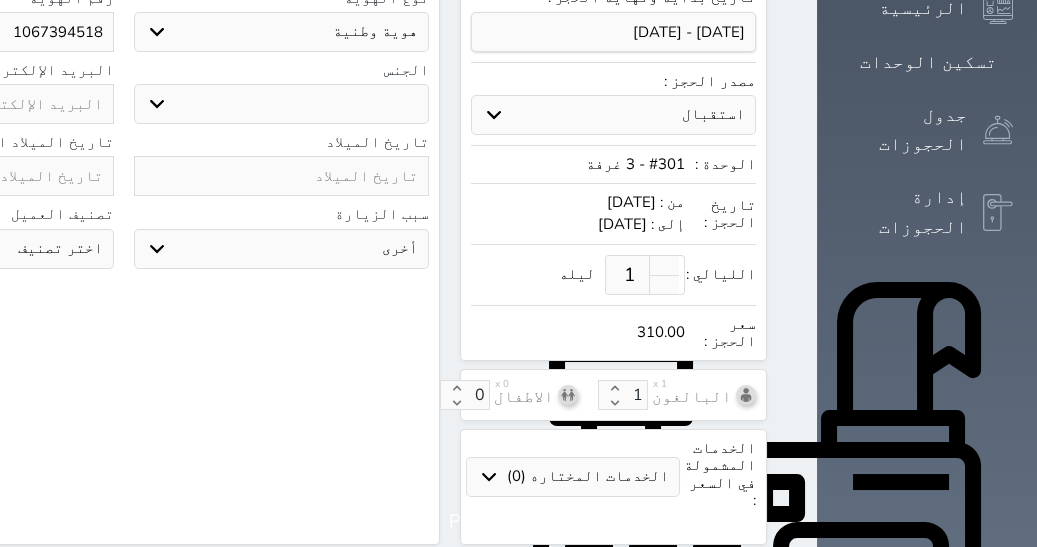 scroll, scrollTop: 412, scrollLeft: 0, axis: vertical 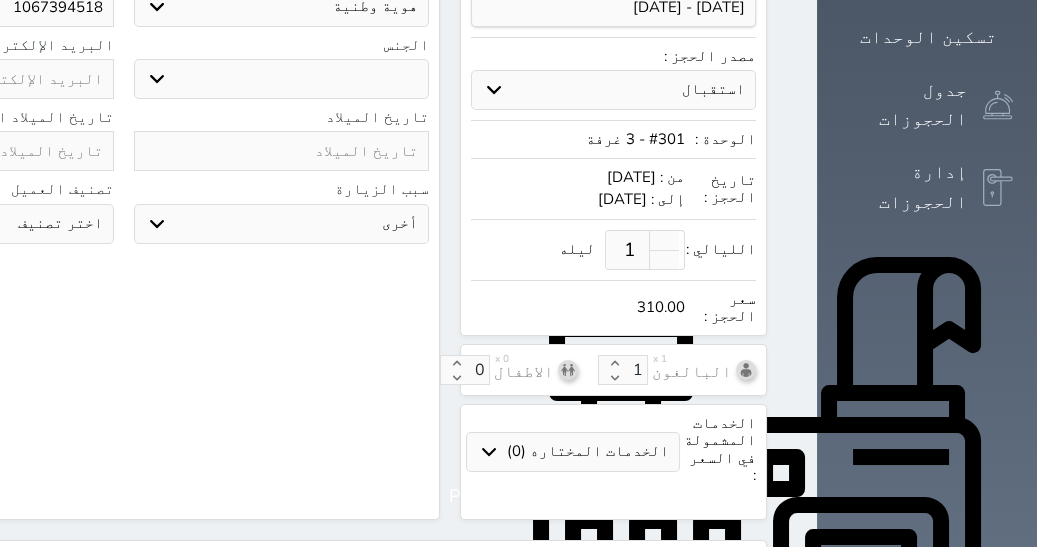 type on "1067394518" 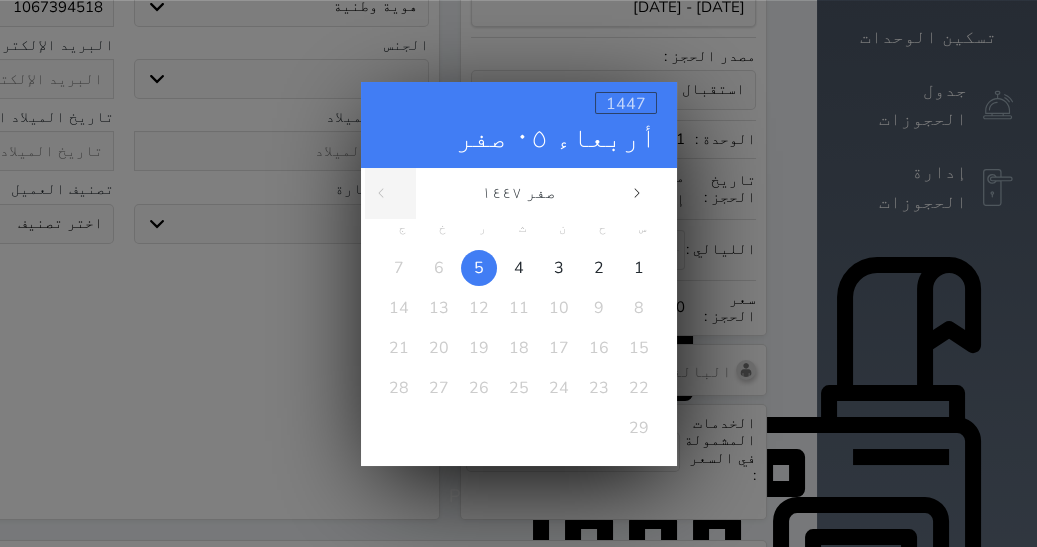 click on "1447" at bounding box center [626, 103] 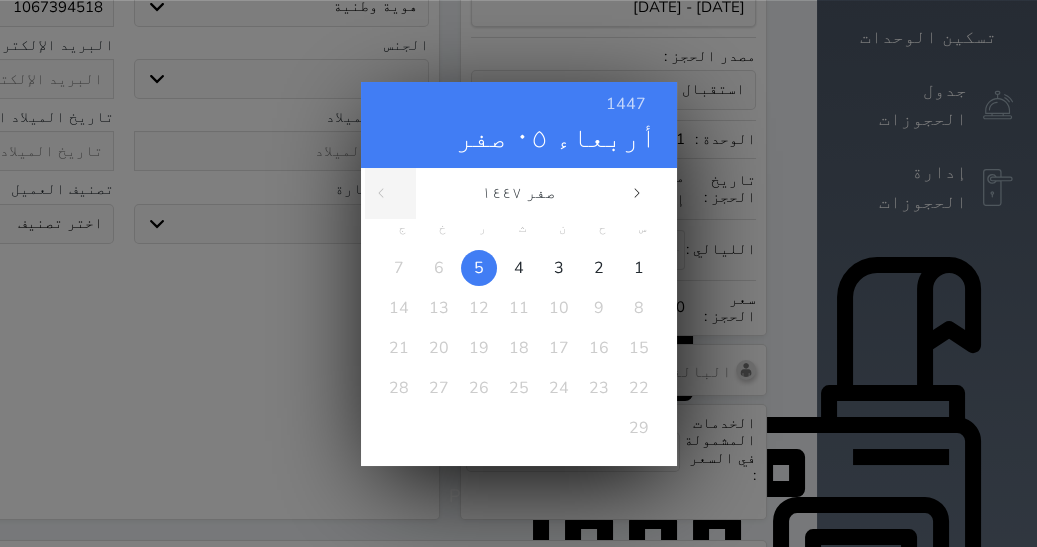 scroll, scrollTop: 0, scrollLeft: 0, axis: both 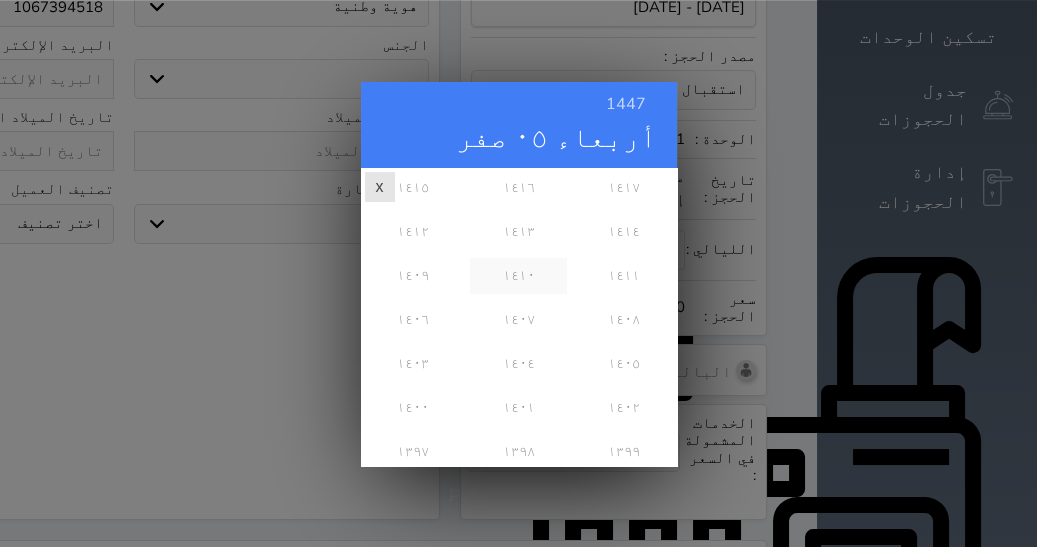 click on "١٤١٠" at bounding box center [518, 275] 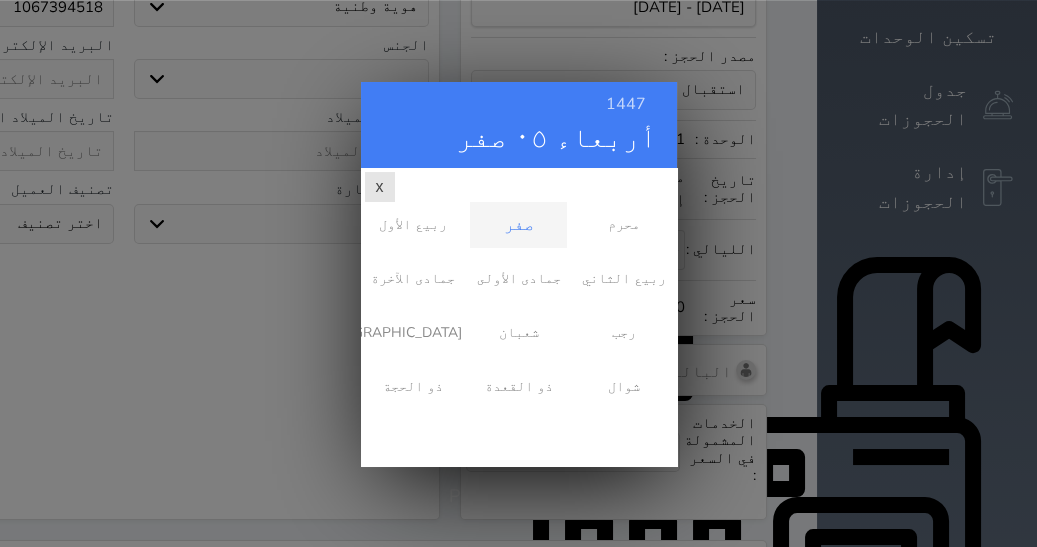 scroll, scrollTop: 0, scrollLeft: 0, axis: both 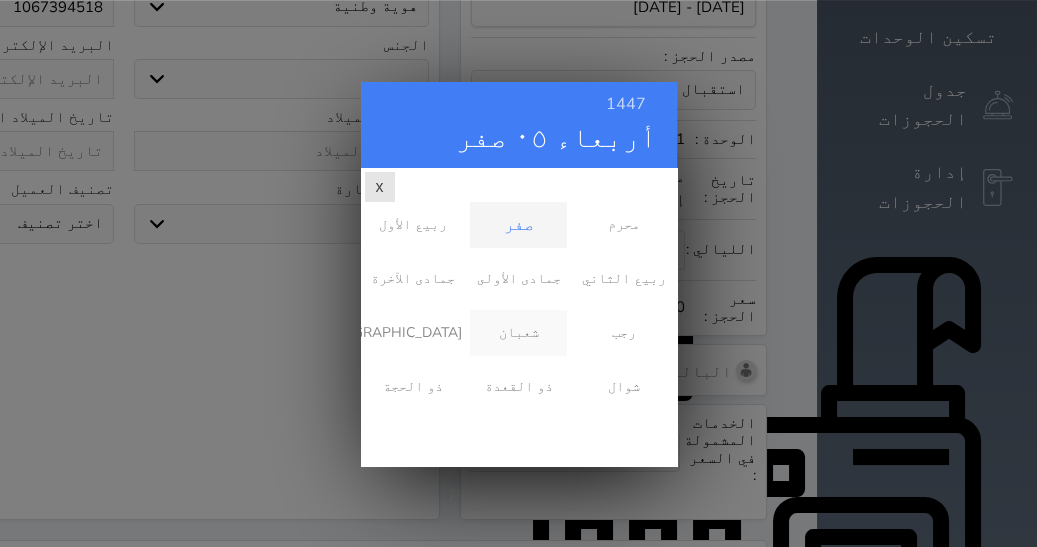 click on "شعبان" at bounding box center (518, 332) 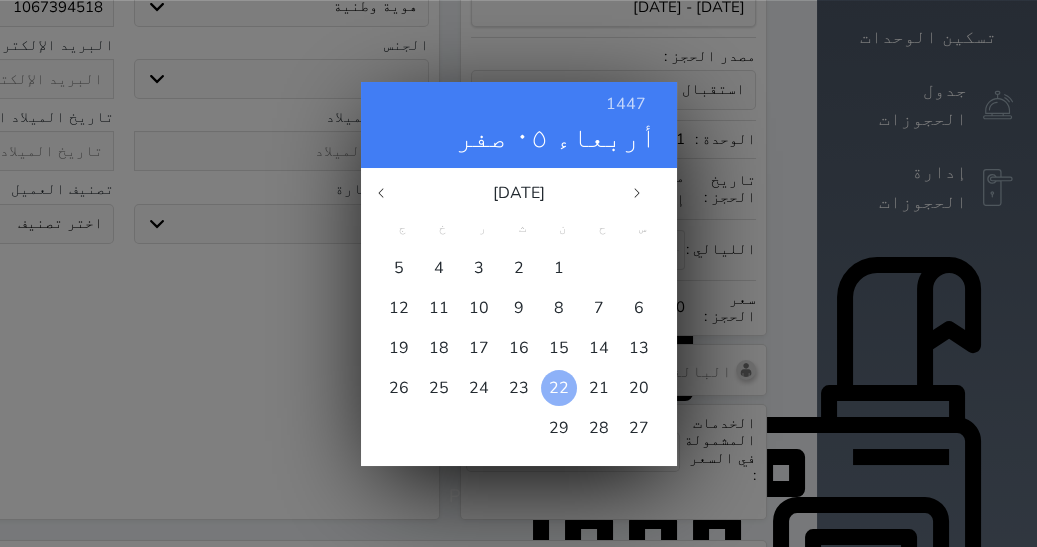 click on "22" at bounding box center [559, 387] 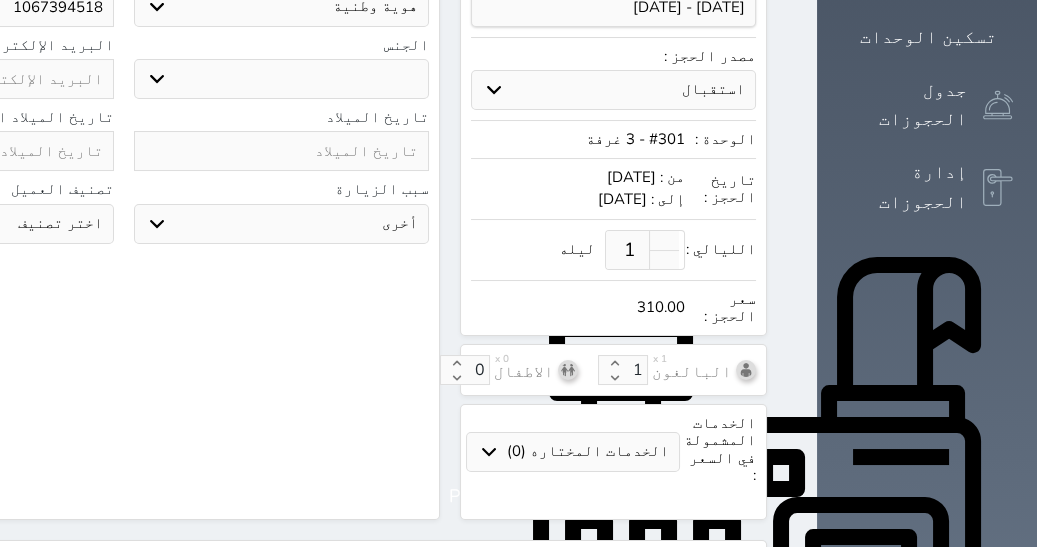 type on "[DATE]" 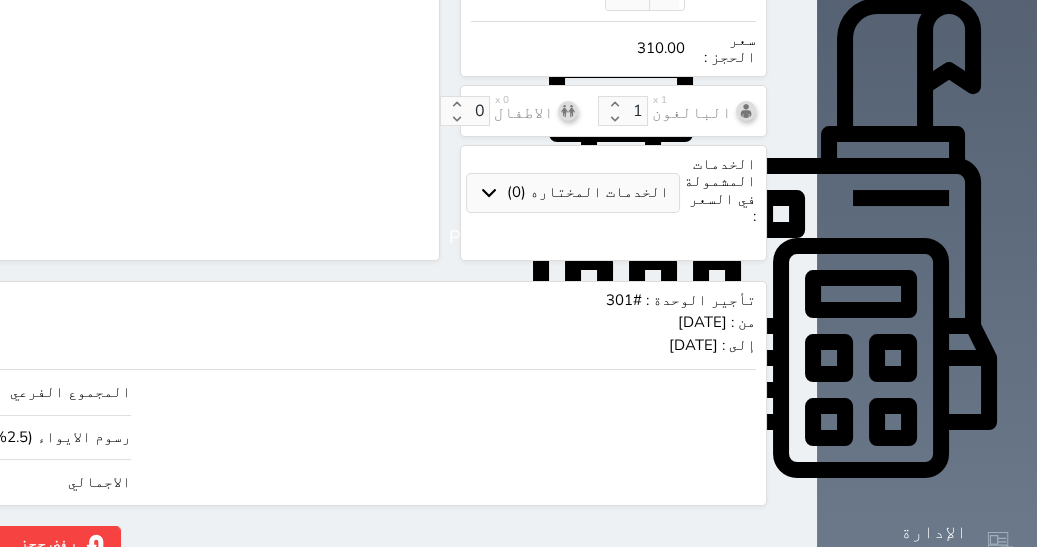 scroll, scrollTop: 835, scrollLeft: 0, axis: vertical 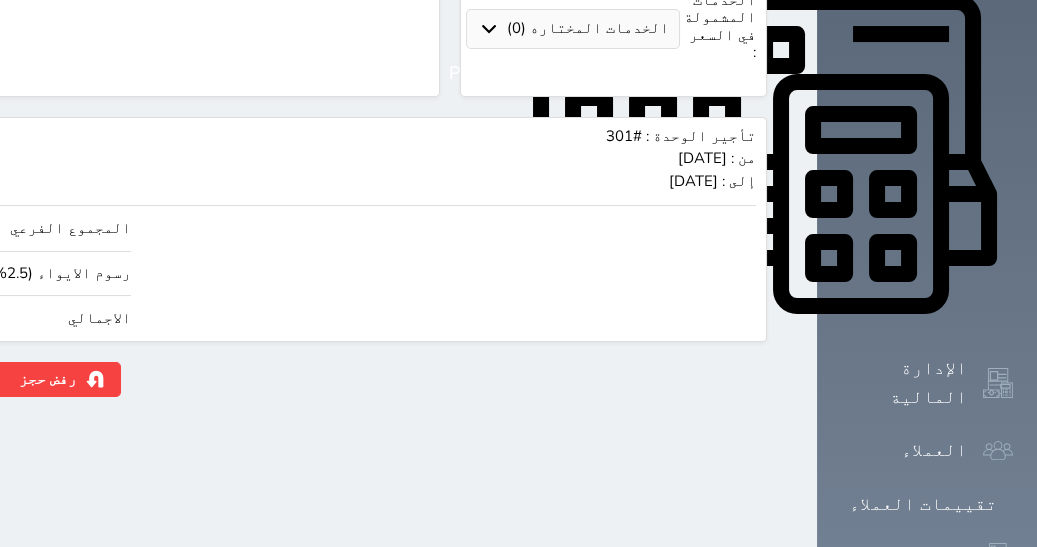 click on "310.00" at bounding box center [-117, 318] 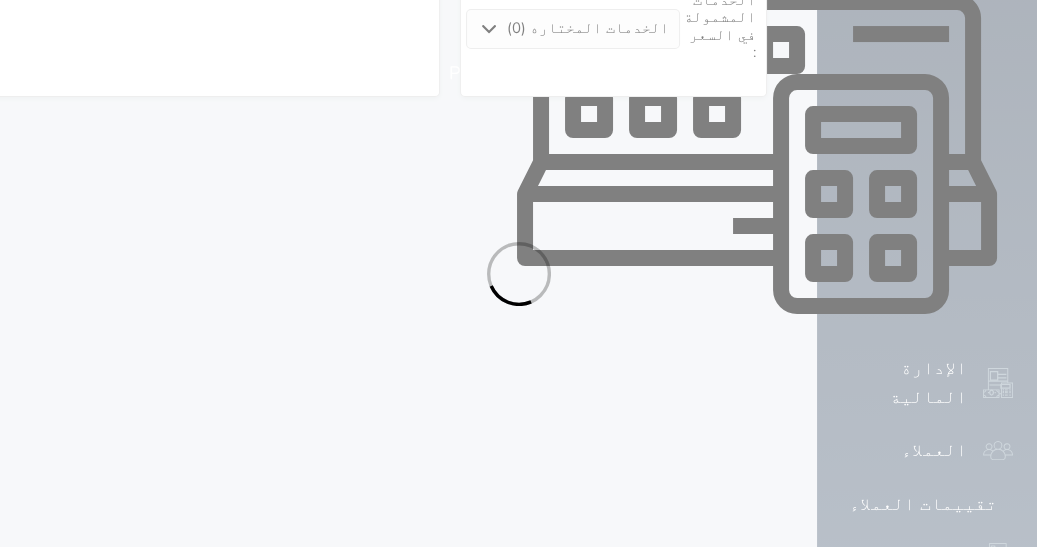 select on "1" 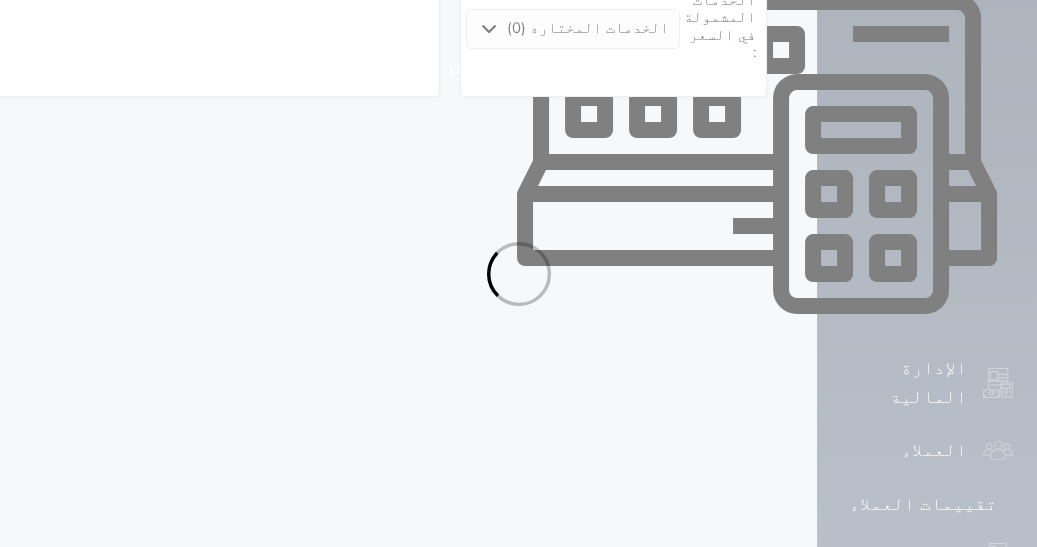 select on "113" 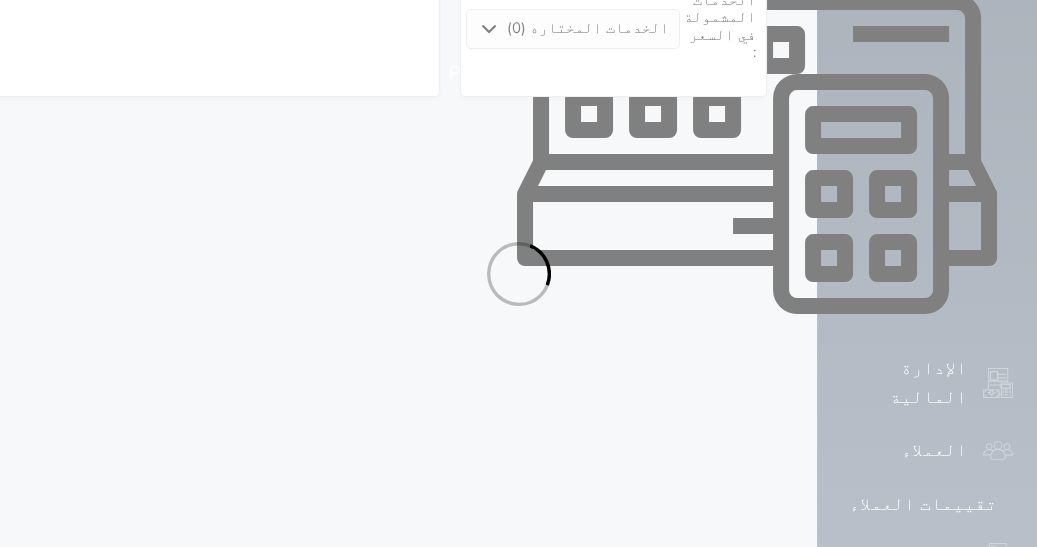 select on "1" 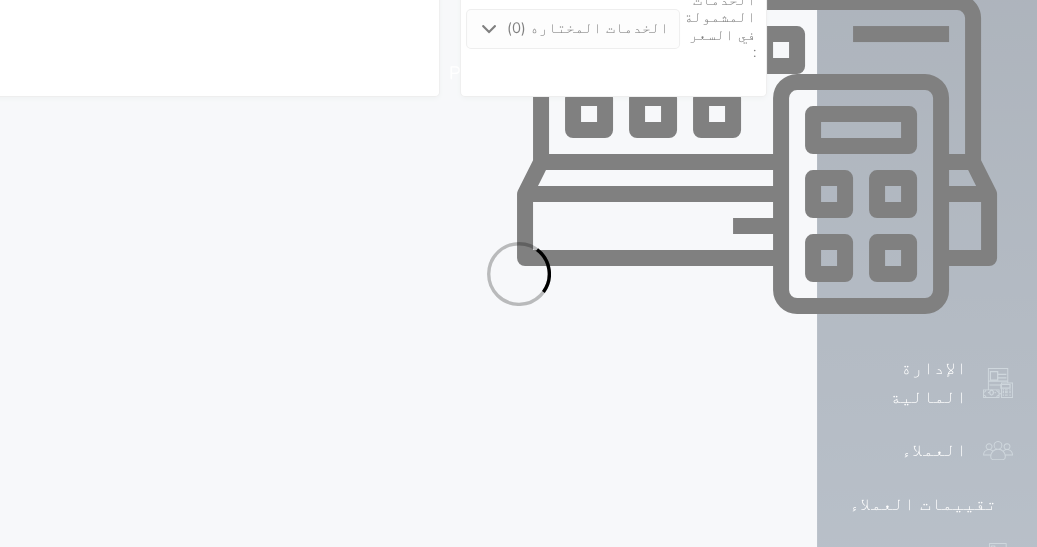 select on "7" 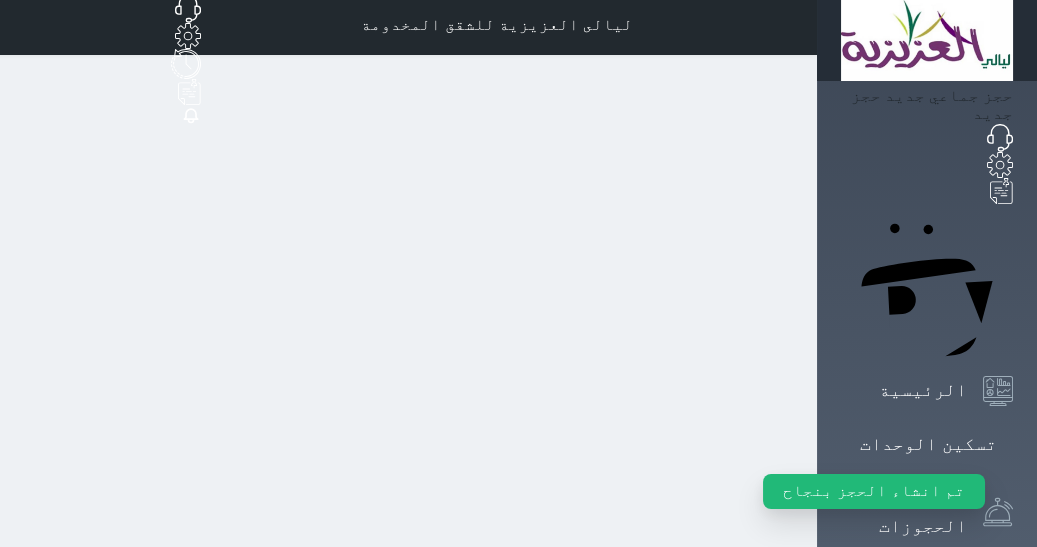 scroll, scrollTop: 0, scrollLeft: 0, axis: both 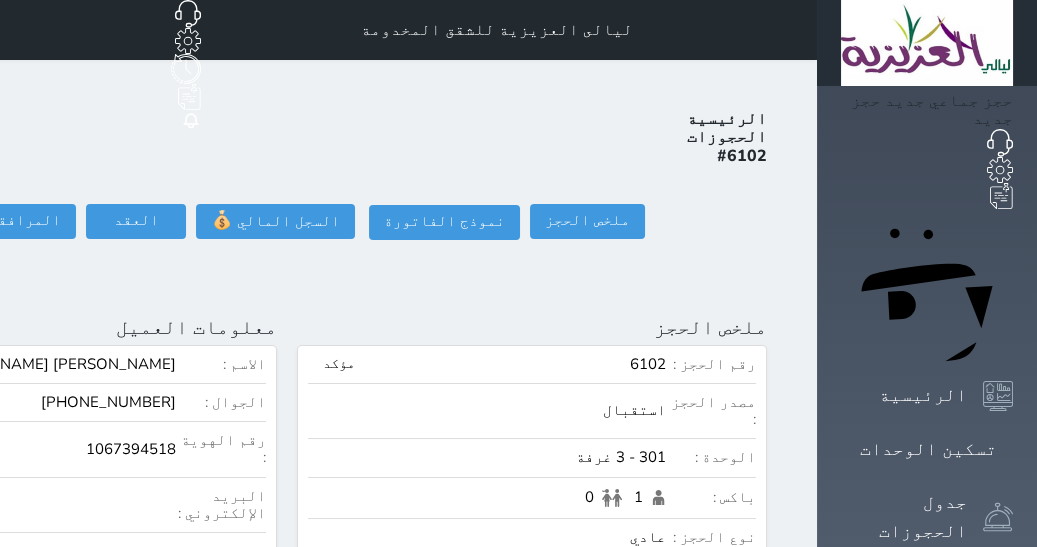 click on "تسجيل دخول" at bounding box center [-126, 221] 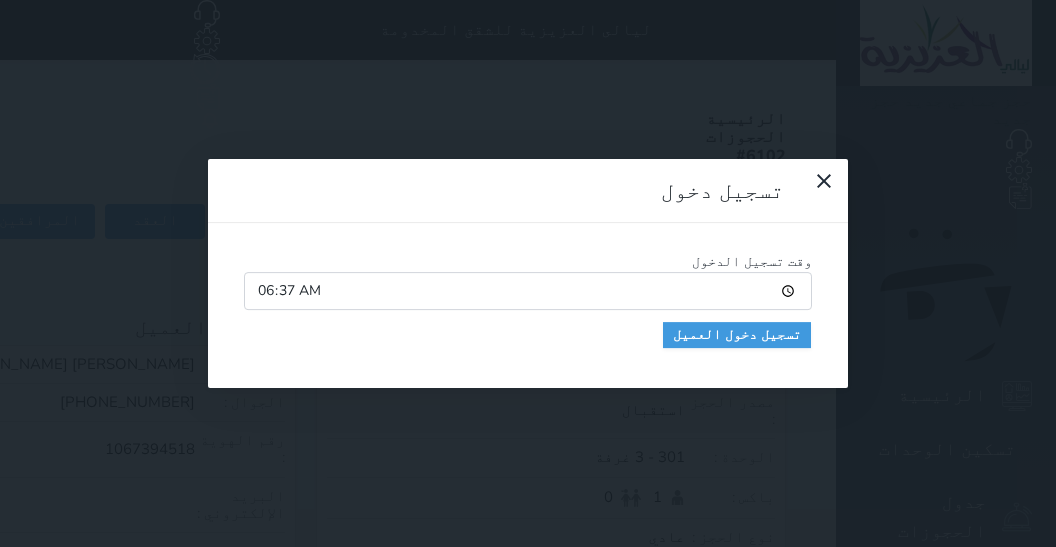 click on "06:37" at bounding box center (528, 291) 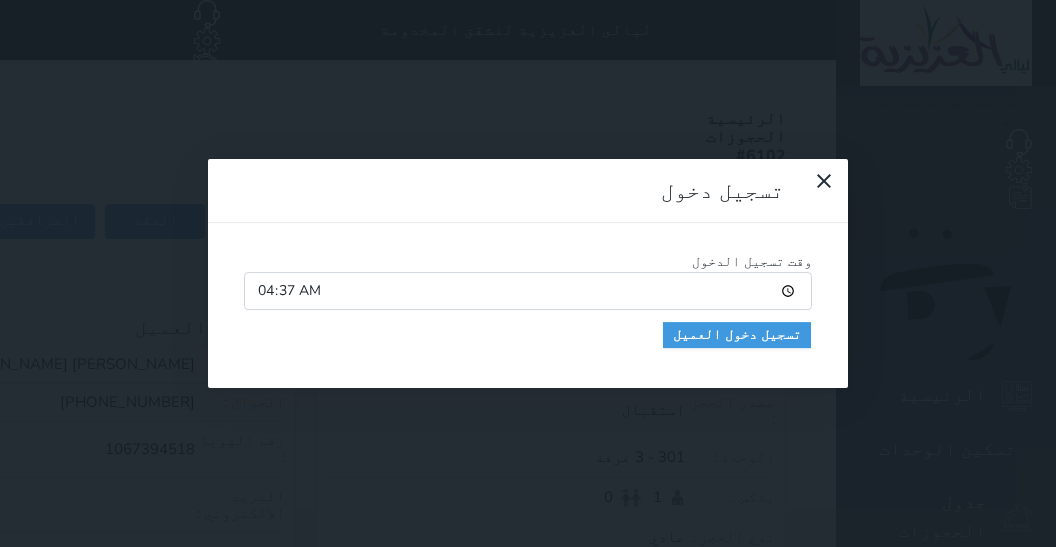 type on "04:00" 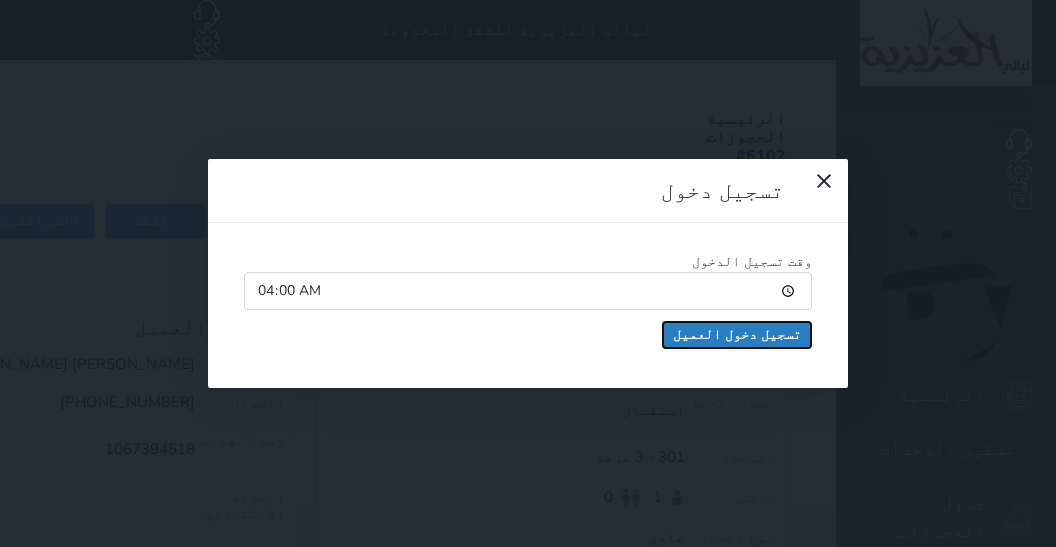 click on "تسجيل دخول العميل" at bounding box center (737, 335) 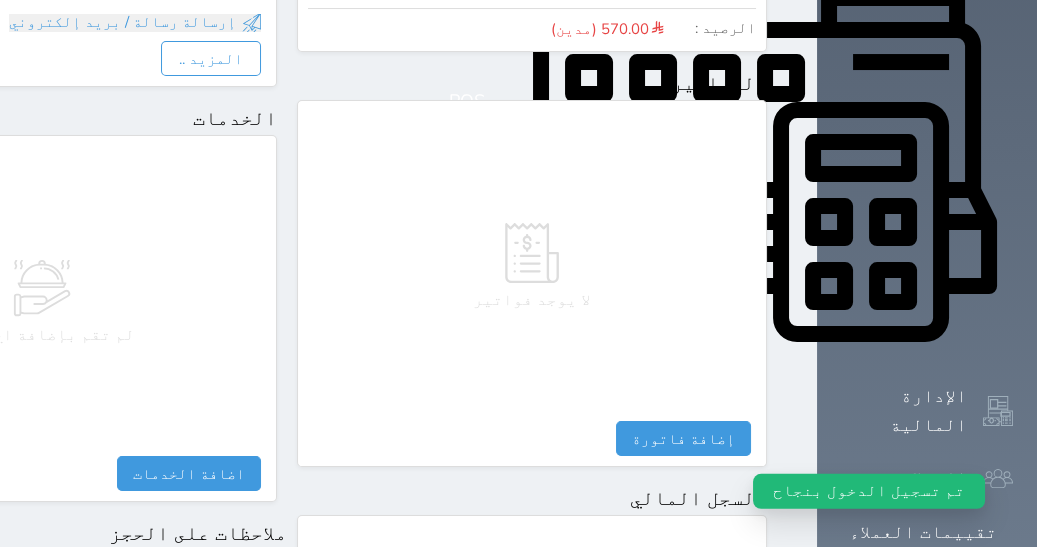 scroll, scrollTop: 1175, scrollLeft: 0, axis: vertical 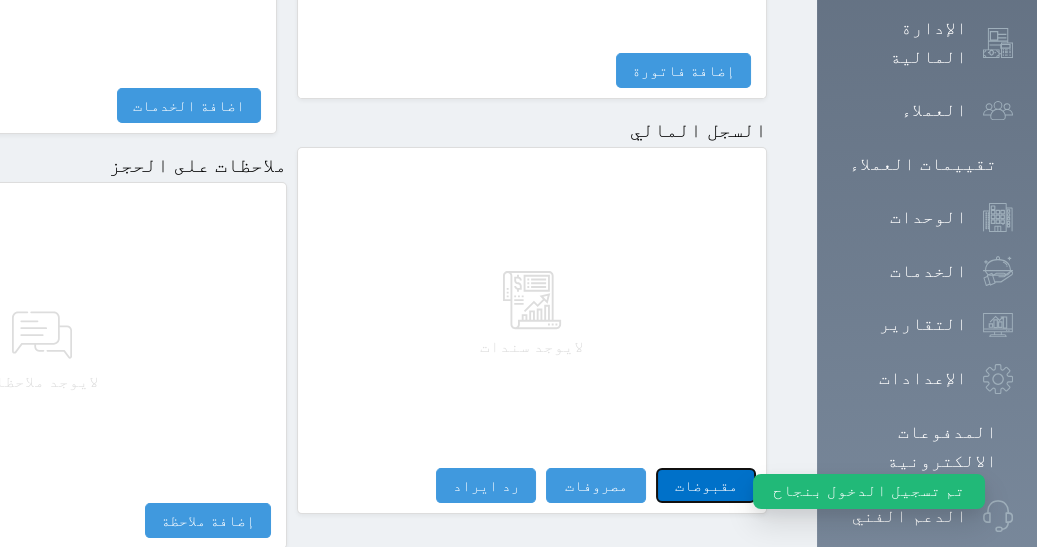 click on "مقبوضات" at bounding box center (706, 485) 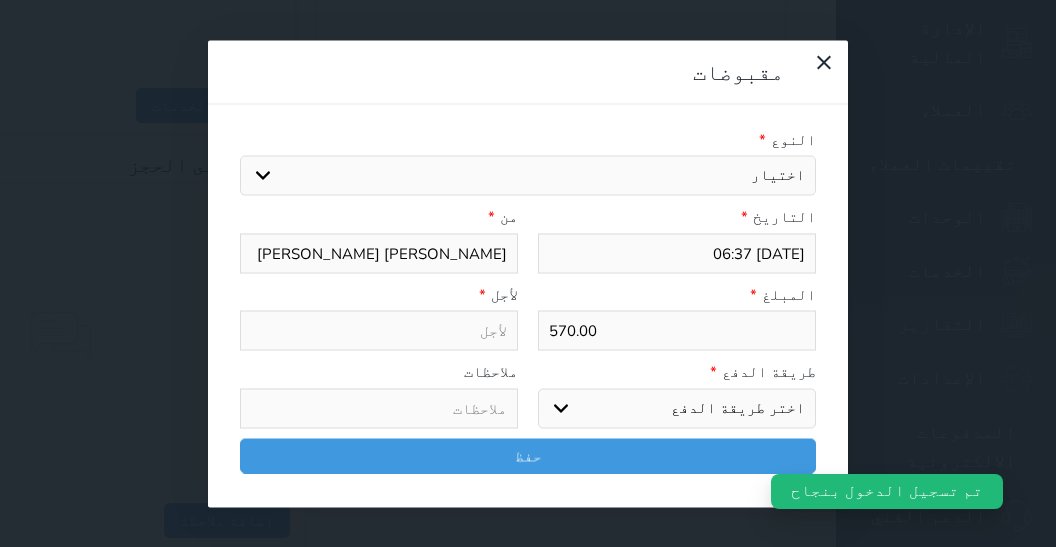 select 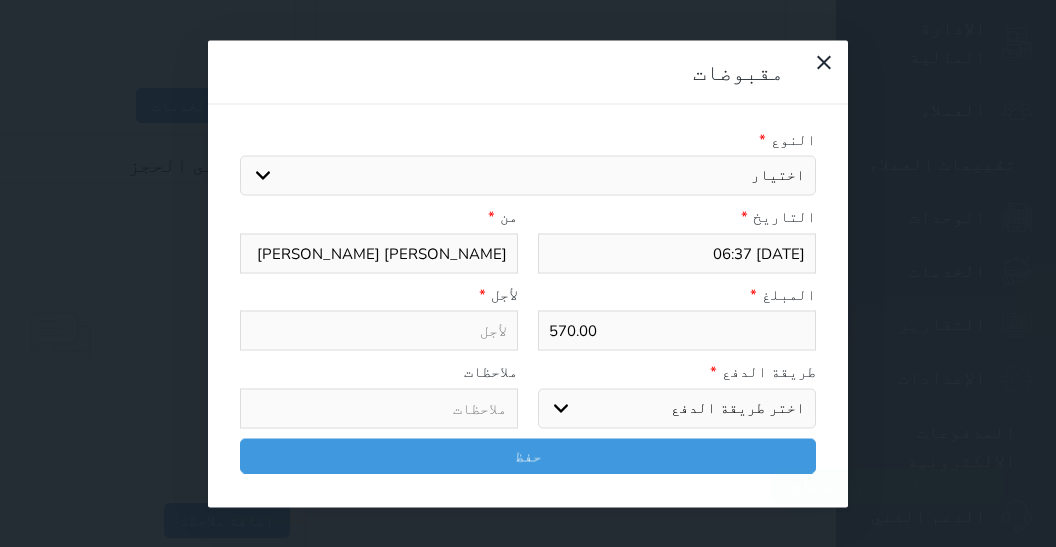 click on "اختيار   مقبوضات عامة قيمة إيجار فواتير تامين عربون لا ينطبق آخر مغسلة واي فاي - الإنترنت مواقف السيارات طعام الأغذية والمشروبات مشروبات المشروبات الباردة المشروبات الساخنة الإفطار غداء عشاء مخبز و كعك حمام سباحة الصالة الرياضية سبا و خدمات الجمال اختيار وإسقاط (خدمات النقل) ميني بار كابل - تلفزيون سرير إضافي تصفيف الشعر التسوق خدمات الجولات السياحية المنظمة خدمات الدليل السياحي" at bounding box center [528, 176] 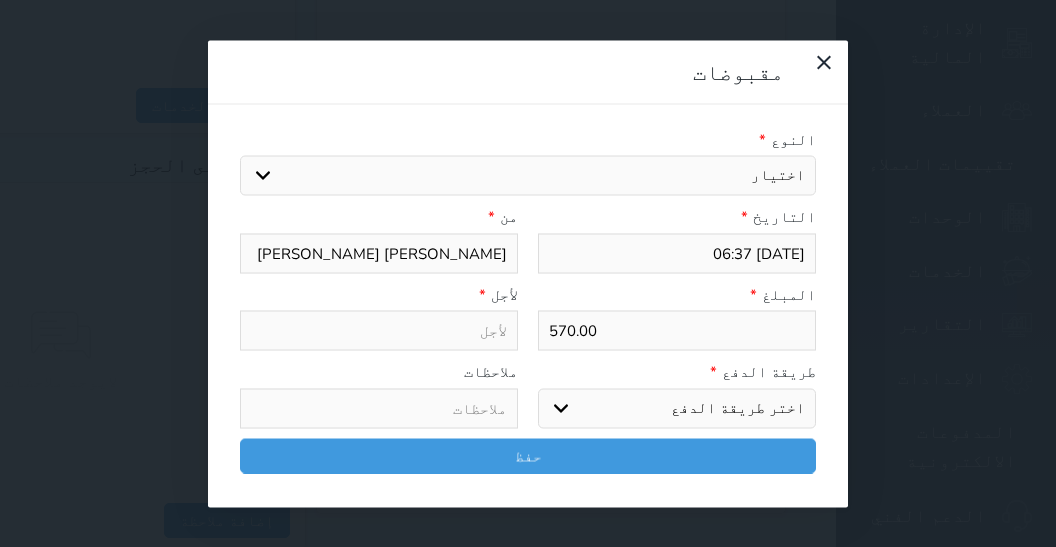 select on "2620" 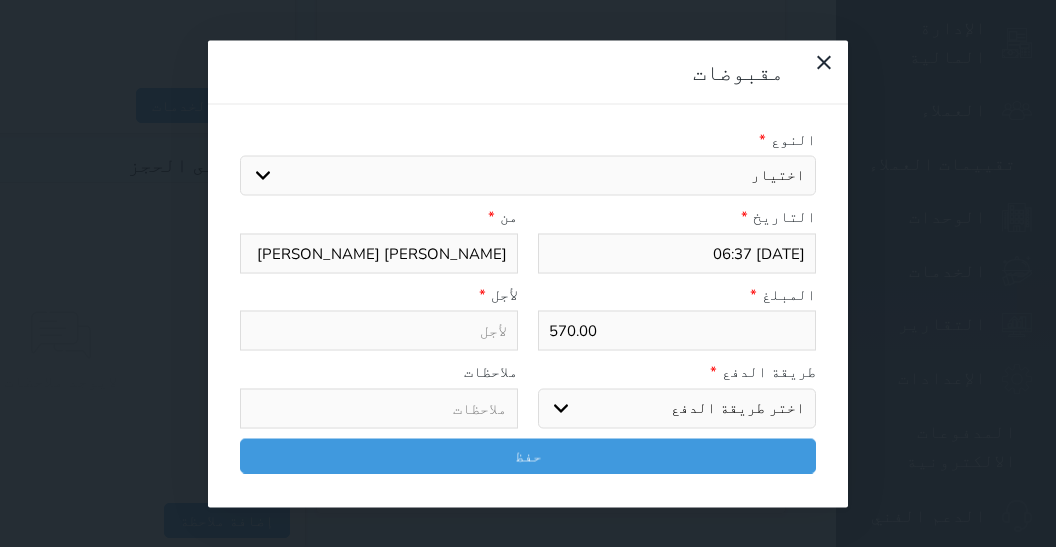 click on "فواتير" at bounding box center (0, 0) 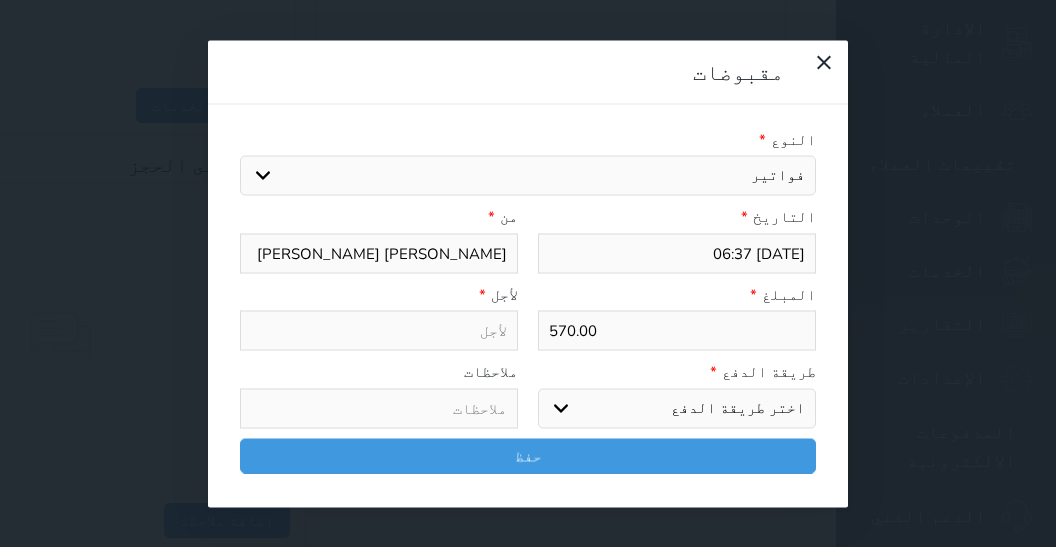 select 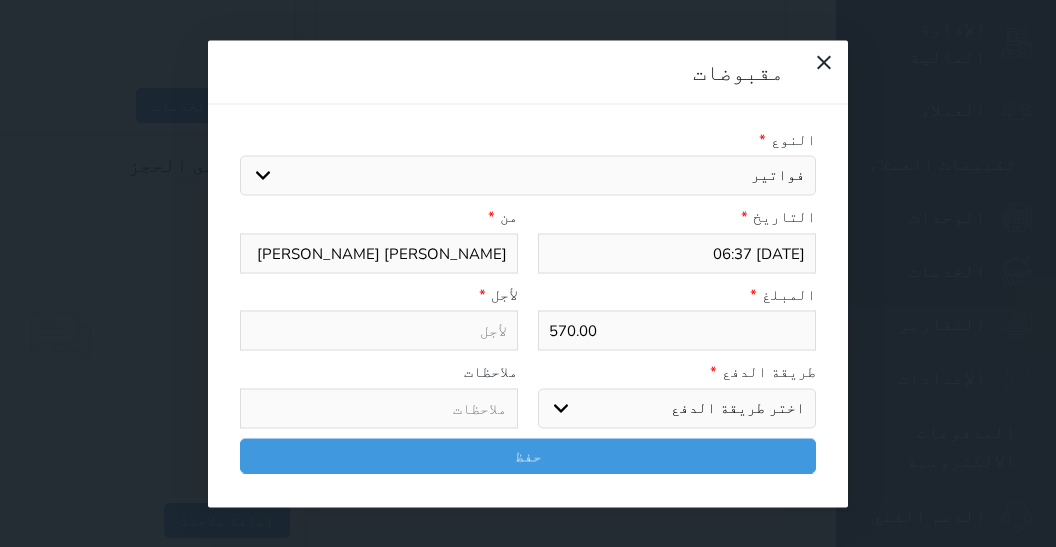 type on "فواتير - الوحدة - 301" 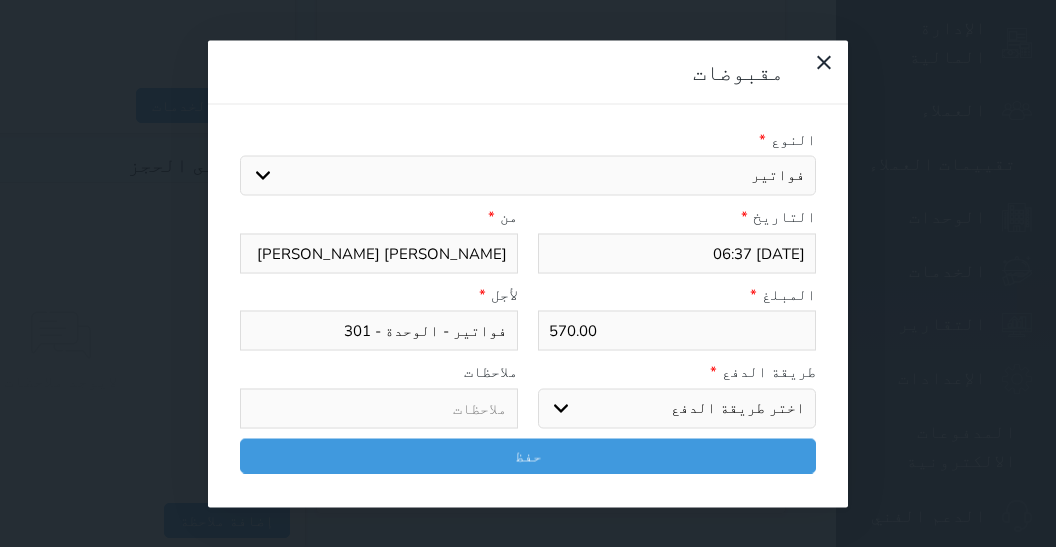 click on "اختر طريقة الدفع   دفع نقدى   تحويل بنكى   مدى   بطاقة ائتمان   آجل" at bounding box center [677, 408] 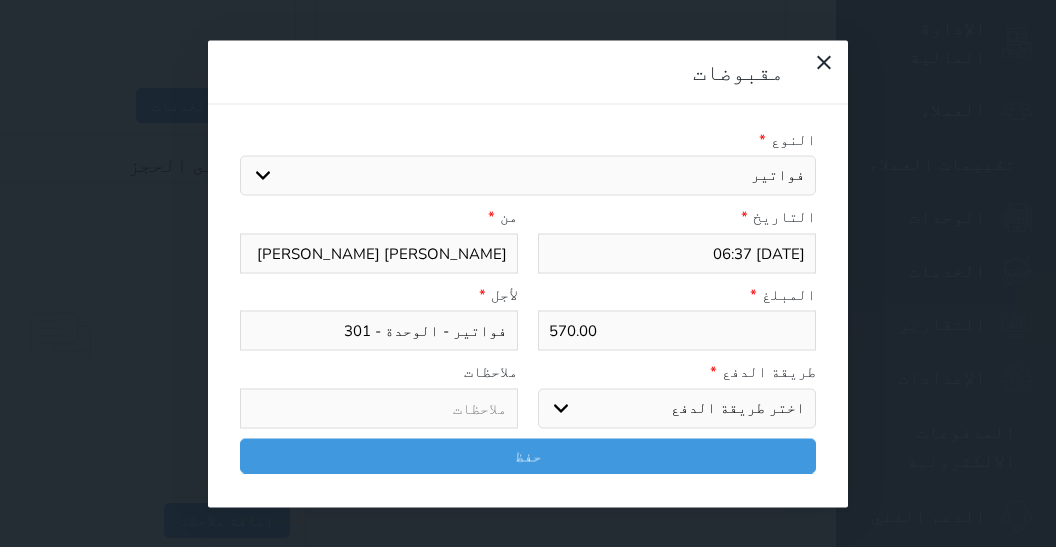 select on "mada" 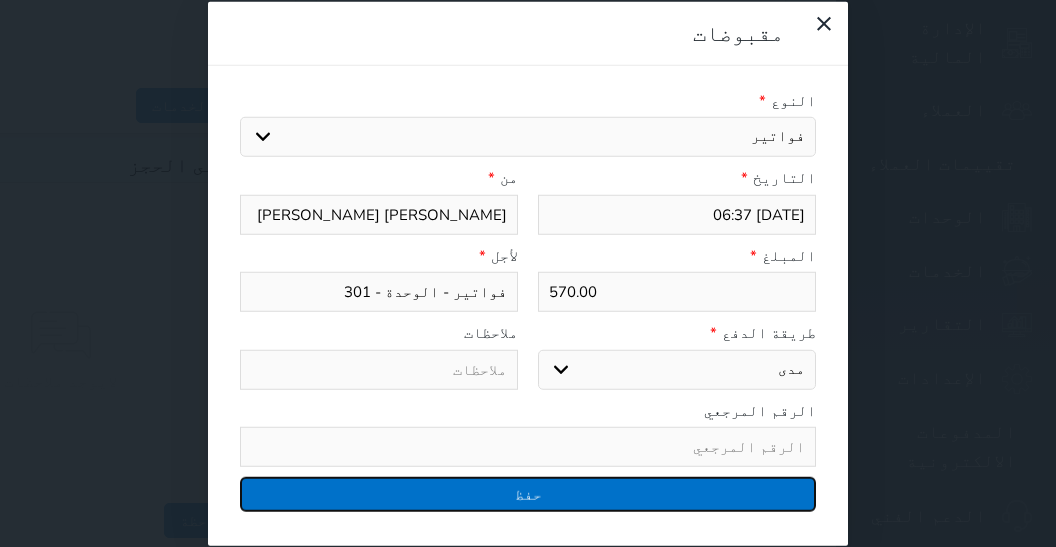 click on "حفظ" at bounding box center [528, 494] 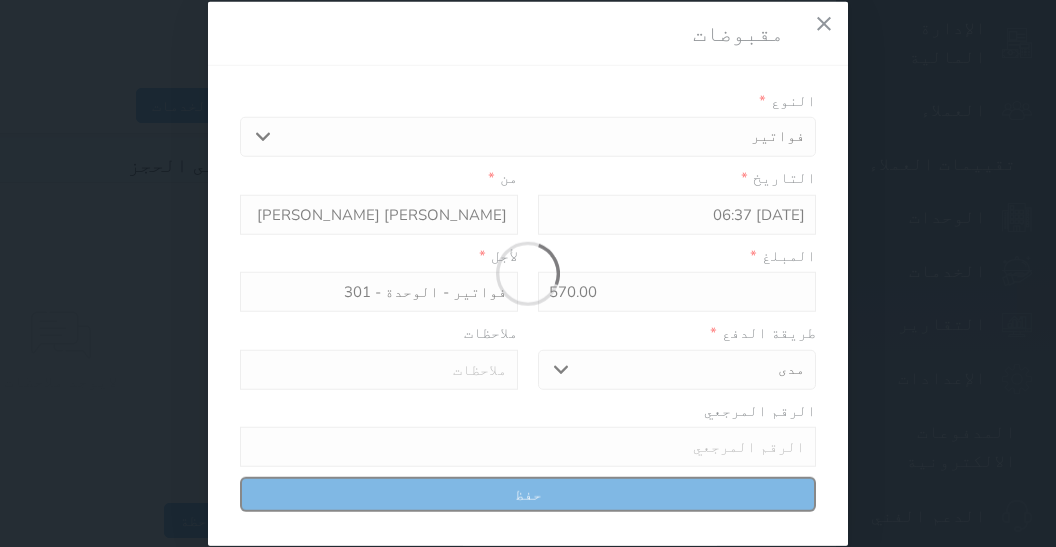 select 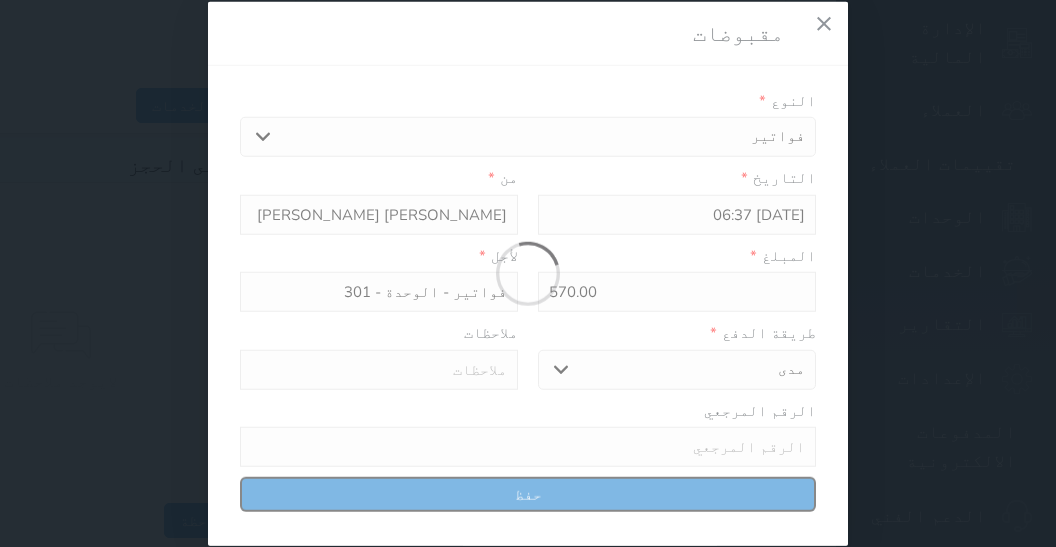 type 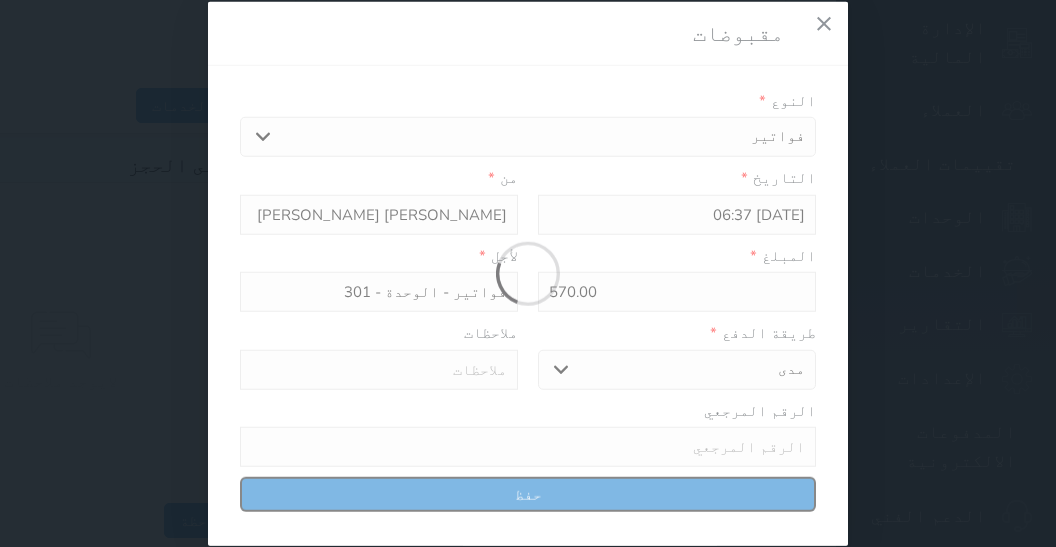 type on "0" 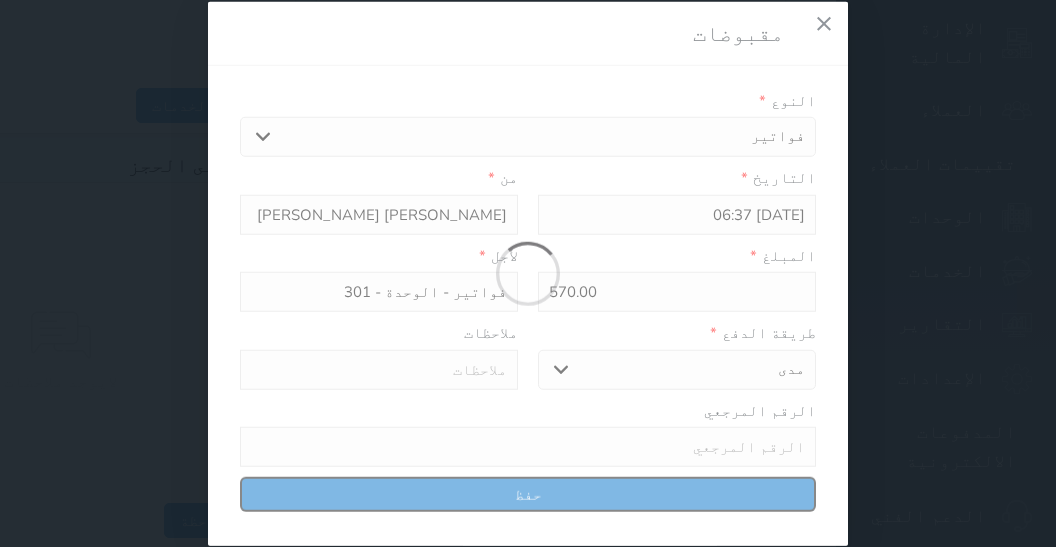 select 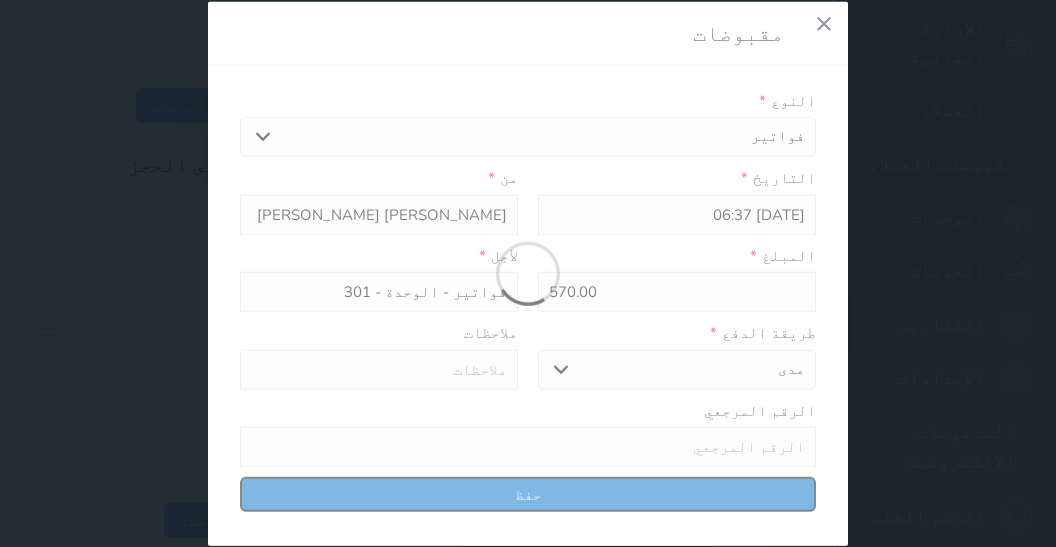 type on "0" 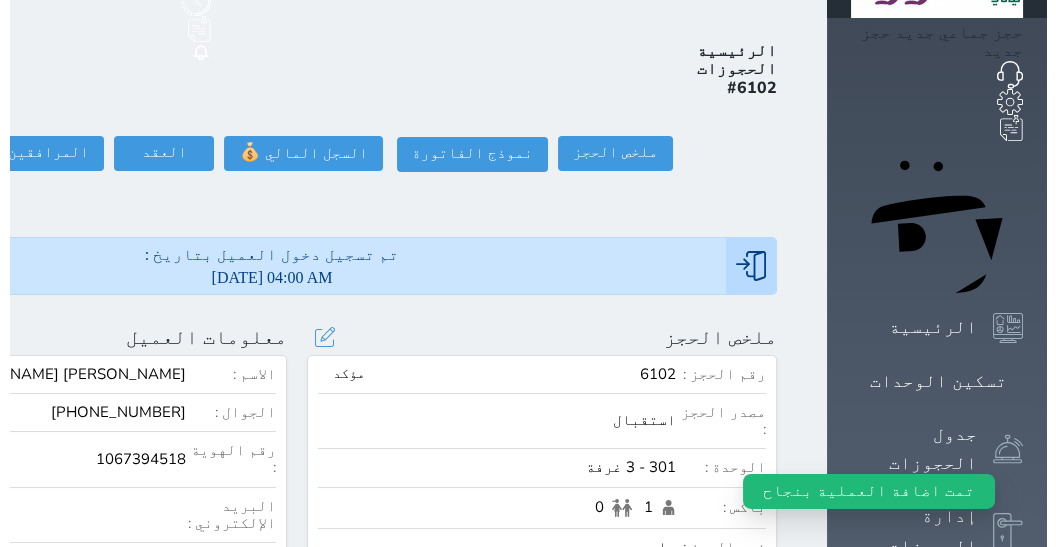scroll, scrollTop: 0, scrollLeft: 0, axis: both 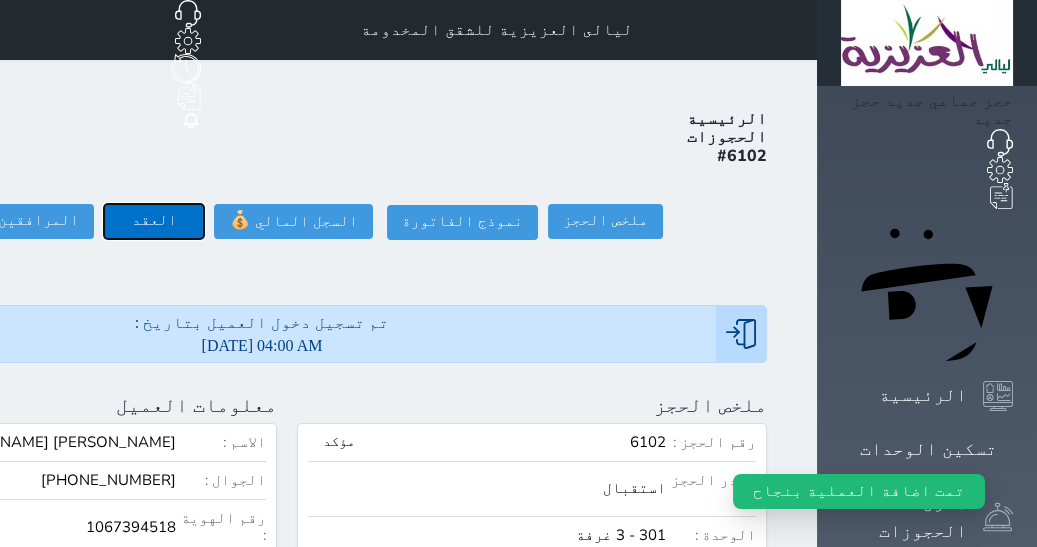 click on "العقد" at bounding box center [154, 221] 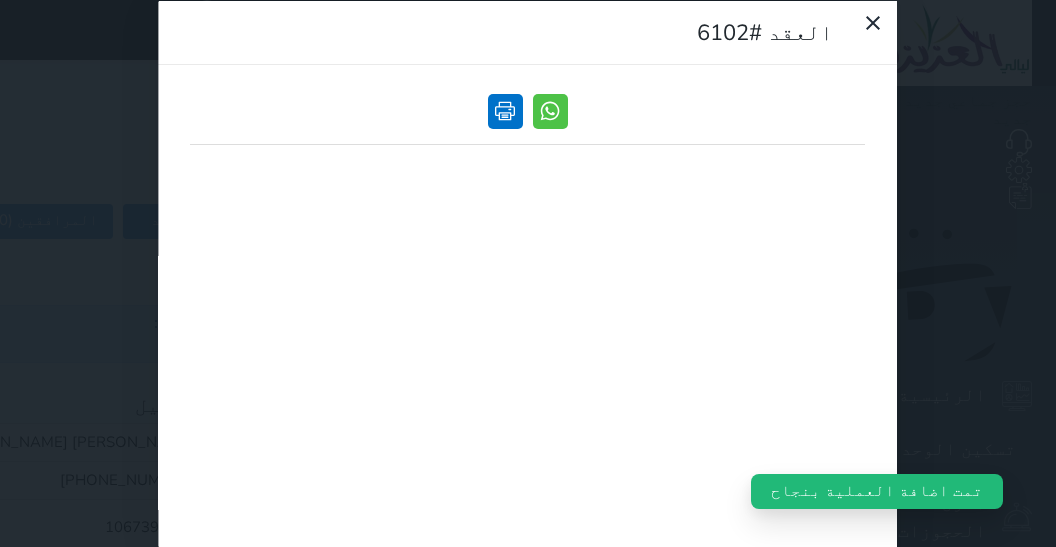 click at bounding box center [505, 110] 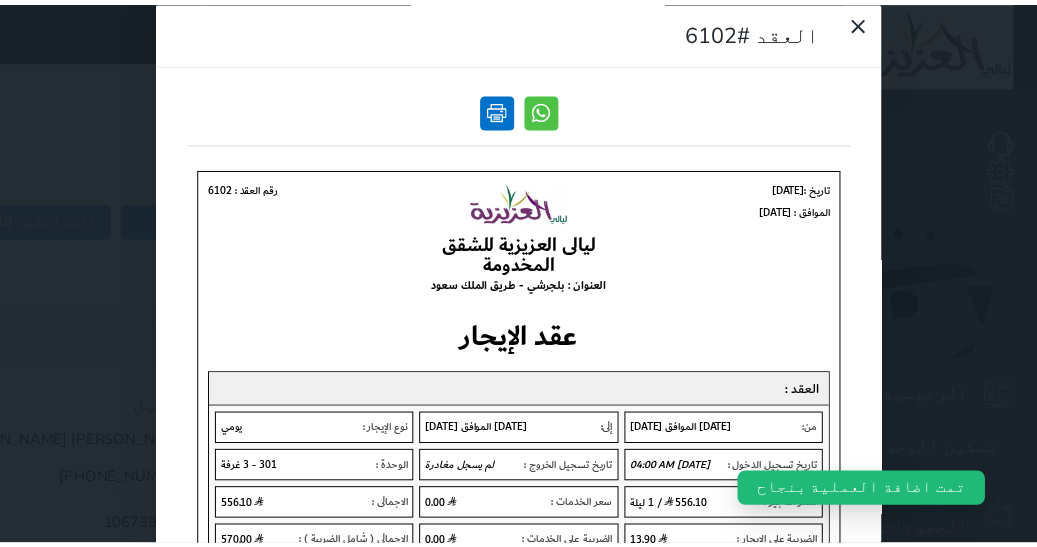 scroll, scrollTop: 0, scrollLeft: 0, axis: both 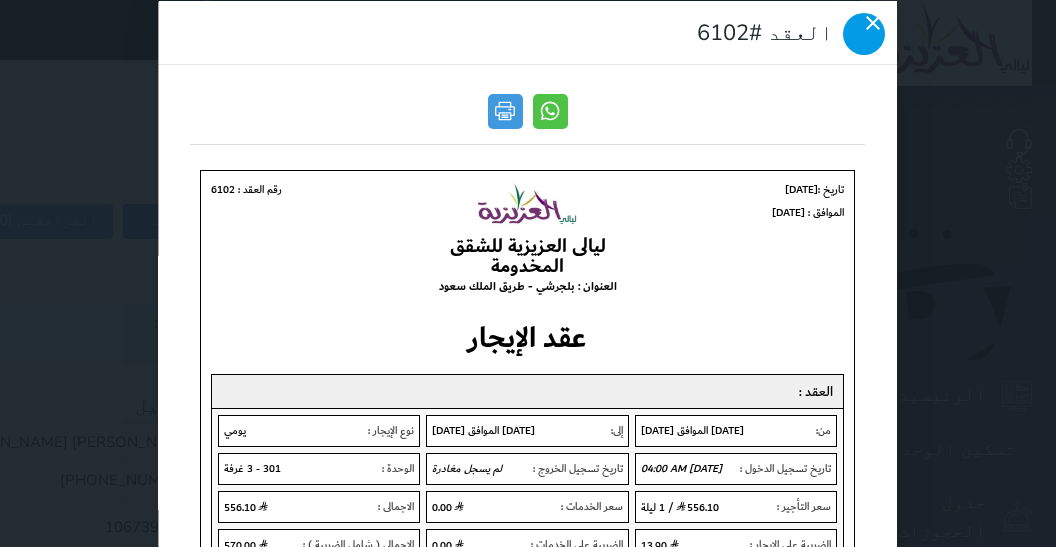click 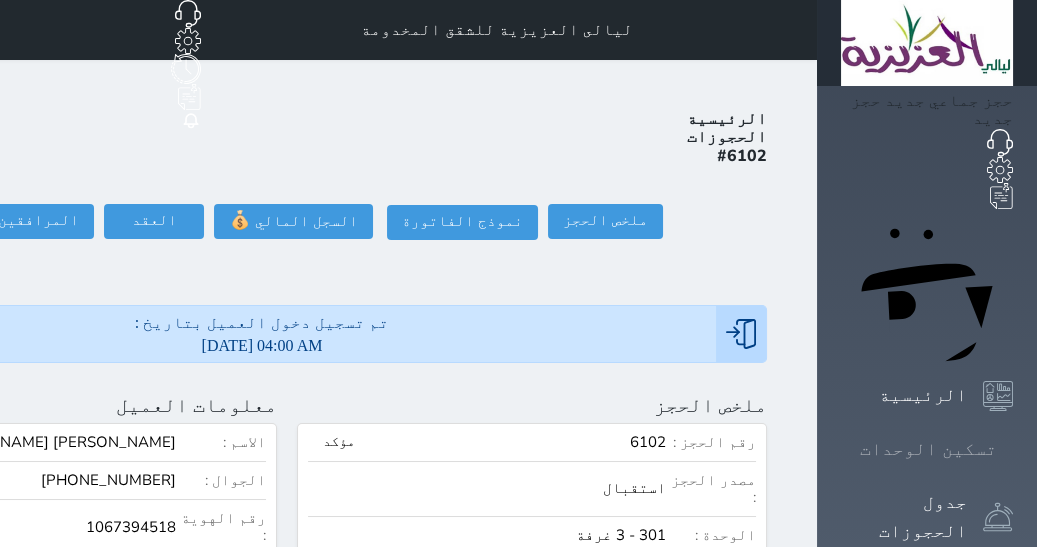 click on "تسكين الوحدات" at bounding box center (928, 449) 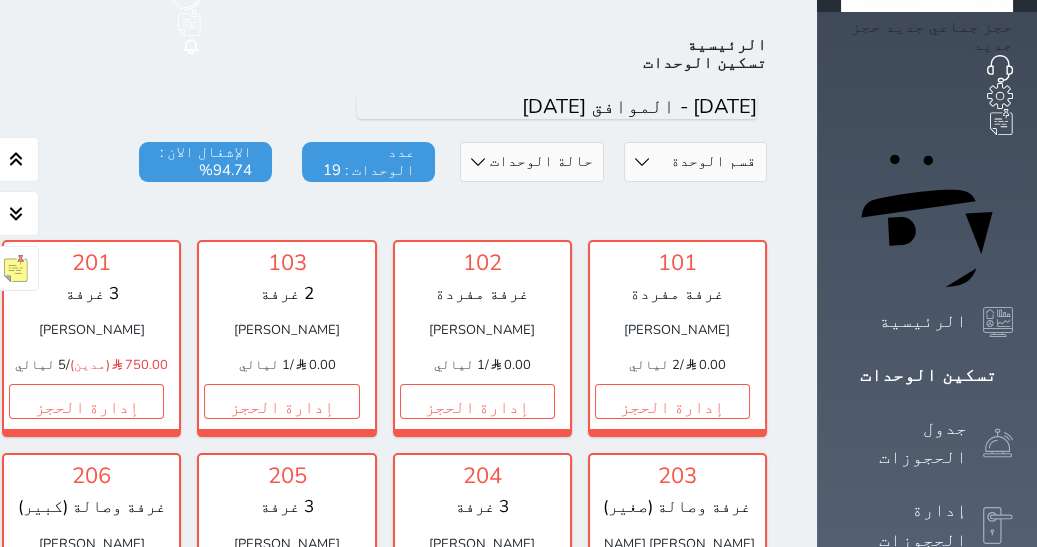 scroll, scrollTop: 77, scrollLeft: 0, axis: vertical 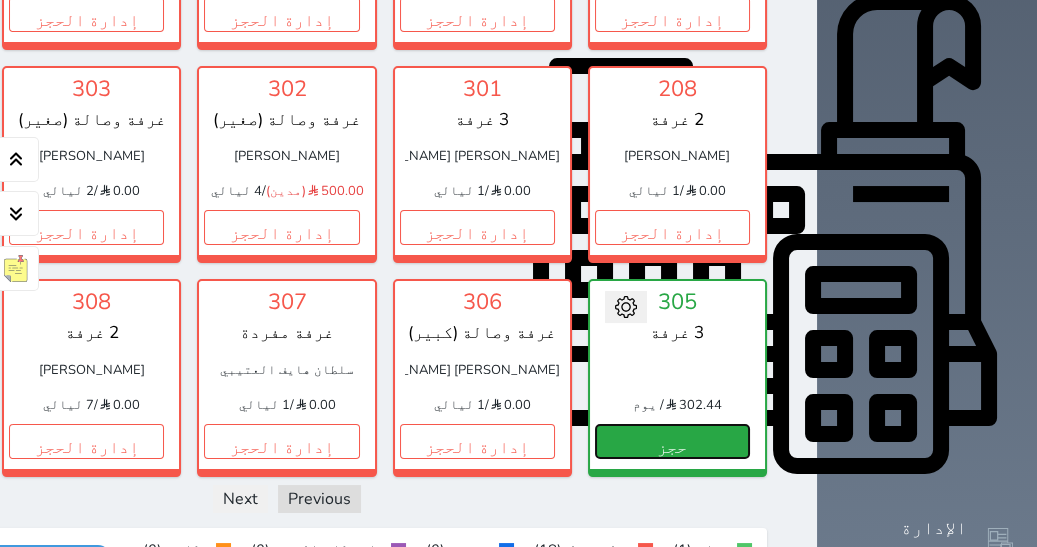 click on "حجز" at bounding box center [672, 441] 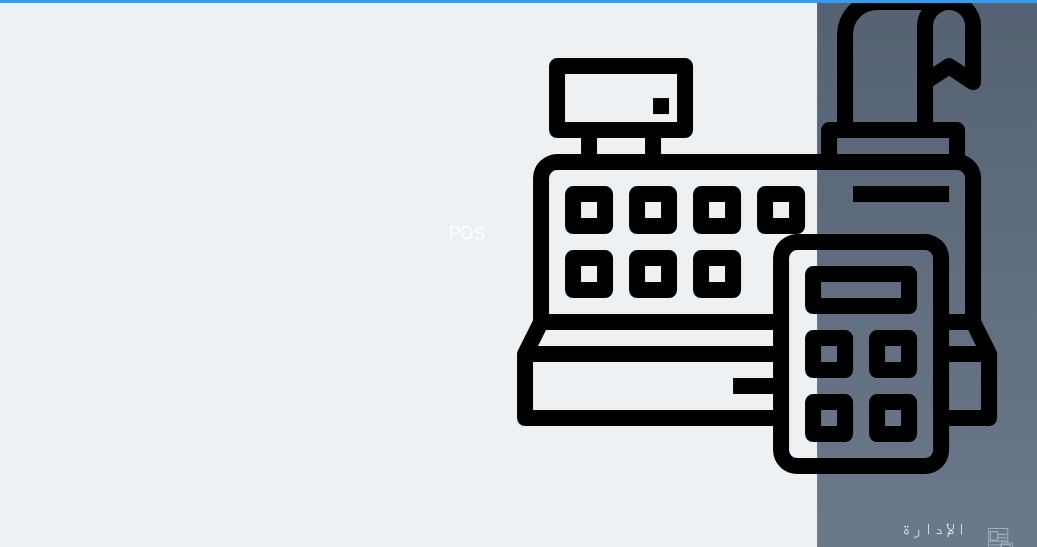 scroll, scrollTop: 0, scrollLeft: 0, axis: both 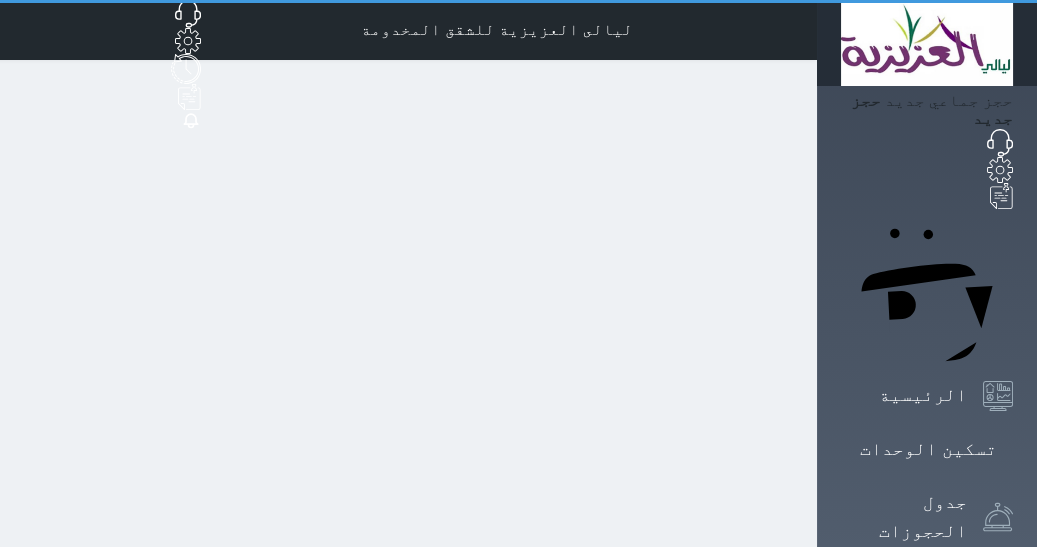 select on "1" 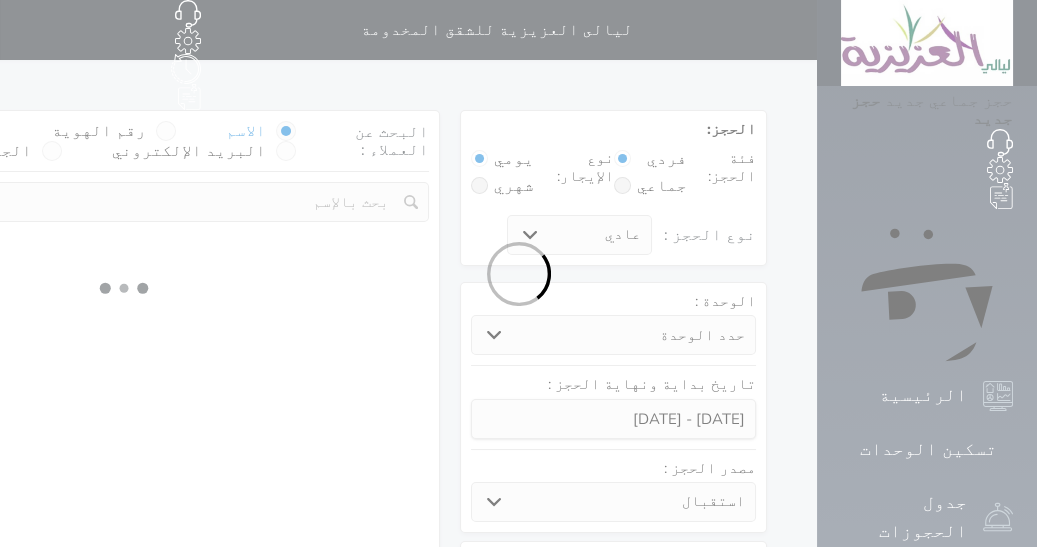 select 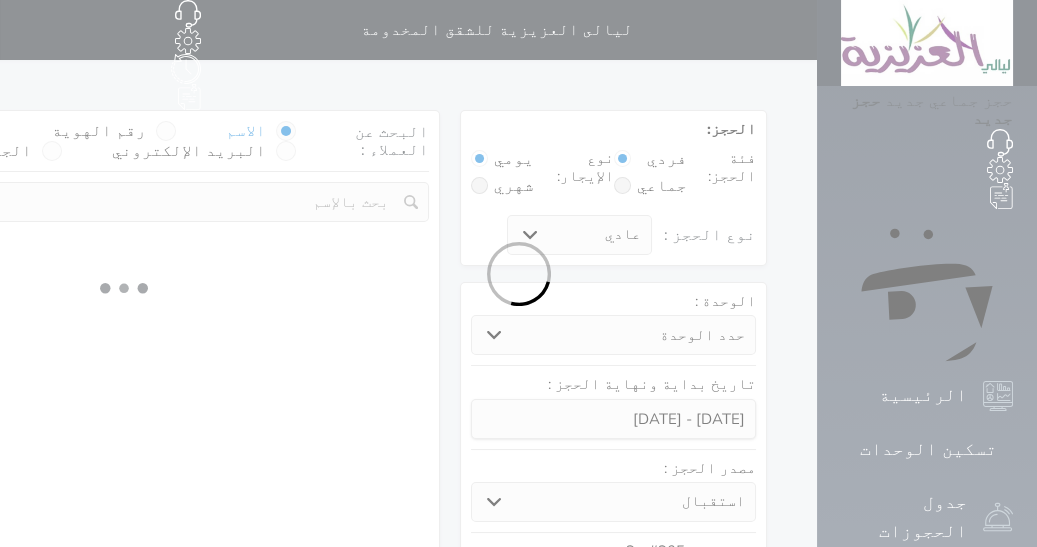 select on "1" 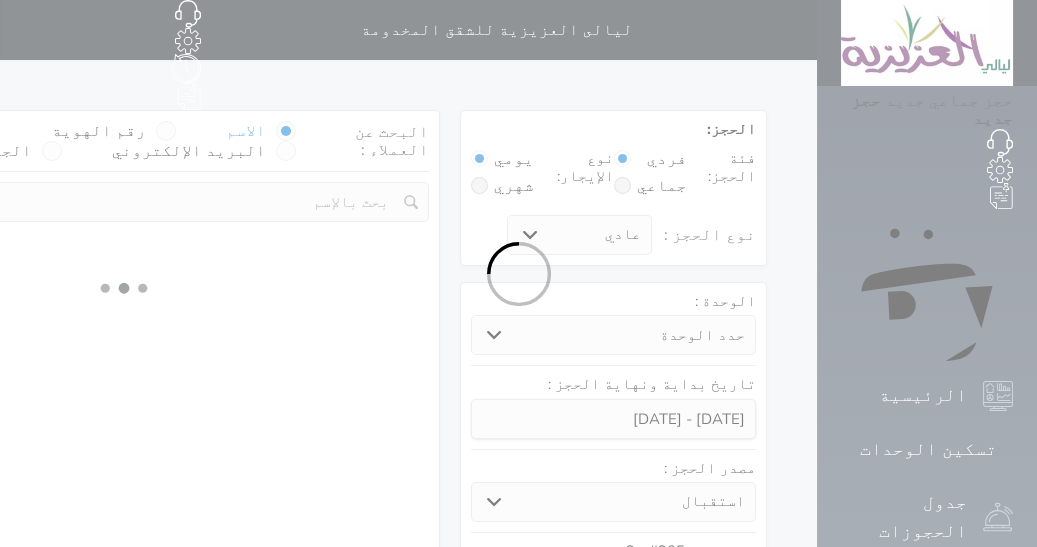 select on "113" 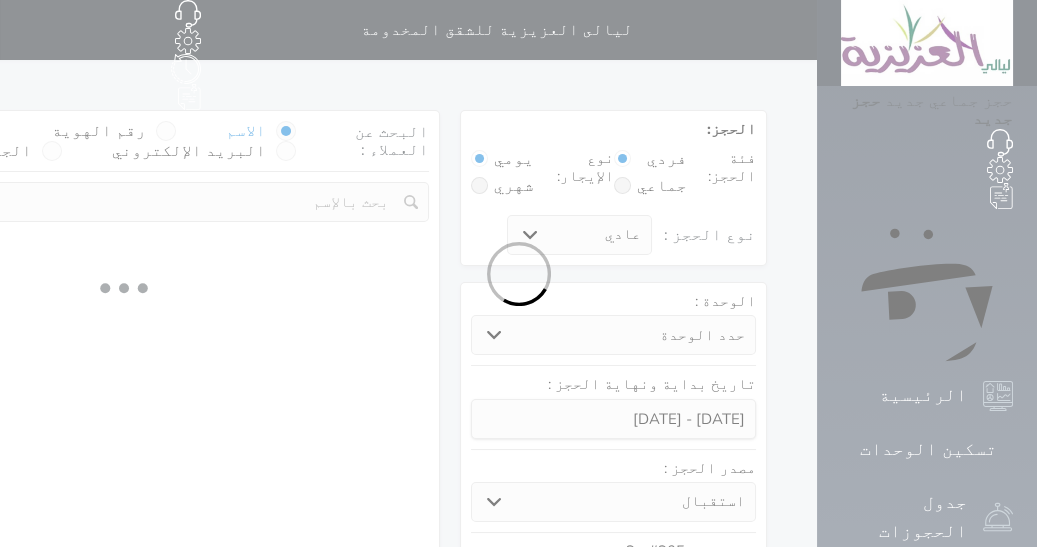 select on "1" 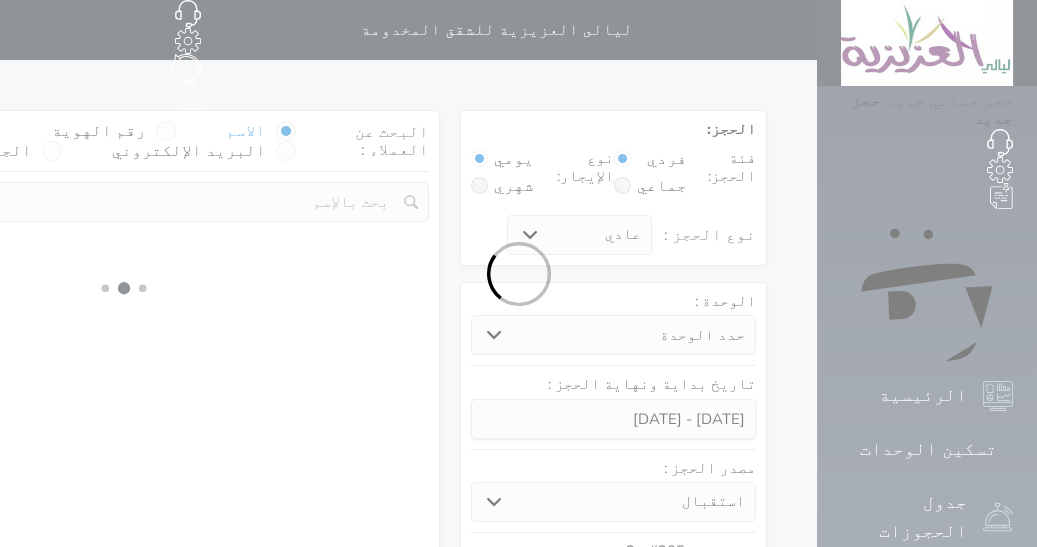 select 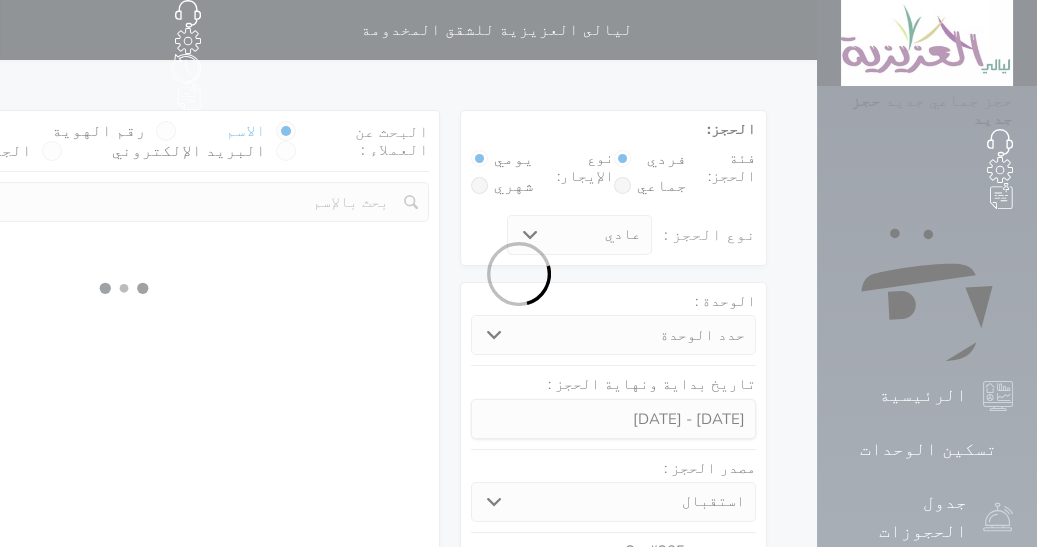 select on "7" 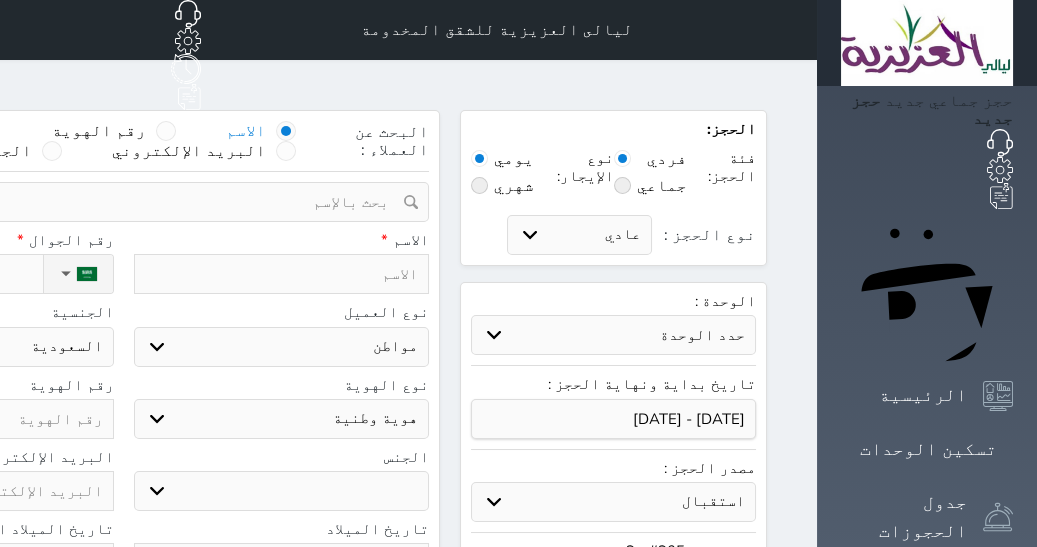 select 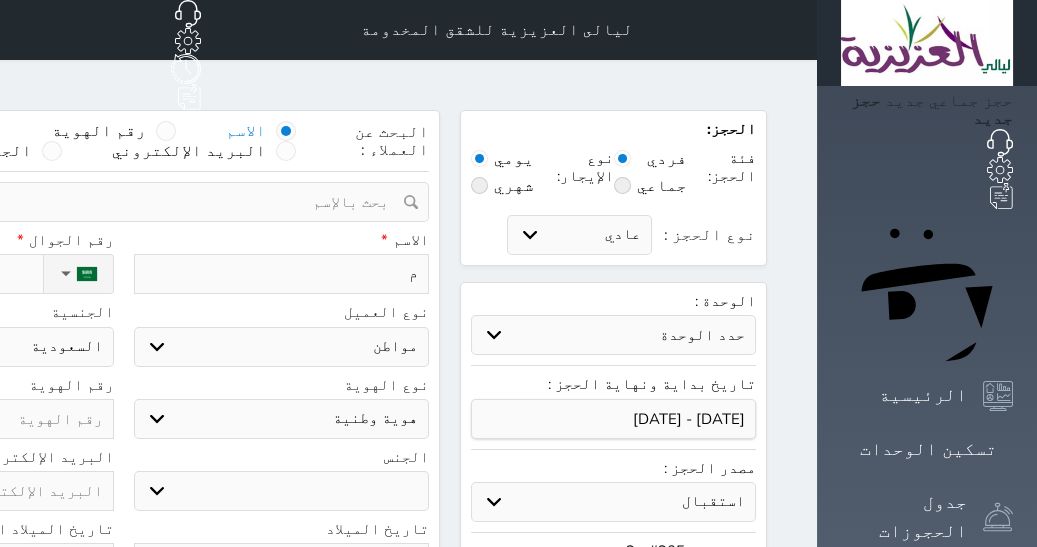 type on "مت" 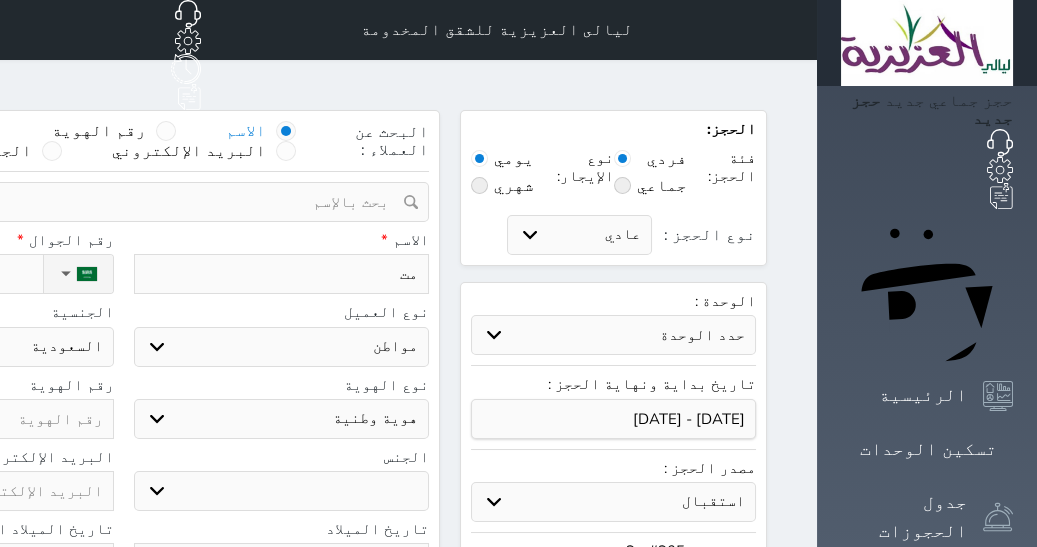 type on "متع" 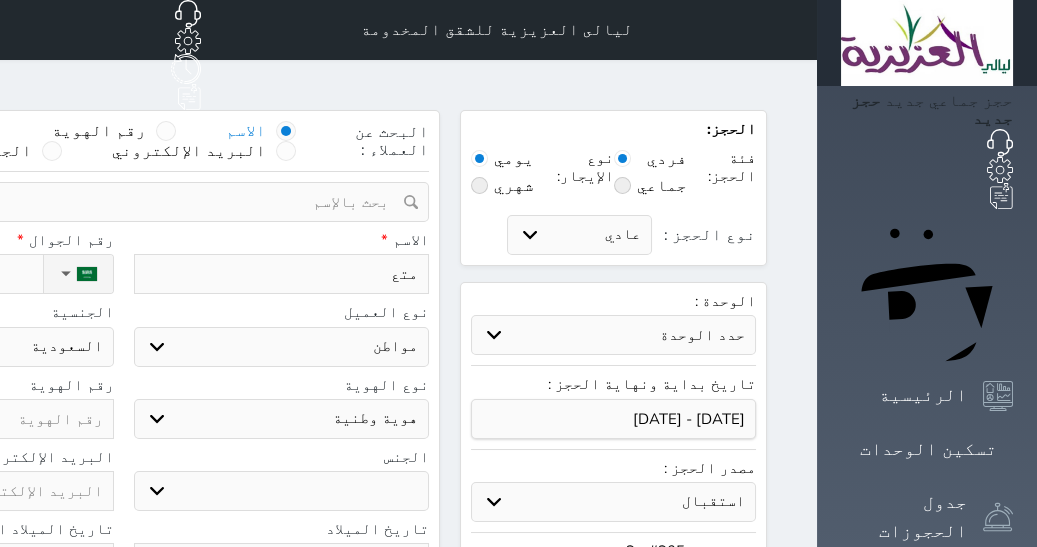 type on "متعب" 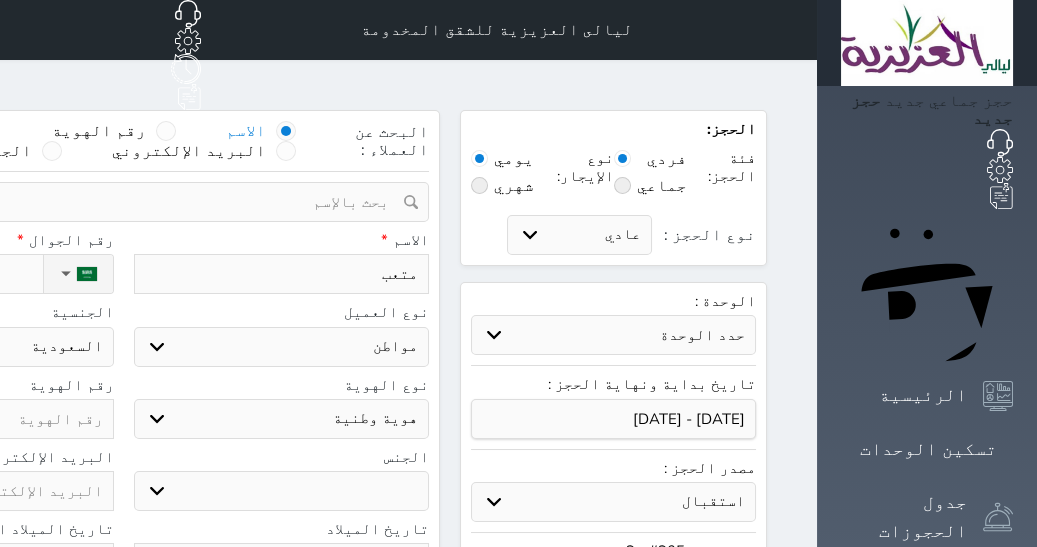 type on "متعب" 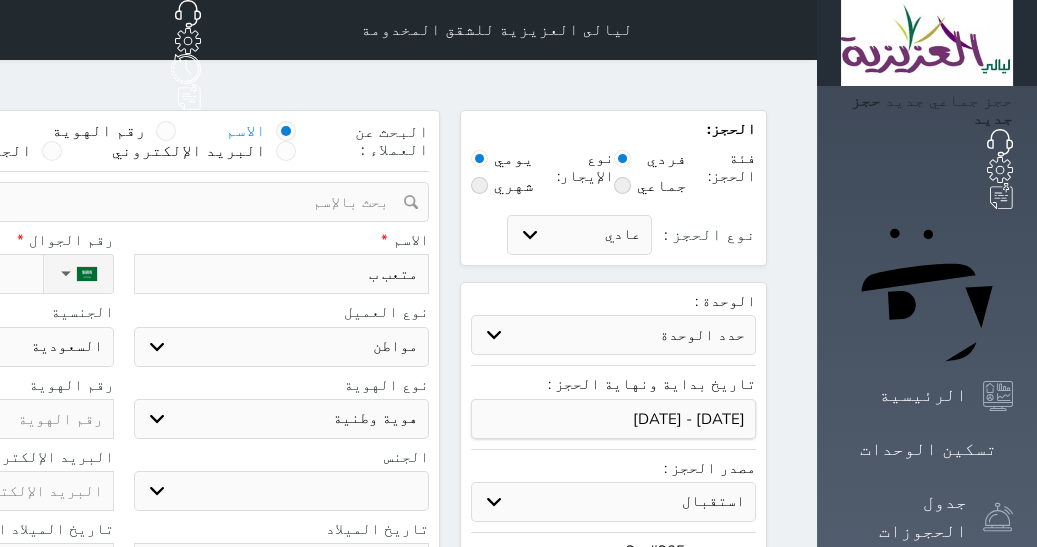 type on "[PERSON_NAME]" 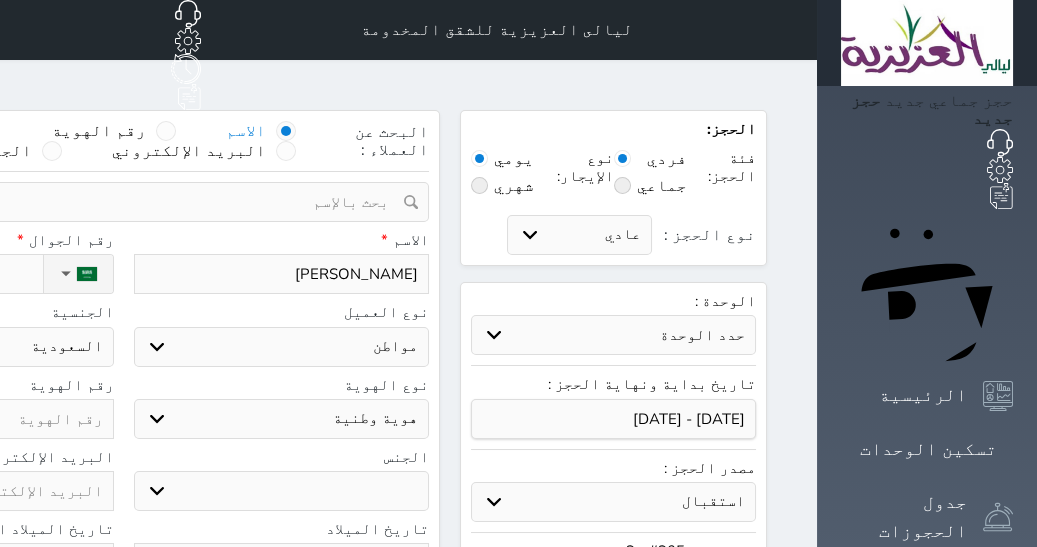 type on "[PERSON_NAME]" 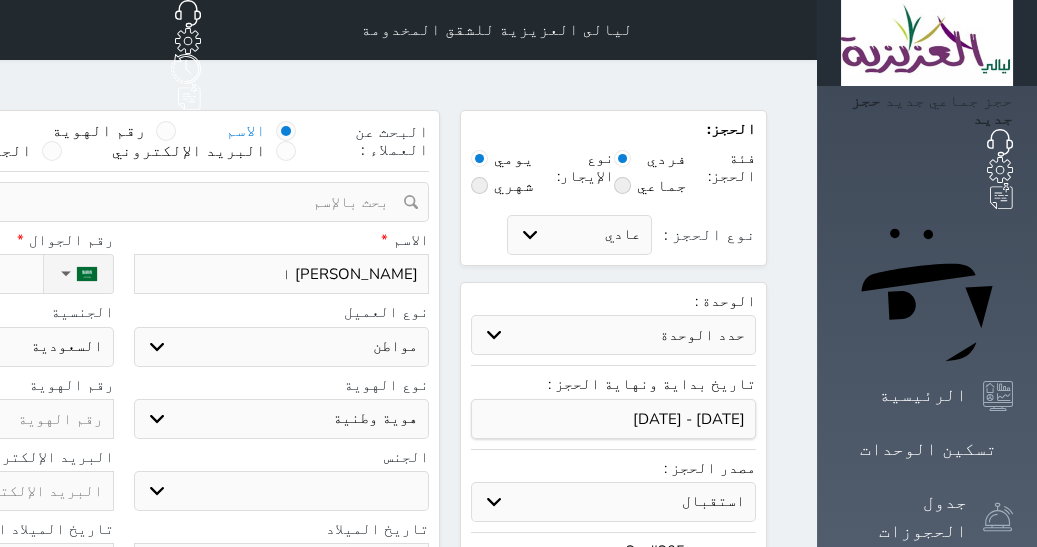 type on "[PERSON_NAME] ال" 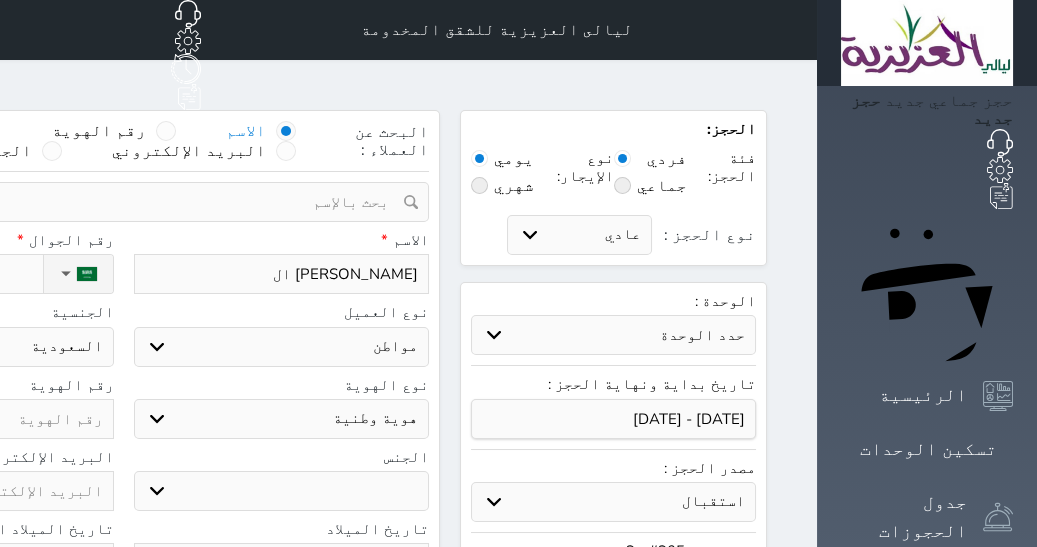 type on "[PERSON_NAME] الل" 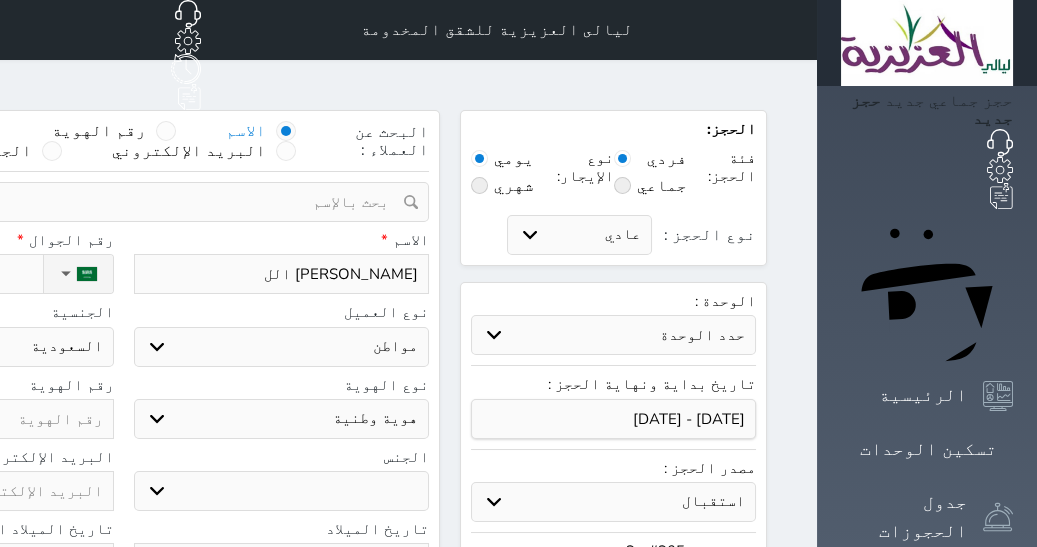 type on "[PERSON_NAME] ال" 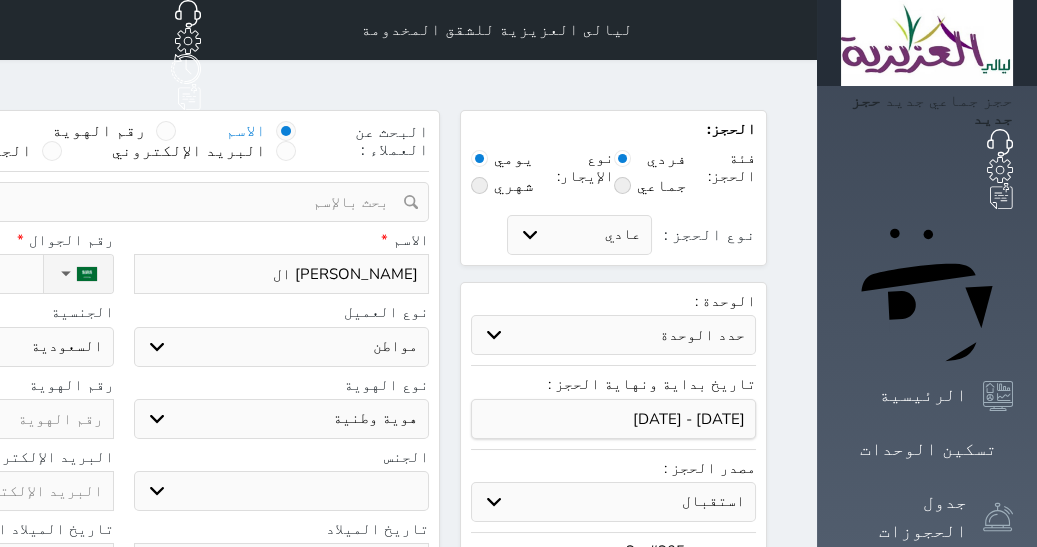 type on "[PERSON_NAME] ا" 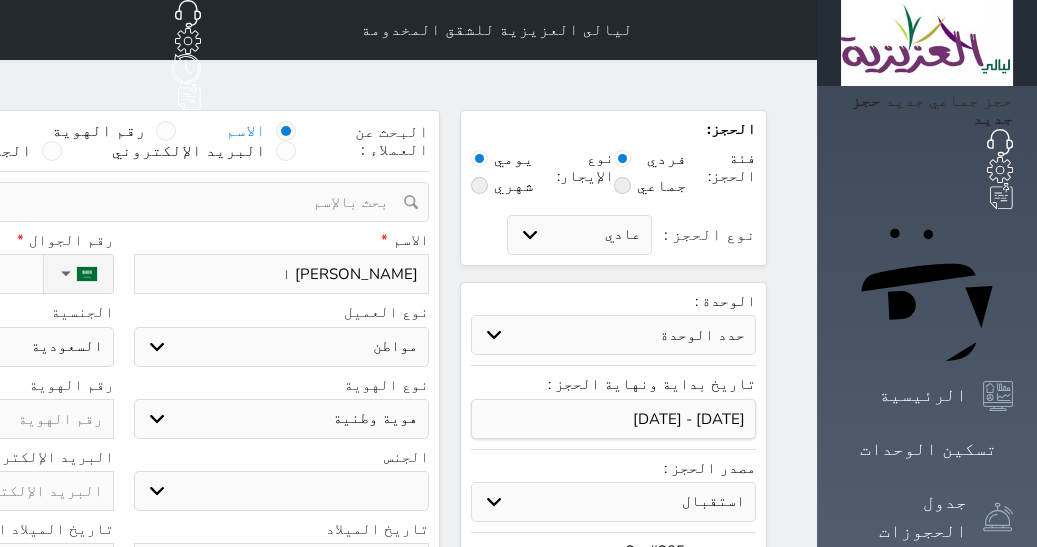 type on "[PERSON_NAME]" 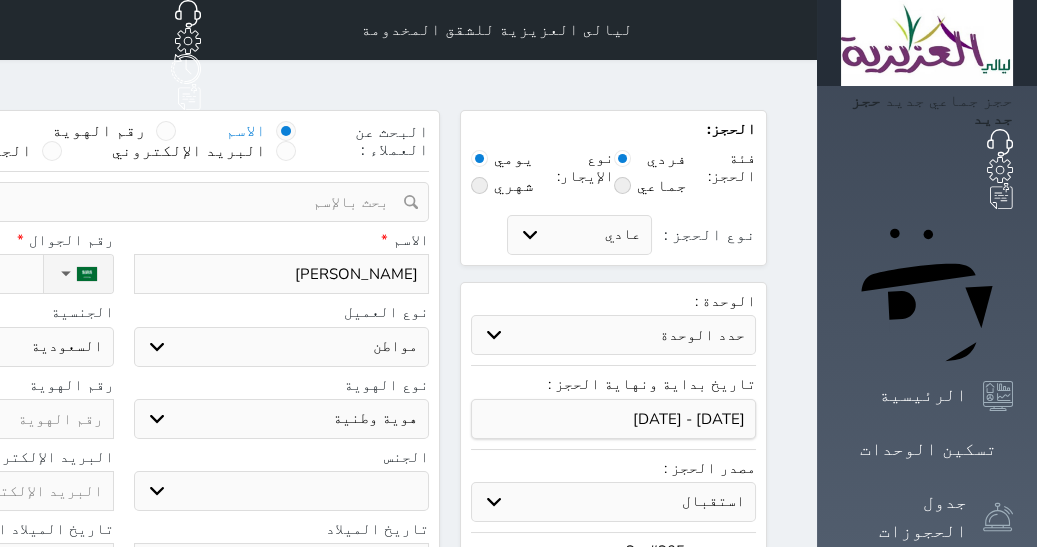 type on "[PERSON_NAME]" 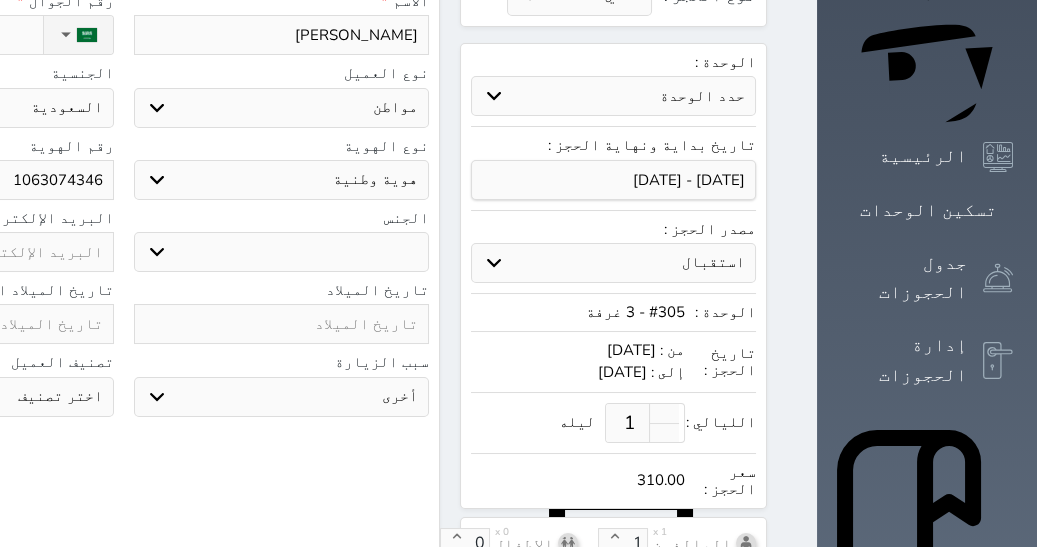 scroll, scrollTop: 284, scrollLeft: 0, axis: vertical 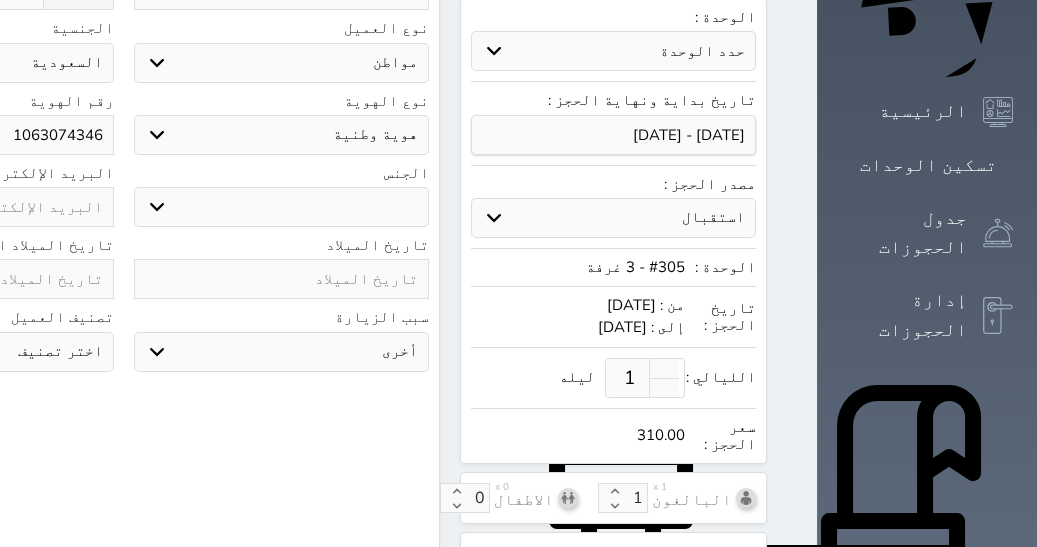 click at bounding box center (-34, 279) 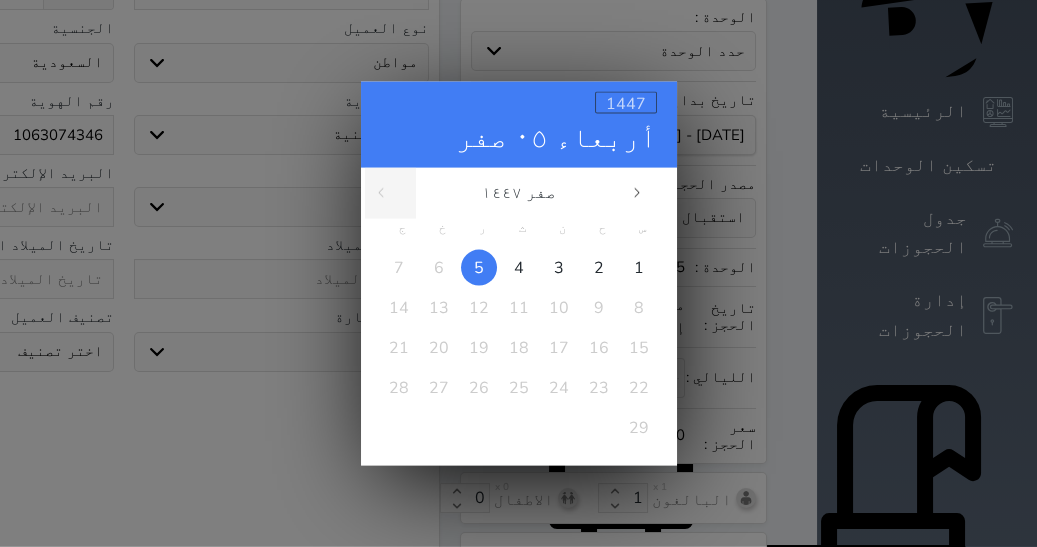 click on "1447" at bounding box center [626, 103] 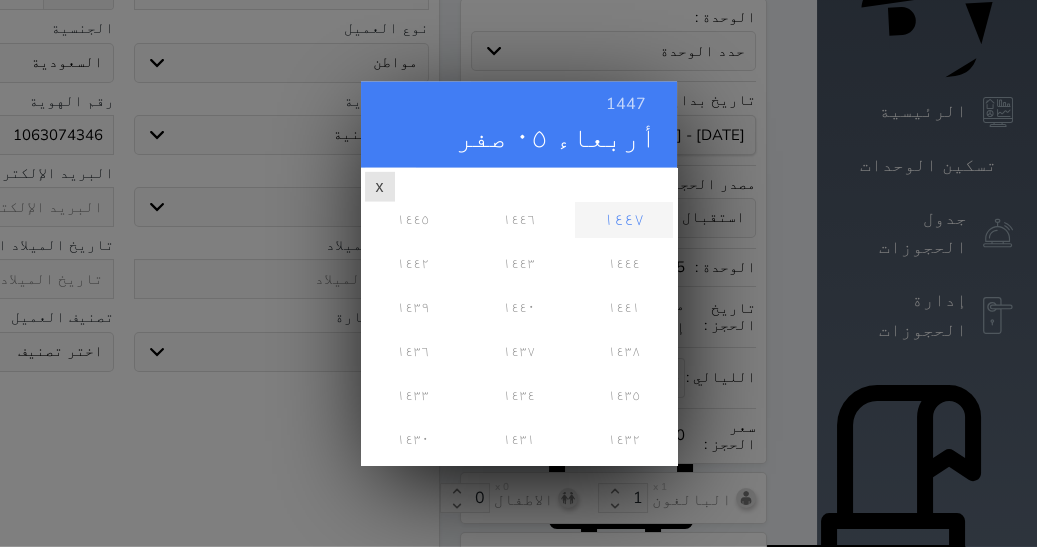 scroll, scrollTop: 0, scrollLeft: 0, axis: both 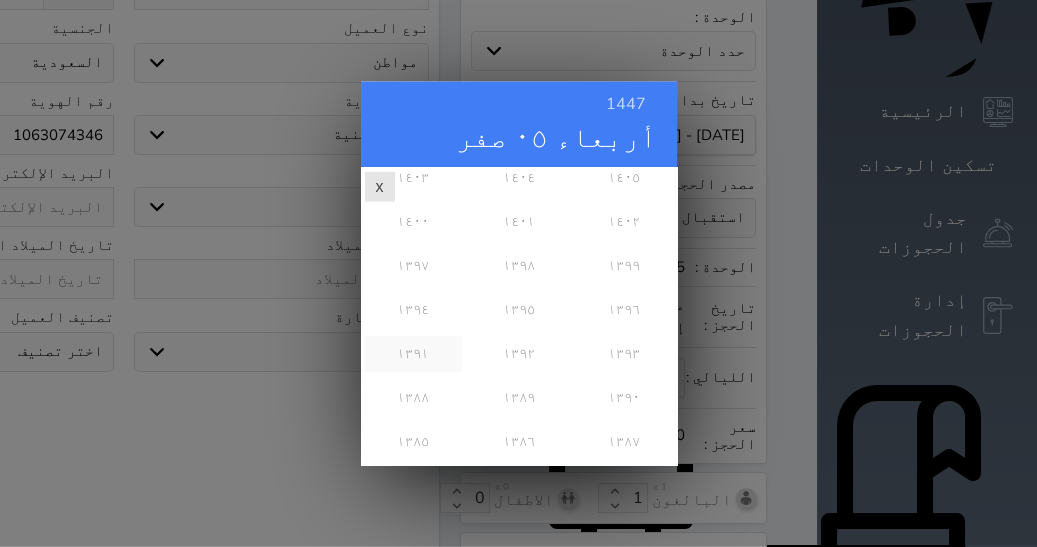 click on "١٣٩١" at bounding box center (413, 353) 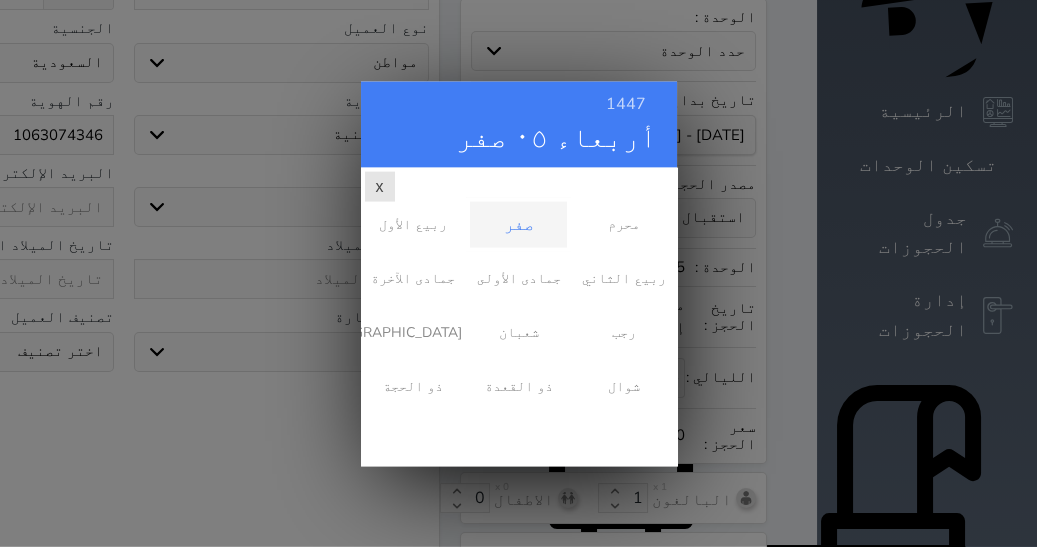 scroll, scrollTop: 0, scrollLeft: 0, axis: both 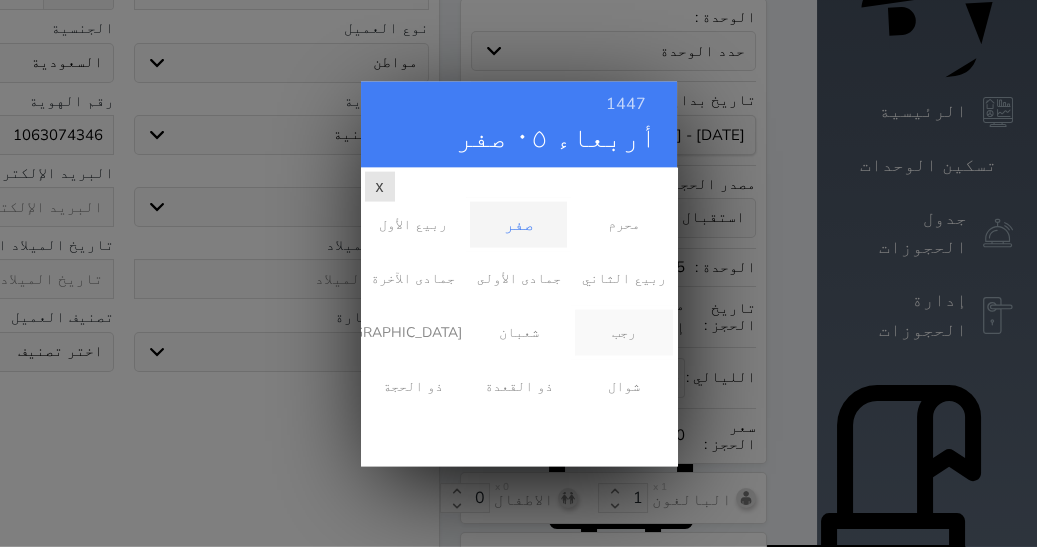 click on "رجب" at bounding box center [623, 332] 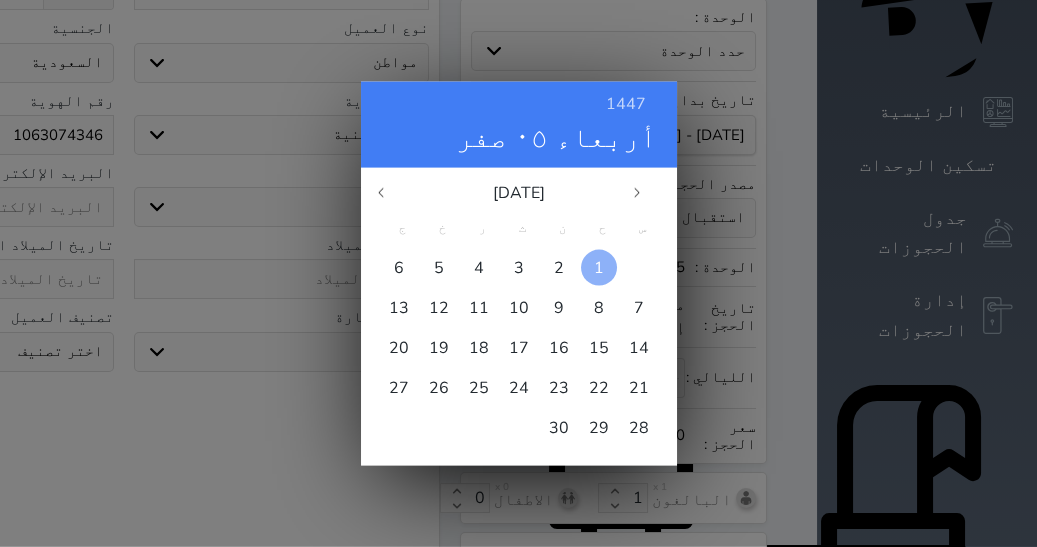 click on "1" at bounding box center [599, 267] 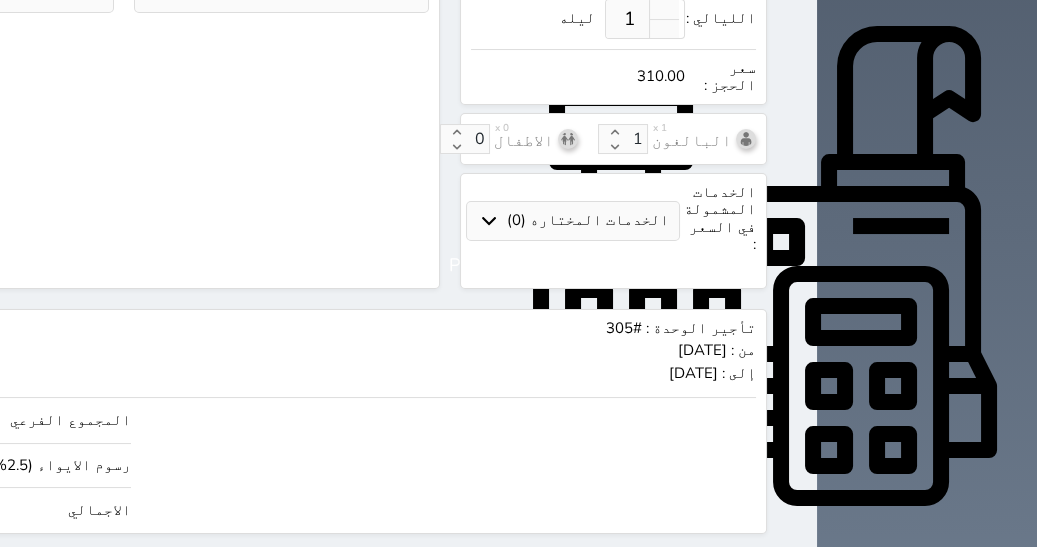 scroll, scrollTop: 835, scrollLeft: 0, axis: vertical 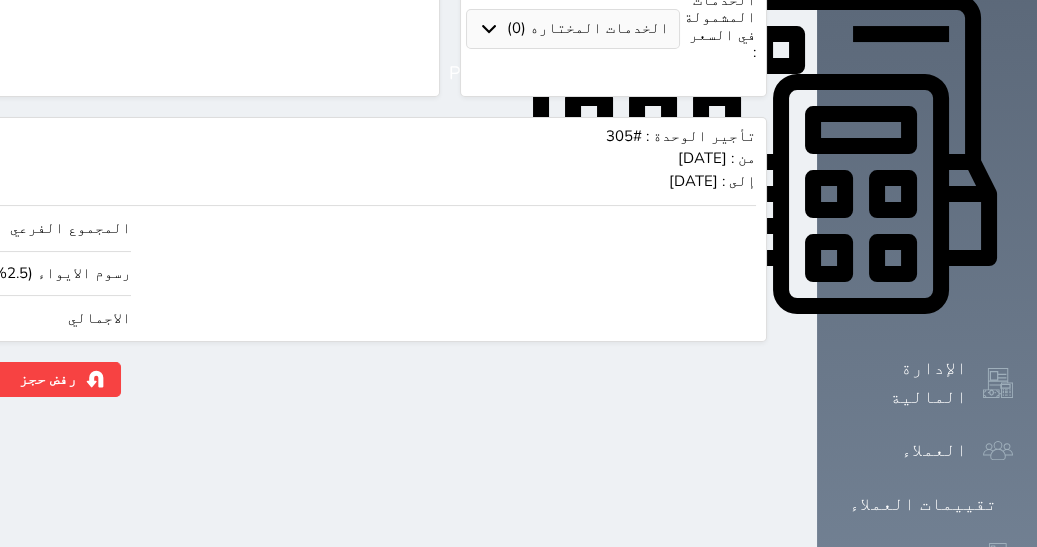 click on "310.00" at bounding box center (-117, 318) 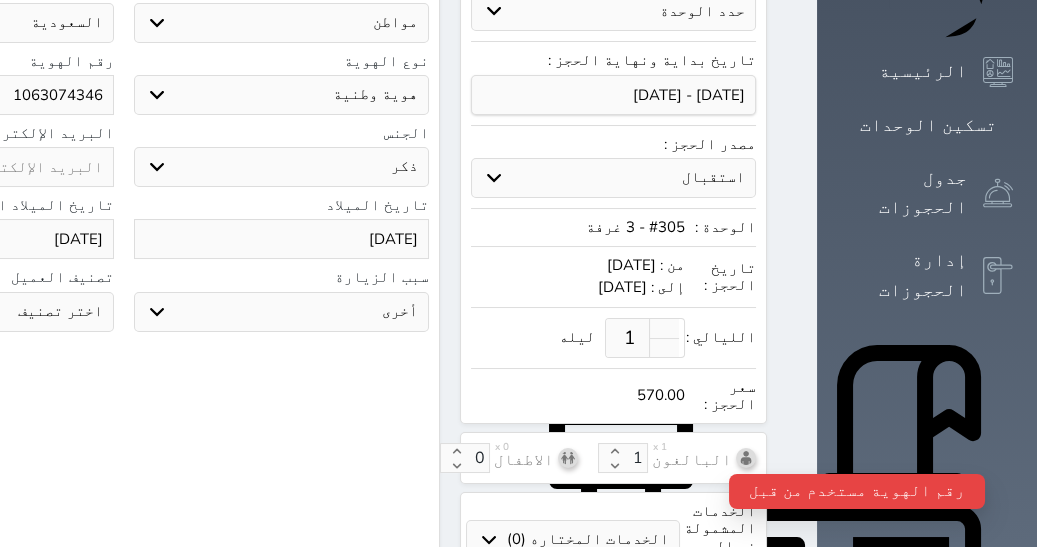 scroll, scrollTop: 0, scrollLeft: 0, axis: both 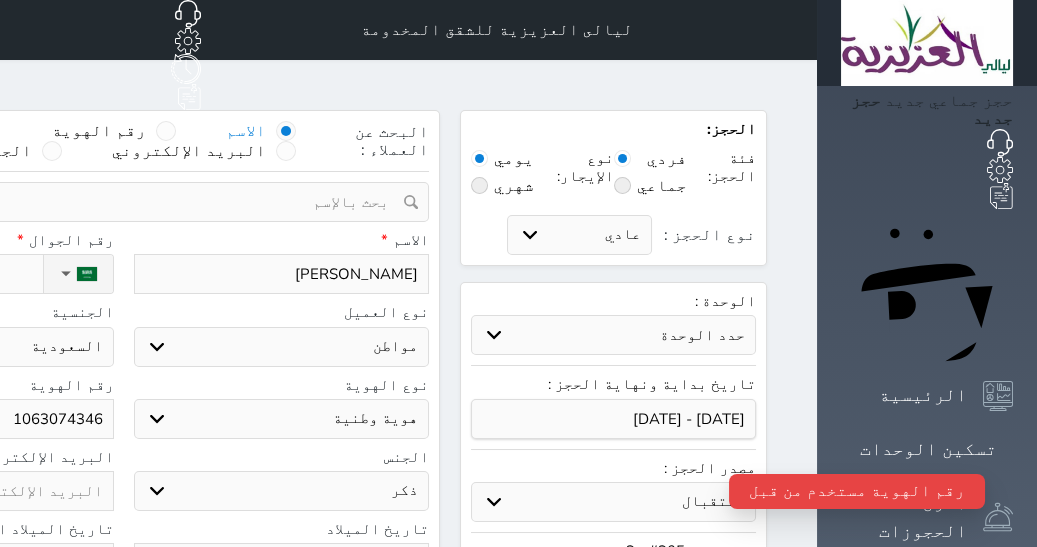 click on "1063074346" at bounding box center [-34, 419] 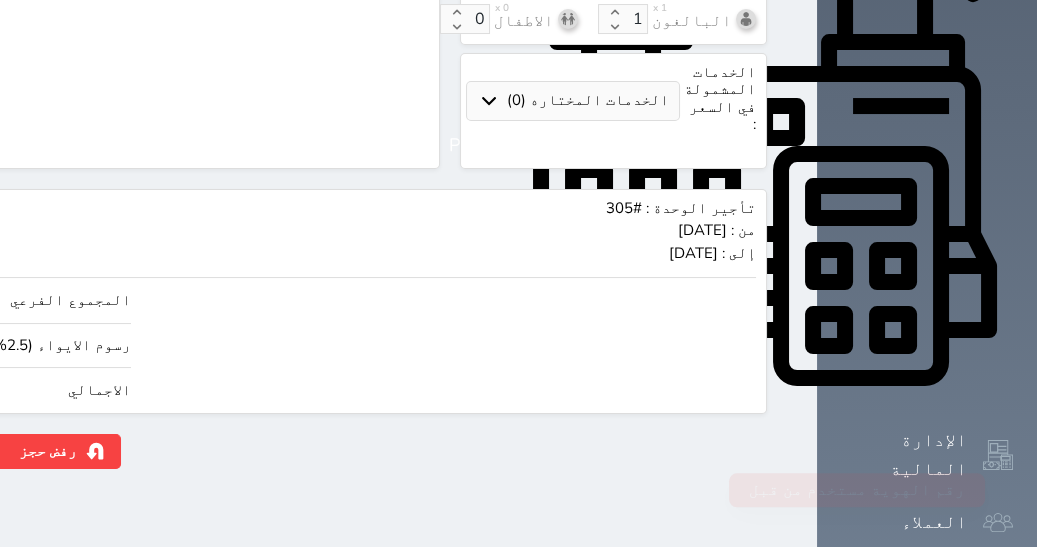 scroll, scrollTop: 835, scrollLeft: 0, axis: vertical 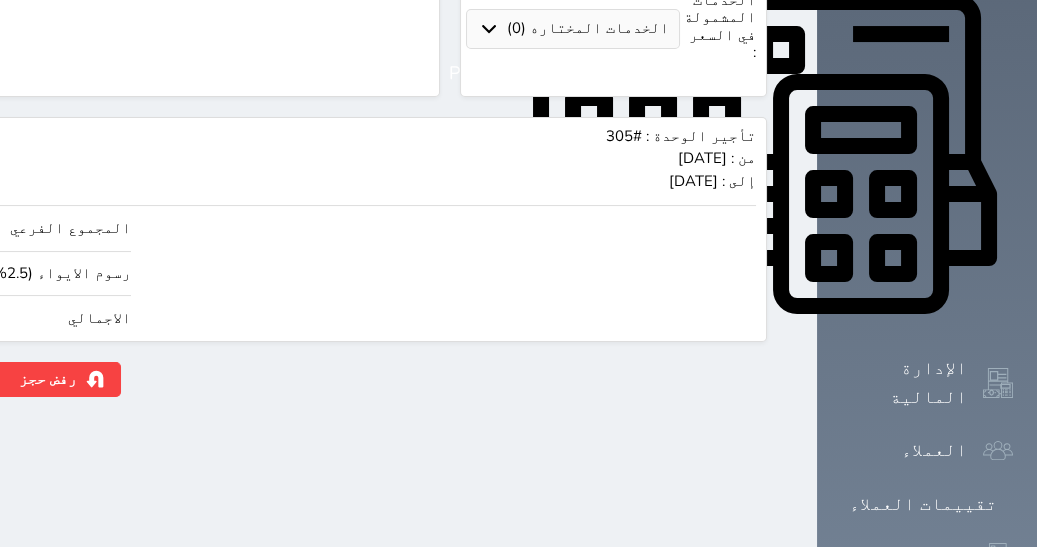 click on "حجز" at bounding box center [-100, 379] 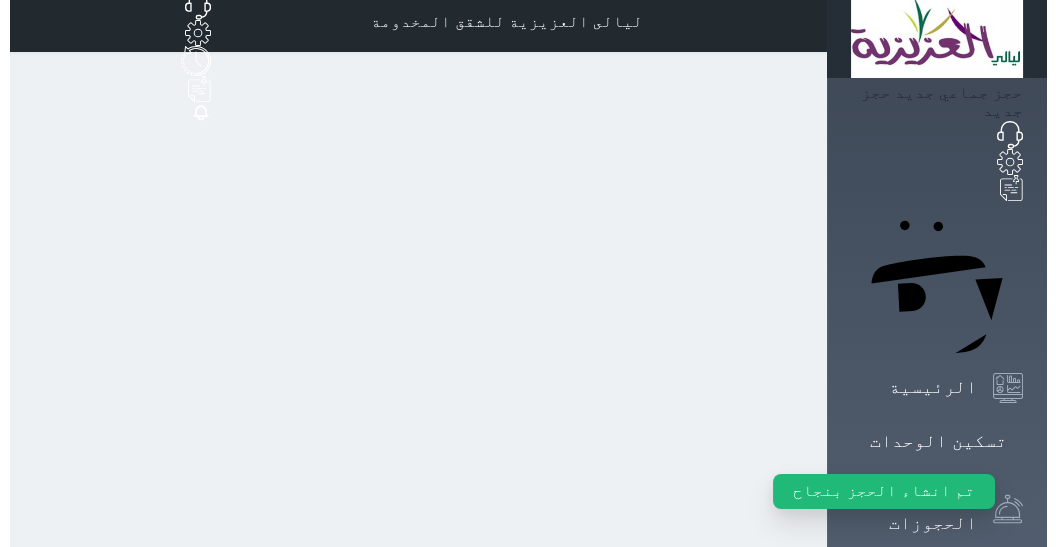 scroll, scrollTop: 0, scrollLeft: 0, axis: both 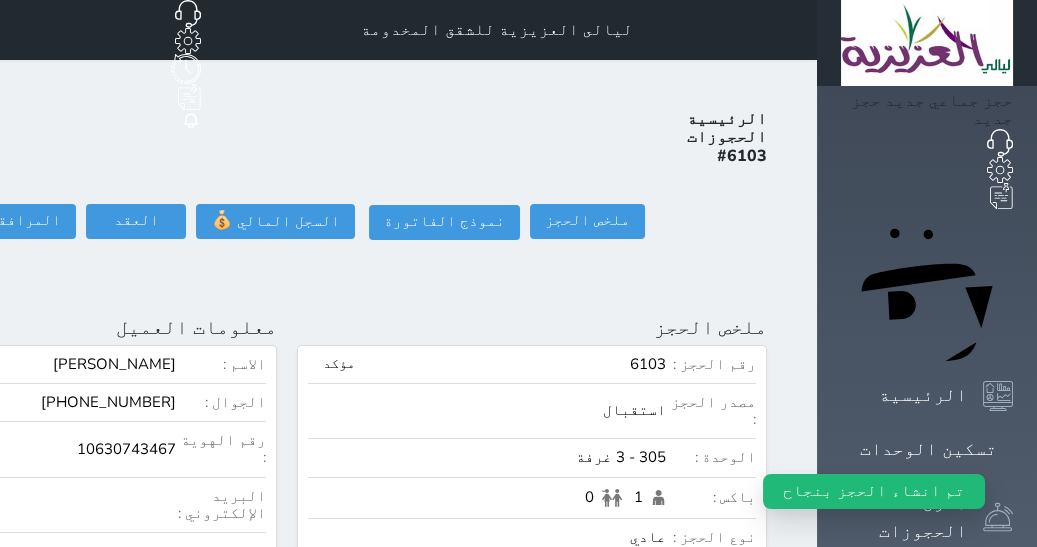 click at bounding box center [-176, 327] 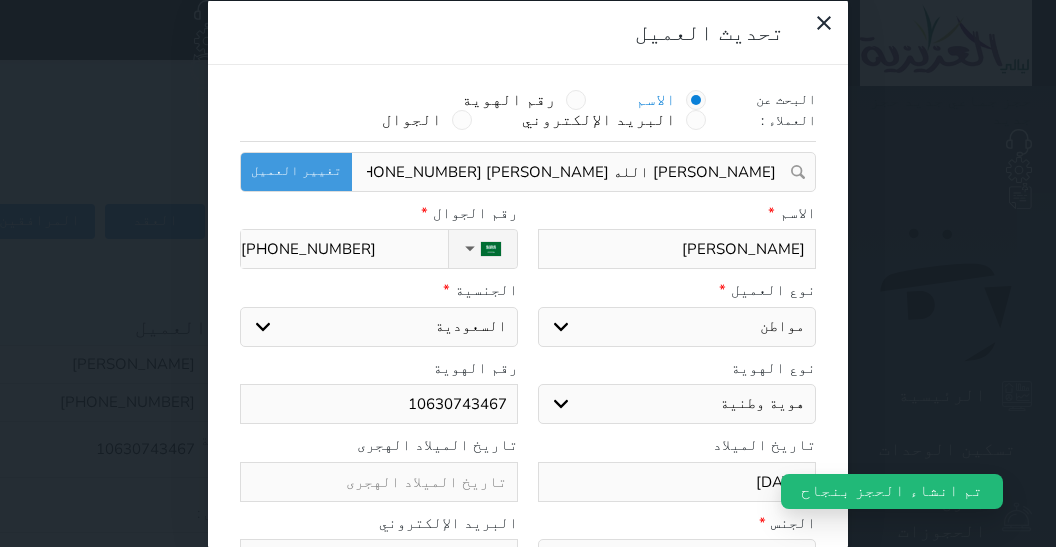click on "10630743467" at bounding box center [379, 404] 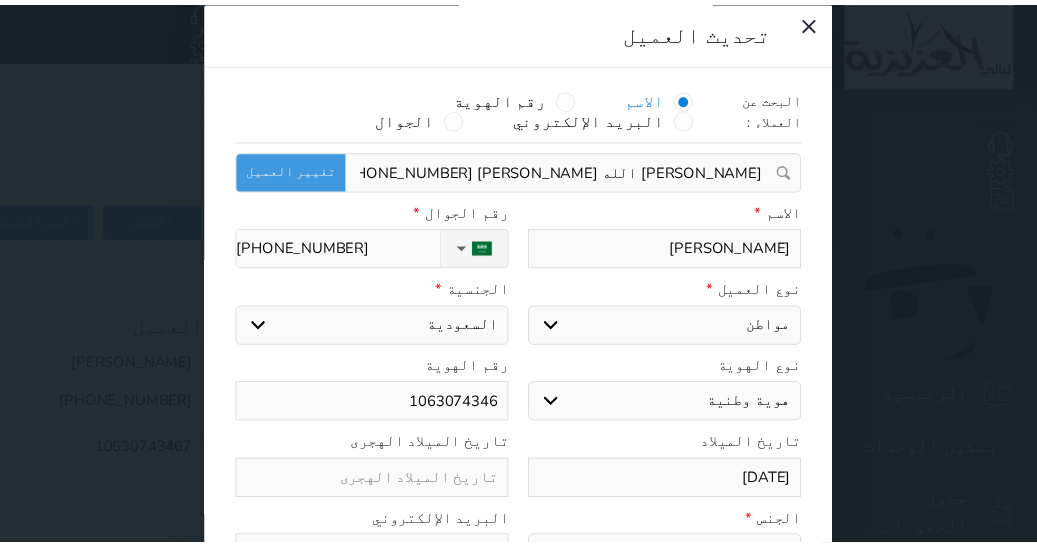 scroll, scrollTop: 65, scrollLeft: 0, axis: vertical 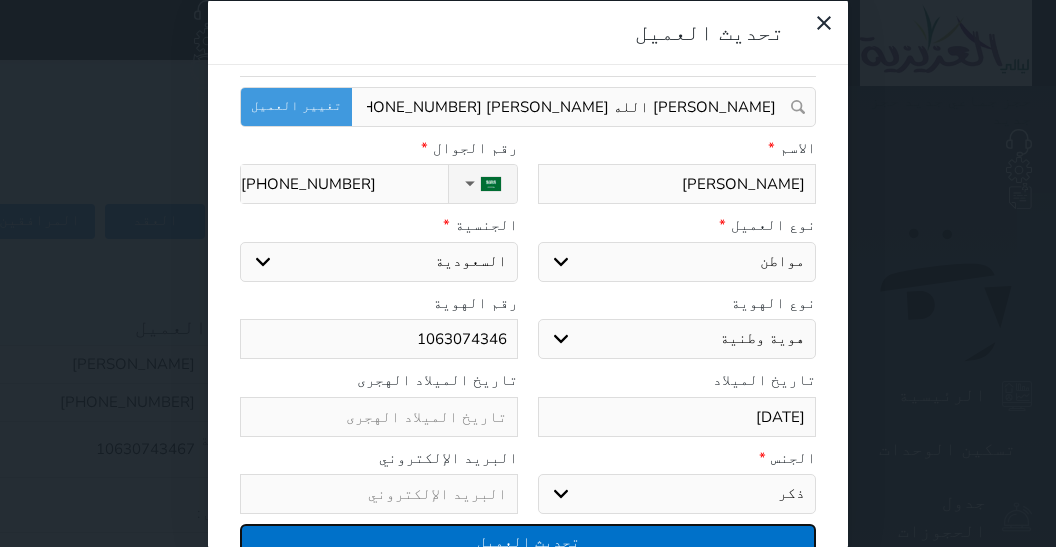 click on "تحديث العميل" at bounding box center [528, 541] 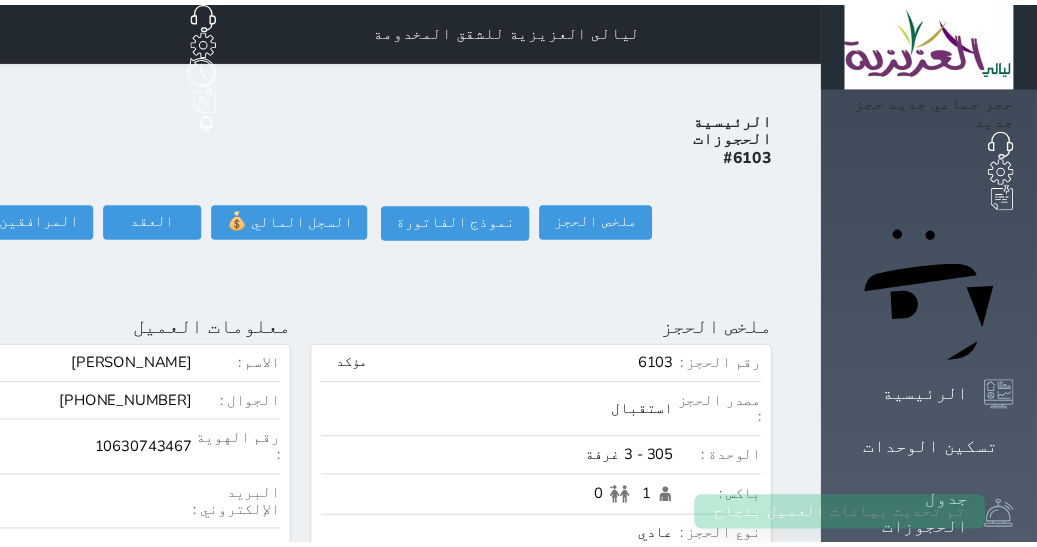 scroll, scrollTop: 65, scrollLeft: 0, axis: vertical 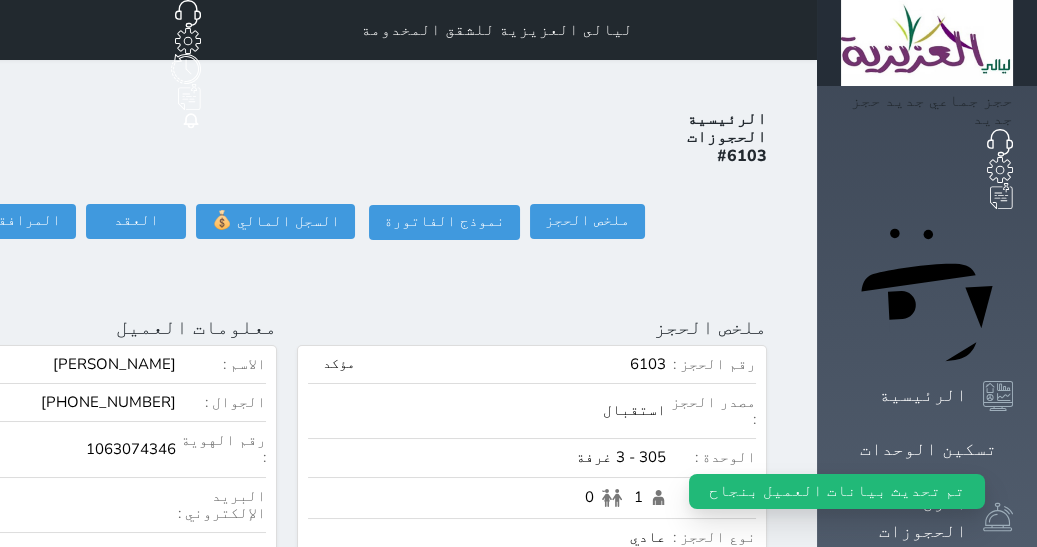 click on "تسجيل دخول" at bounding box center [-126, 221] 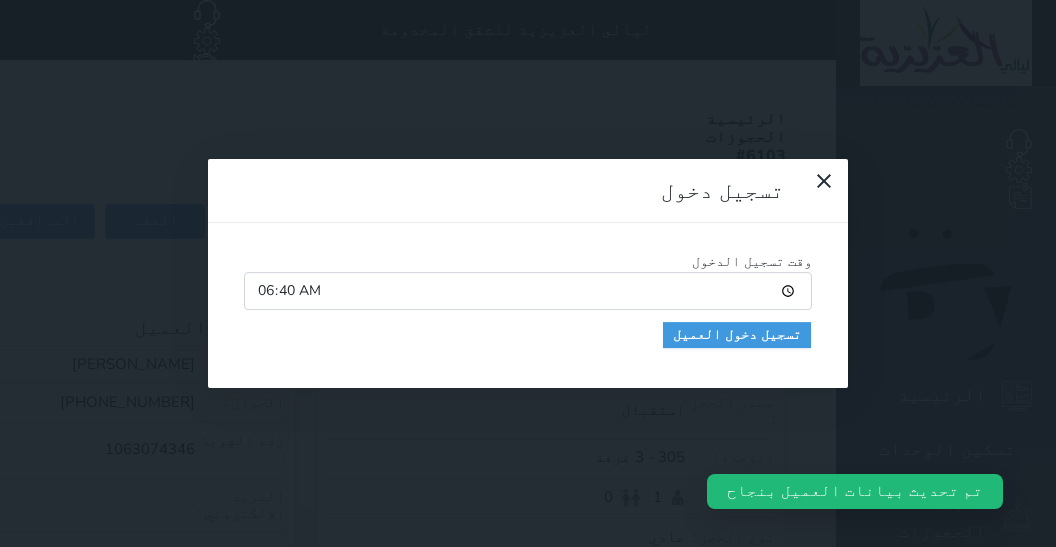 click on "06:40" at bounding box center [528, 291] 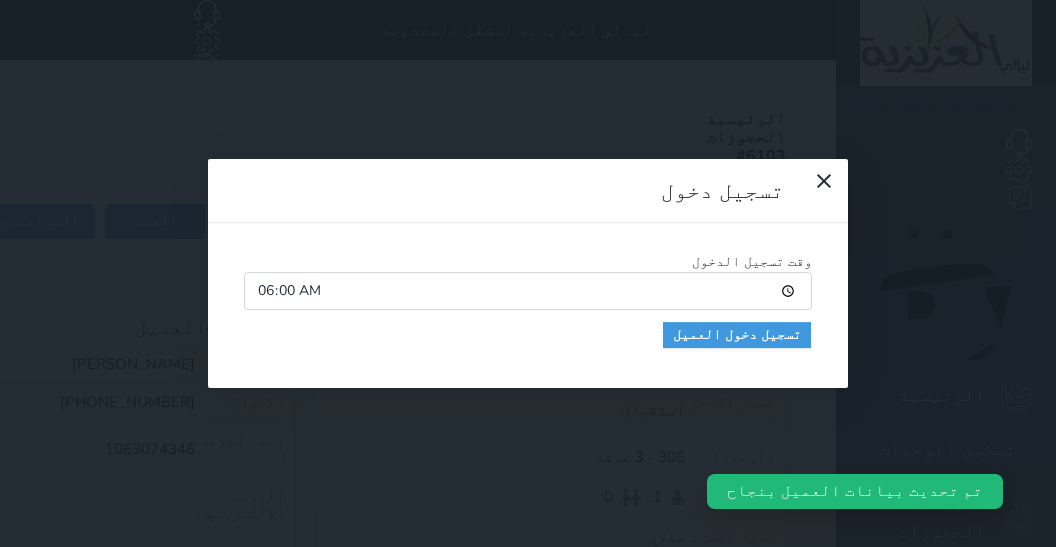 click on "06:00" at bounding box center [528, 291] 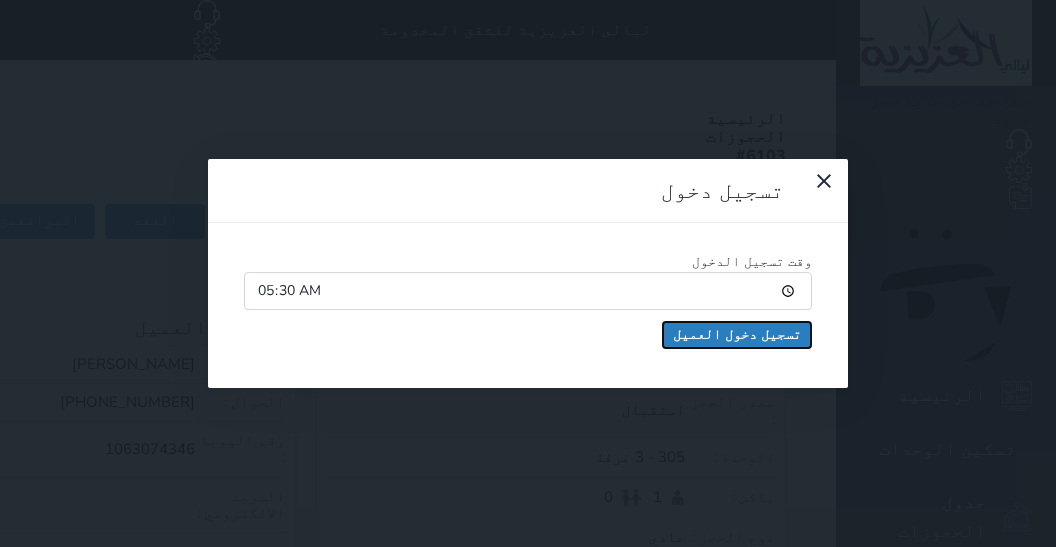 click on "تسجيل دخول العميل" at bounding box center (737, 335) 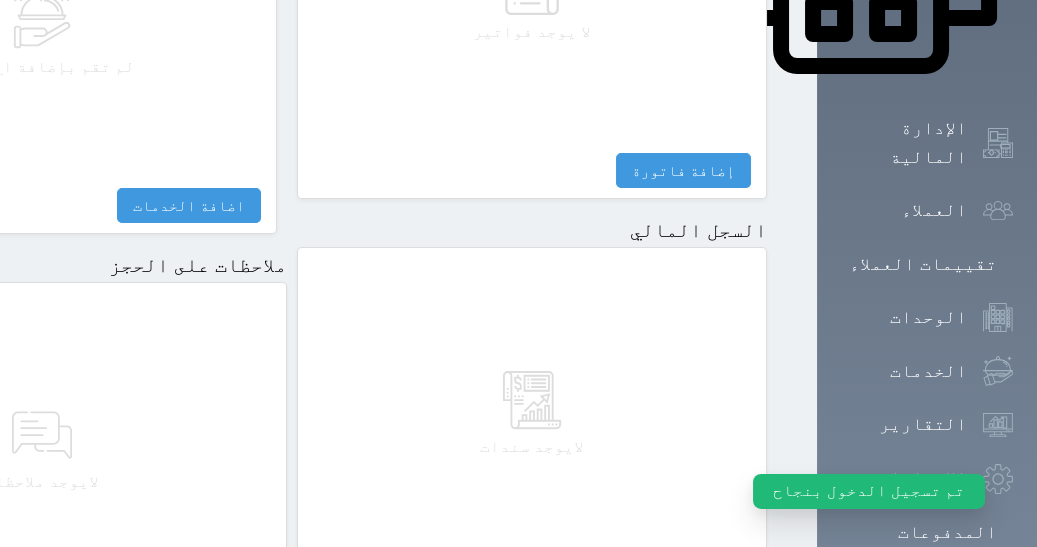 scroll, scrollTop: 1175, scrollLeft: 0, axis: vertical 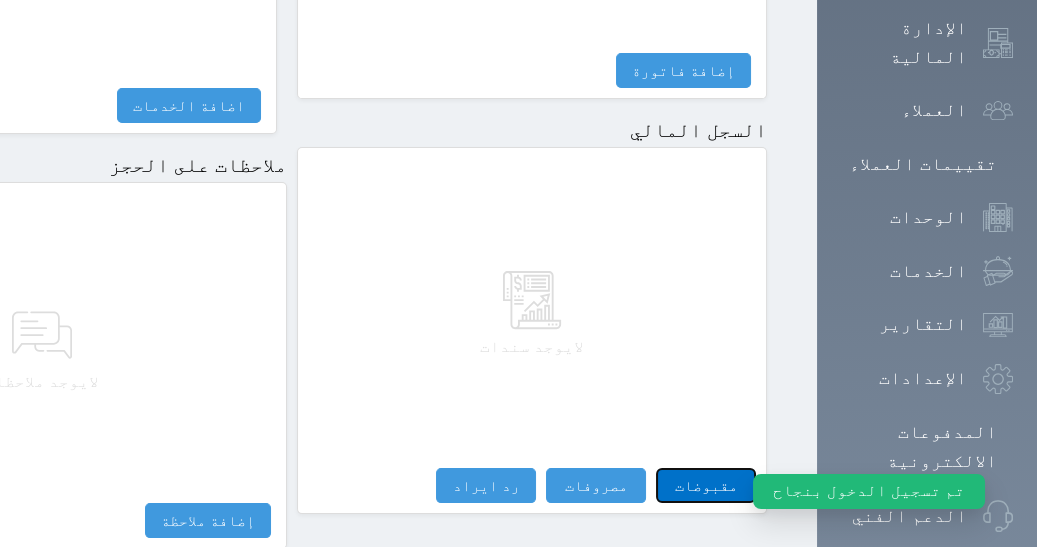 click on "مقبوضات" at bounding box center (706, 485) 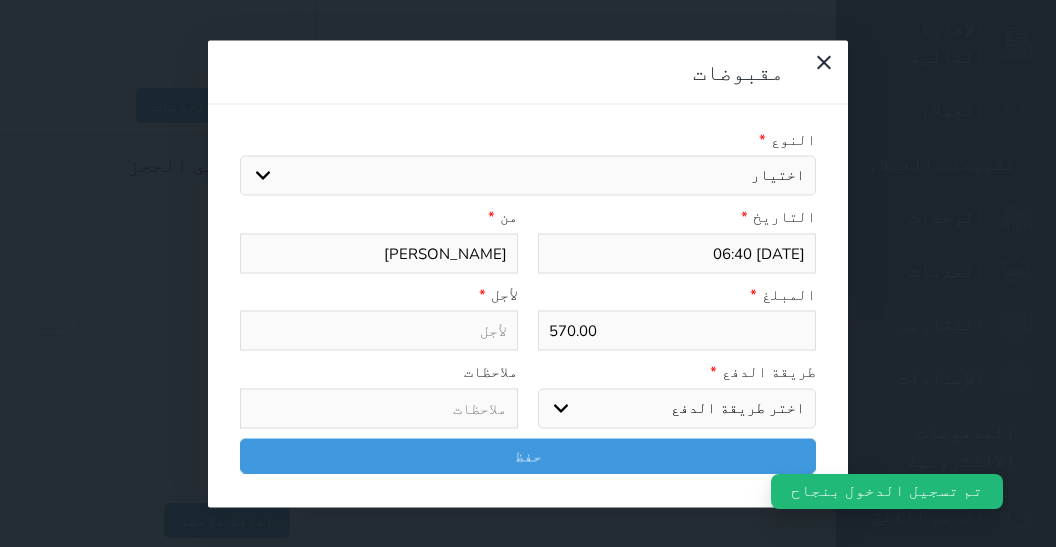 click on "اختيار   مقبوضات عامة قيمة إيجار فواتير تامين عربون لا ينطبق آخر مغسلة واي فاي - الإنترنت مواقف السيارات طعام الأغذية والمشروبات مشروبات المشروبات الباردة المشروبات الساخنة الإفطار غداء عشاء مخبز و كعك حمام سباحة الصالة الرياضية سبا و خدمات الجمال اختيار وإسقاط (خدمات النقل) ميني بار كابل - تلفزيون سرير إضافي تصفيف الشعر التسوق خدمات الجولات السياحية المنظمة خدمات الدليل السياحي" at bounding box center (528, 176) 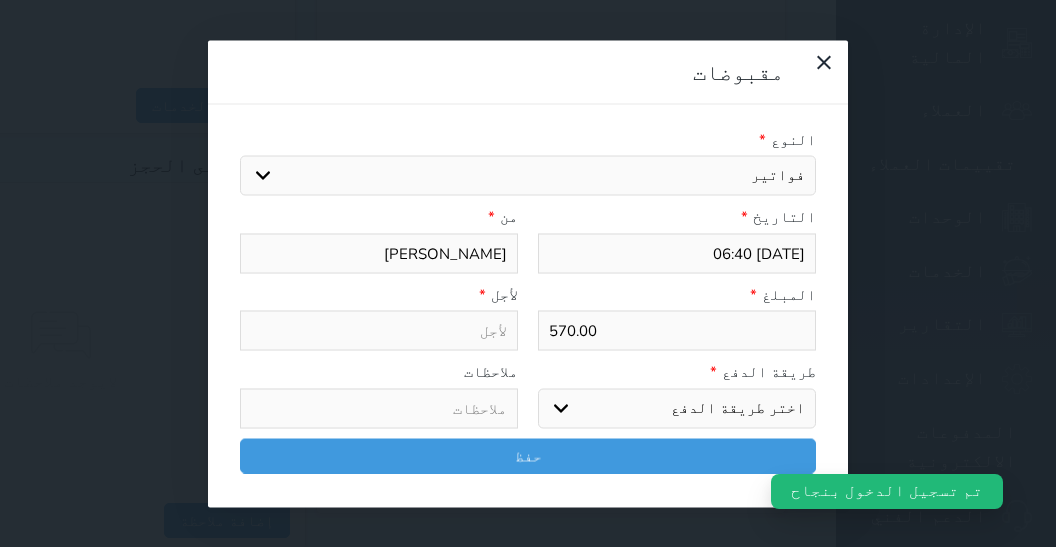 click on "فواتير" at bounding box center (0, 0) 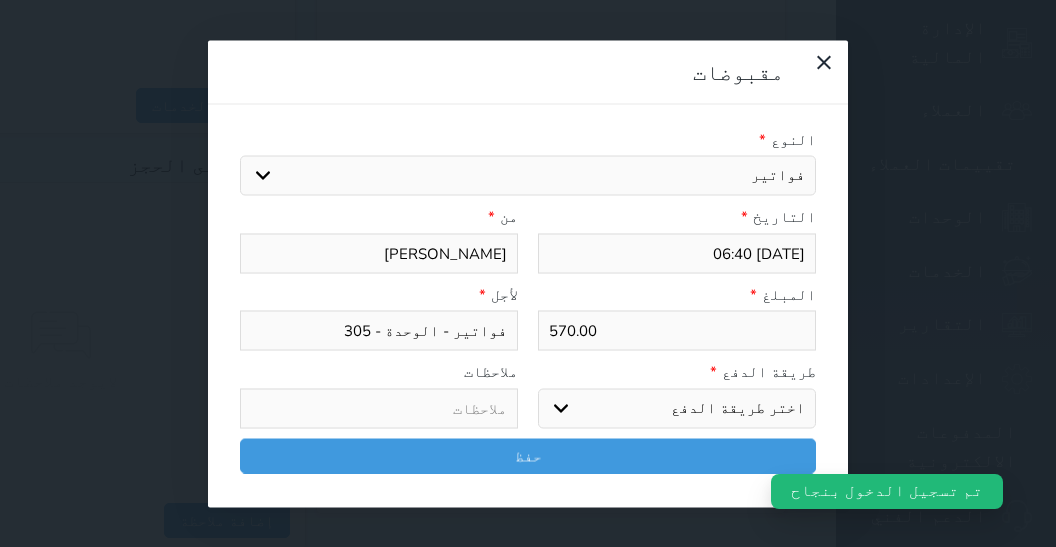 click on "اختر طريقة الدفع   دفع نقدى   تحويل بنكى   مدى   بطاقة ائتمان   آجل" at bounding box center [677, 408] 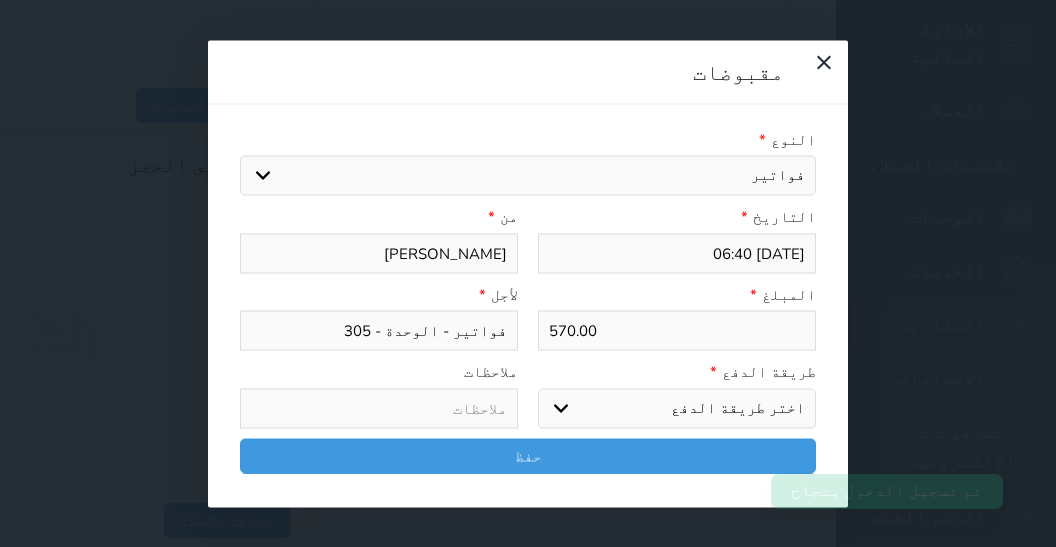 click on "مدى" at bounding box center [0, 0] 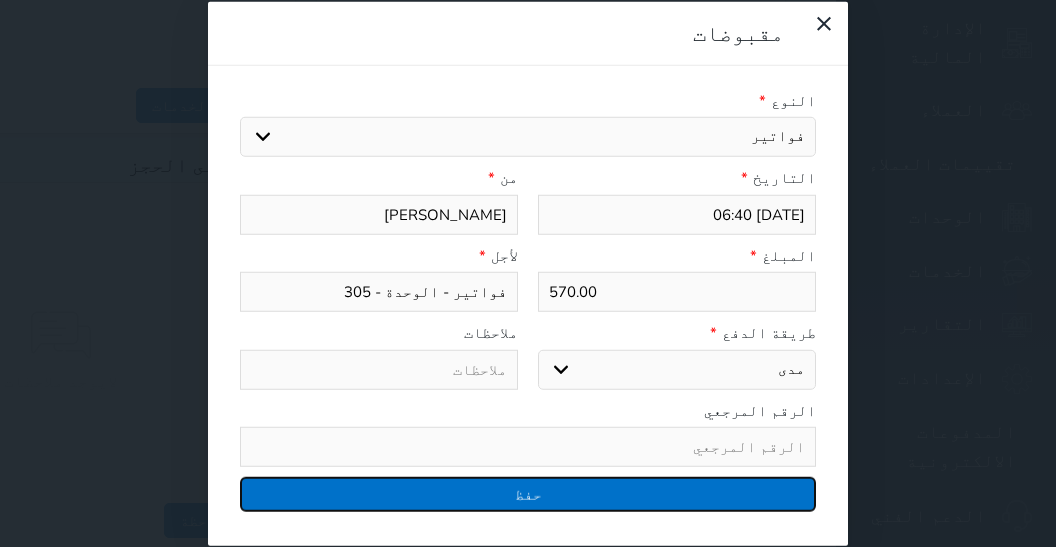 click on "حفظ" at bounding box center [528, 494] 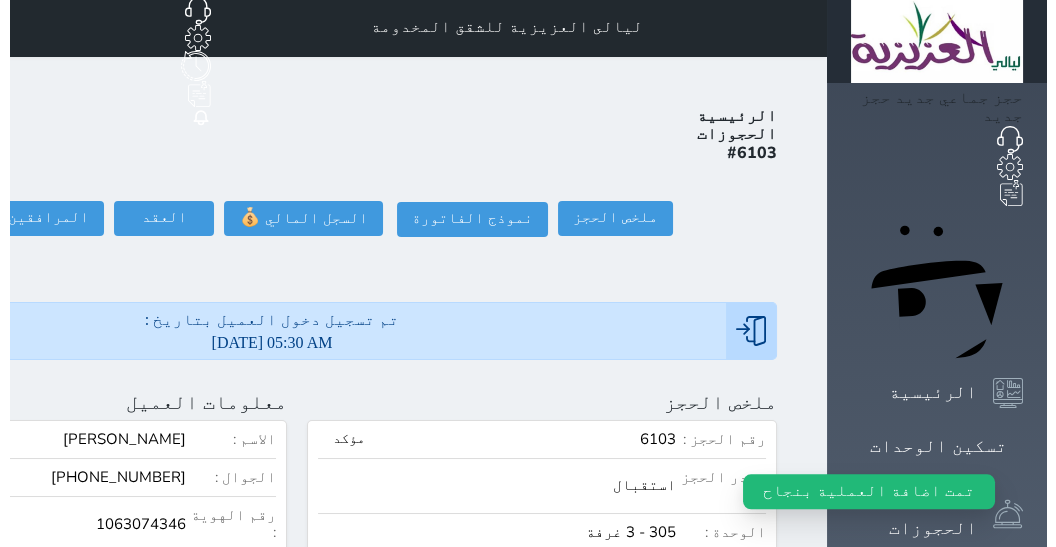 scroll, scrollTop: 0, scrollLeft: 0, axis: both 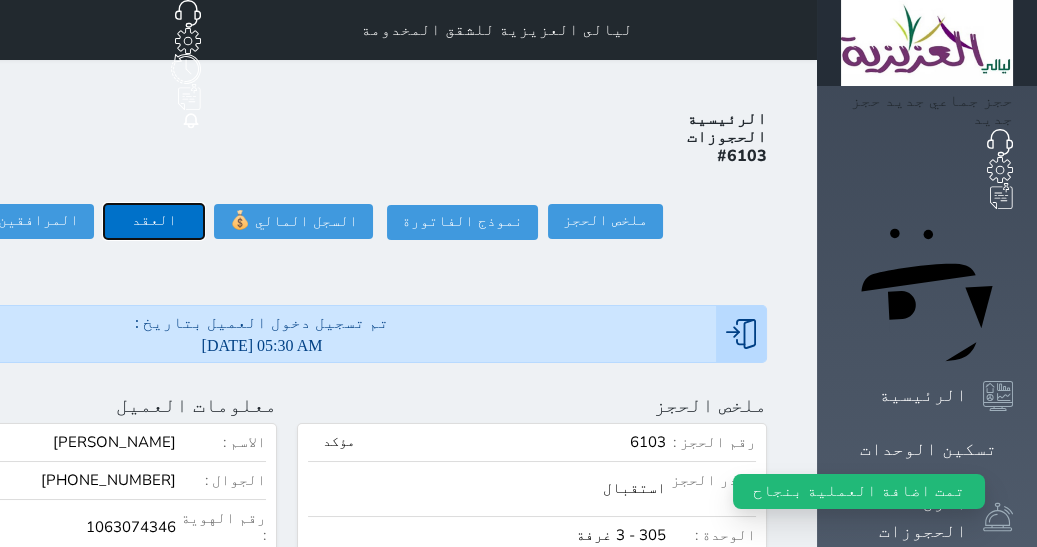 click on "العقد" at bounding box center [154, 221] 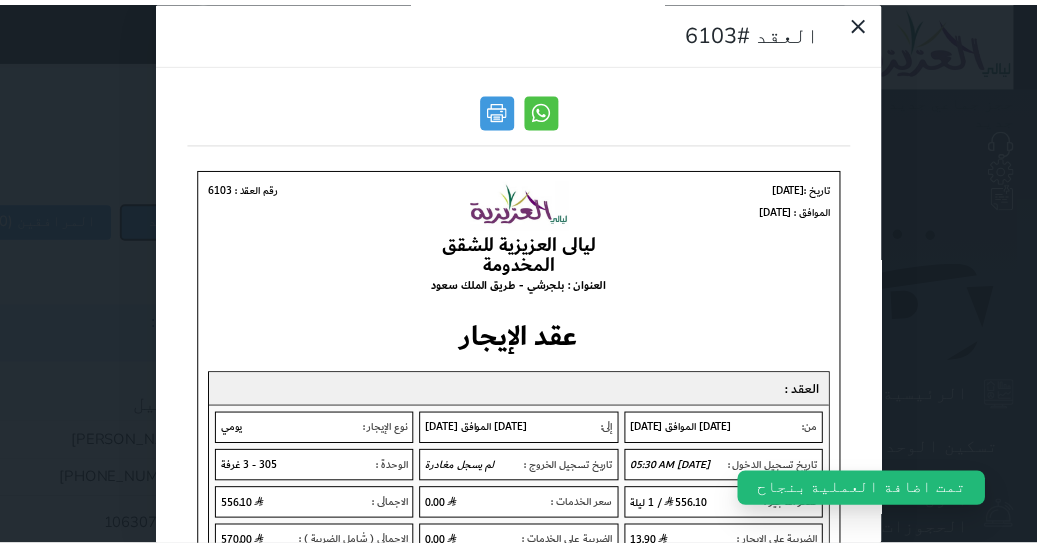 scroll, scrollTop: 0, scrollLeft: 0, axis: both 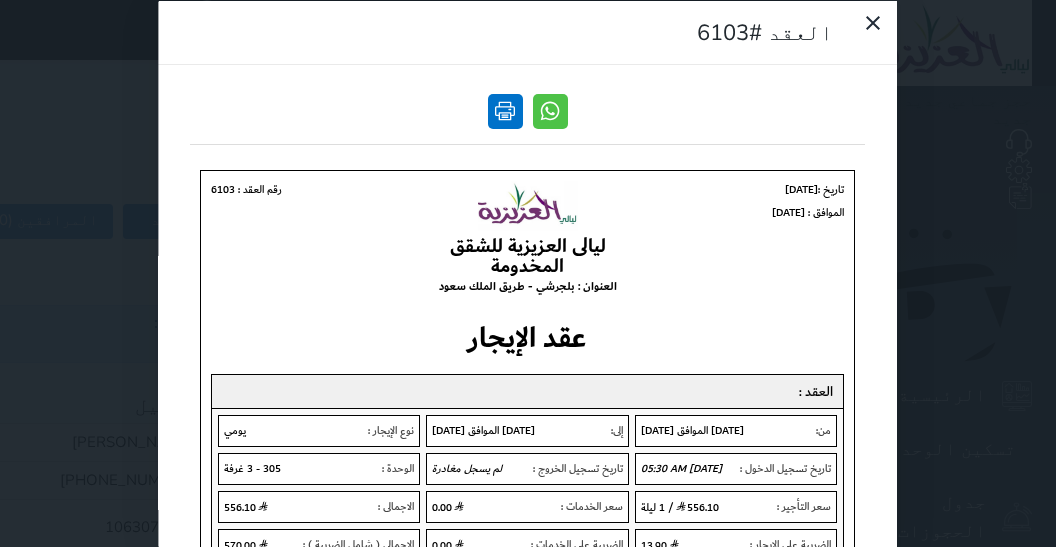 click at bounding box center (505, 110) 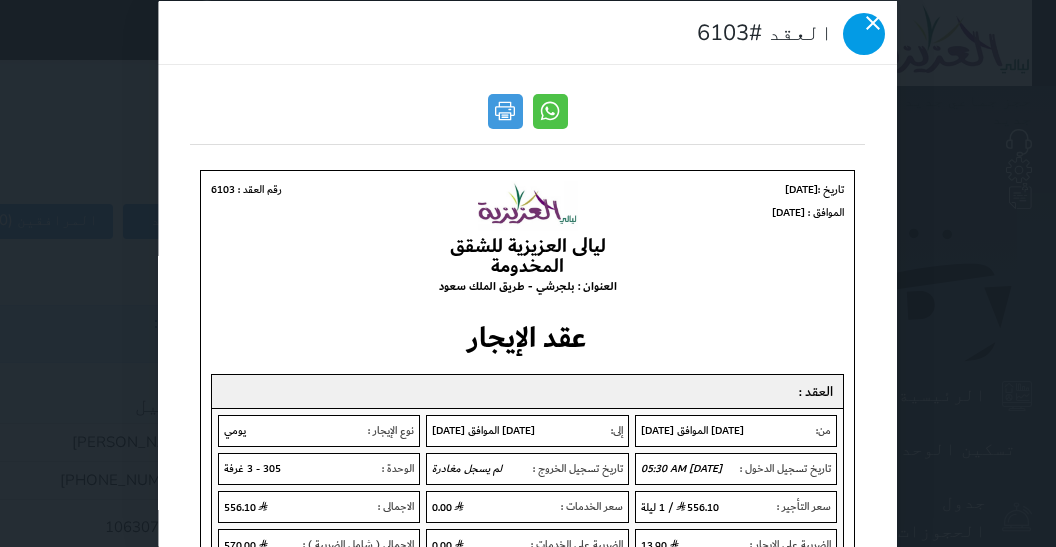 click 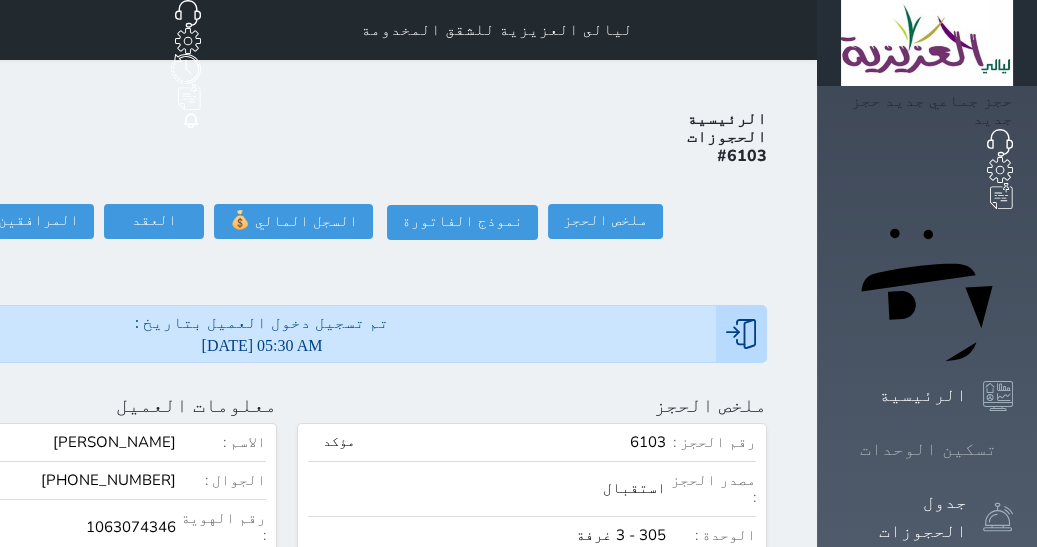 click 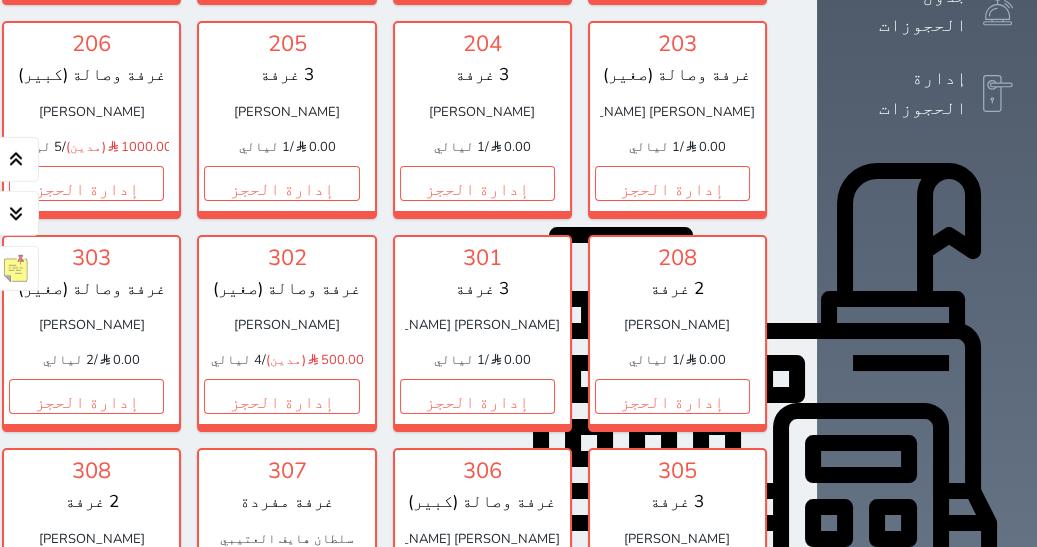 scroll, scrollTop: 582, scrollLeft: 0, axis: vertical 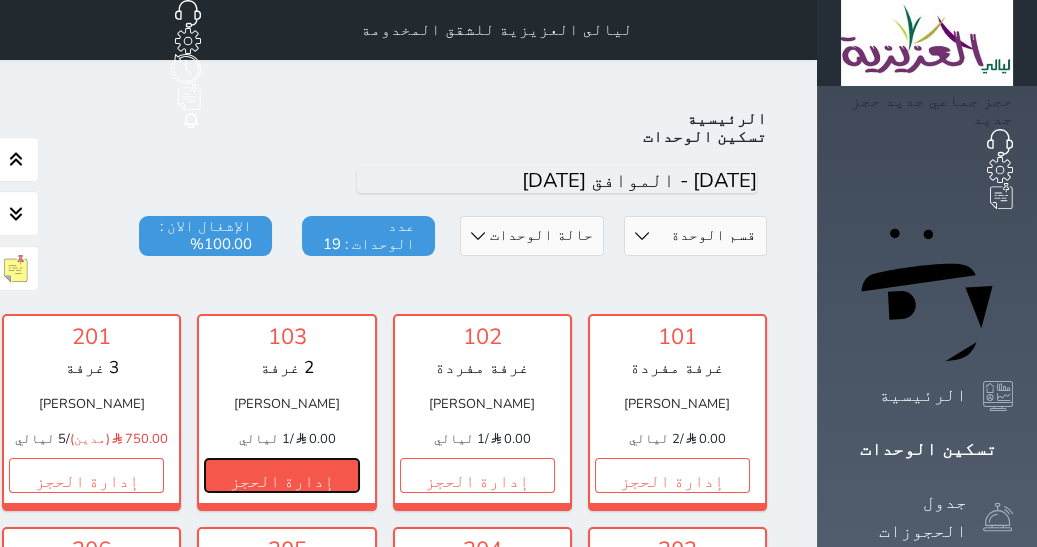 click on "إدارة الحجز" at bounding box center [281, 475] 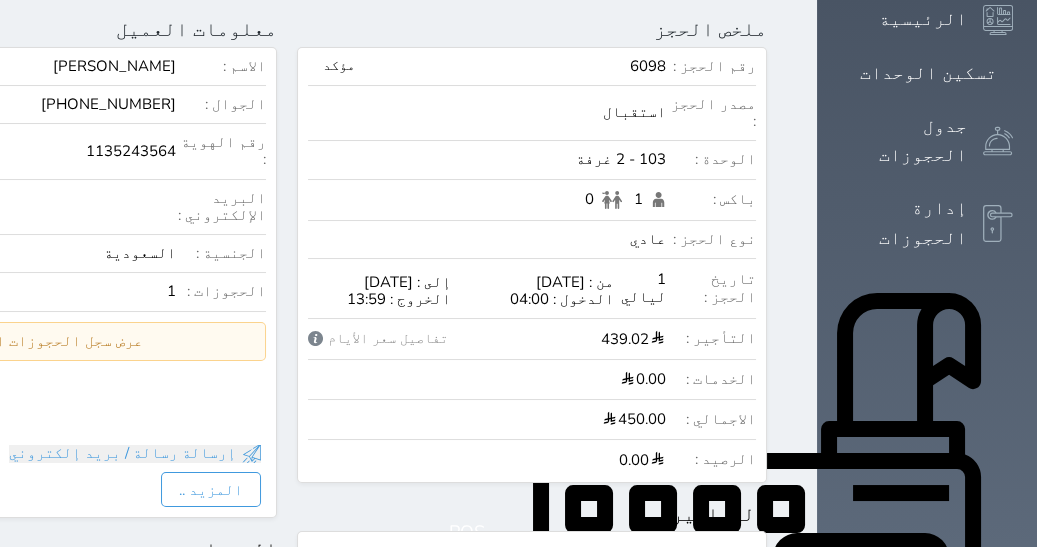 scroll, scrollTop: 504, scrollLeft: 0, axis: vertical 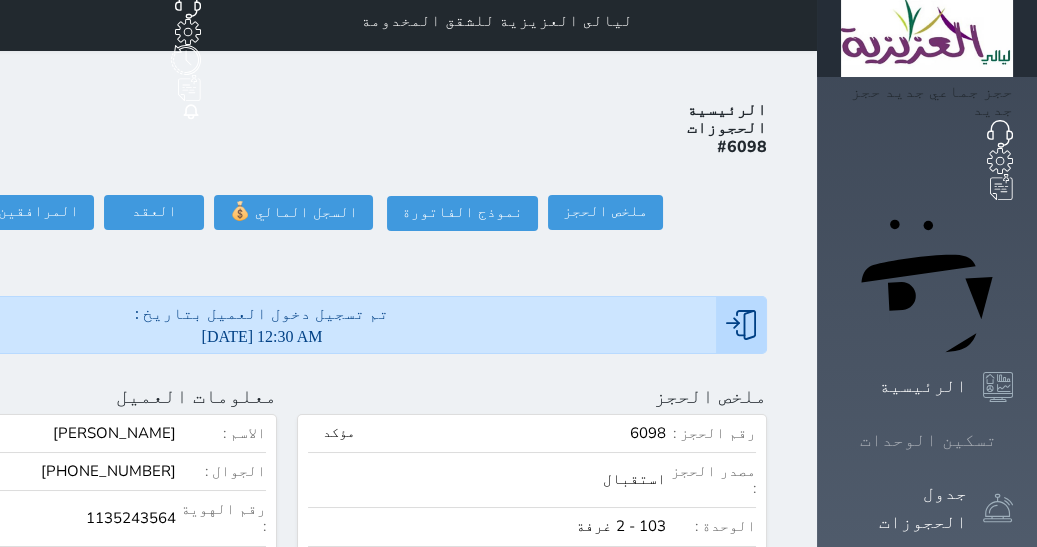 click 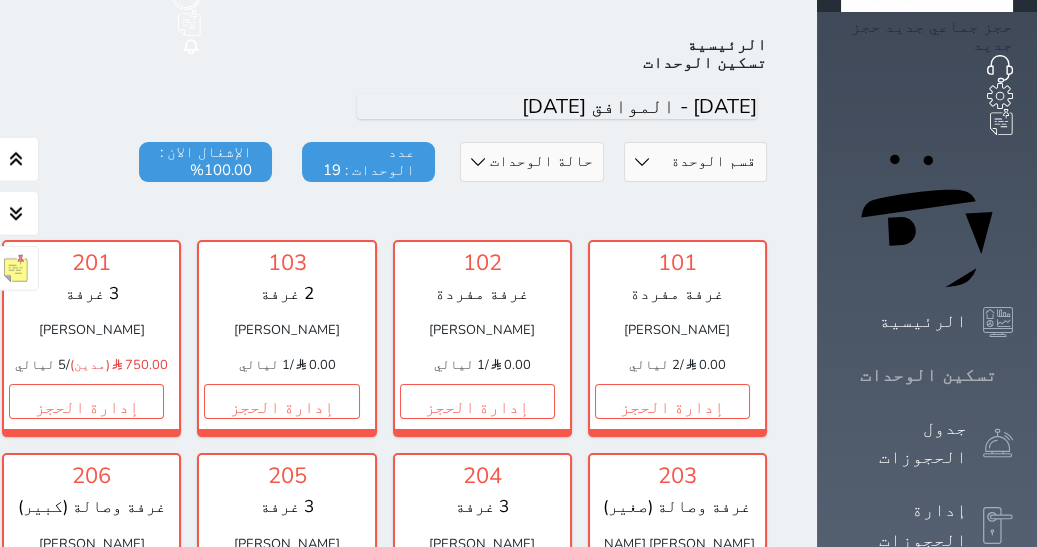scroll, scrollTop: 77, scrollLeft: 0, axis: vertical 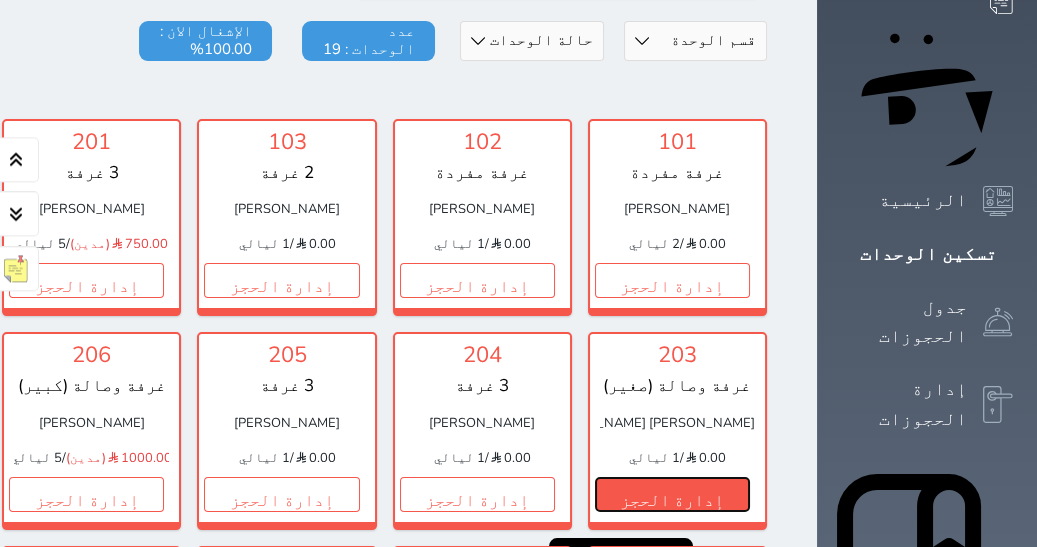 click on "إدارة الحجز" at bounding box center (672, 494) 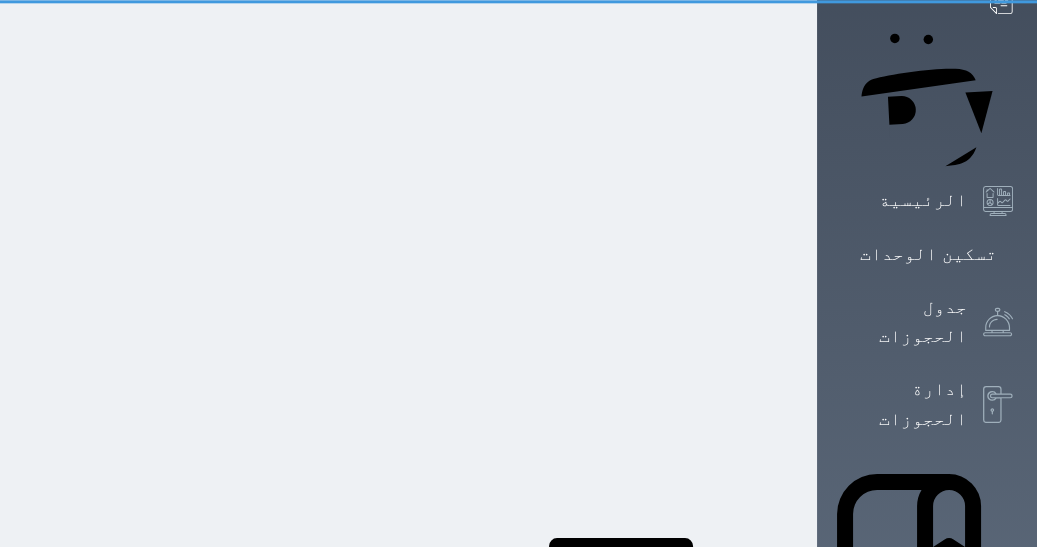 scroll, scrollTop: 0, scrollLeft: 0, axis: both 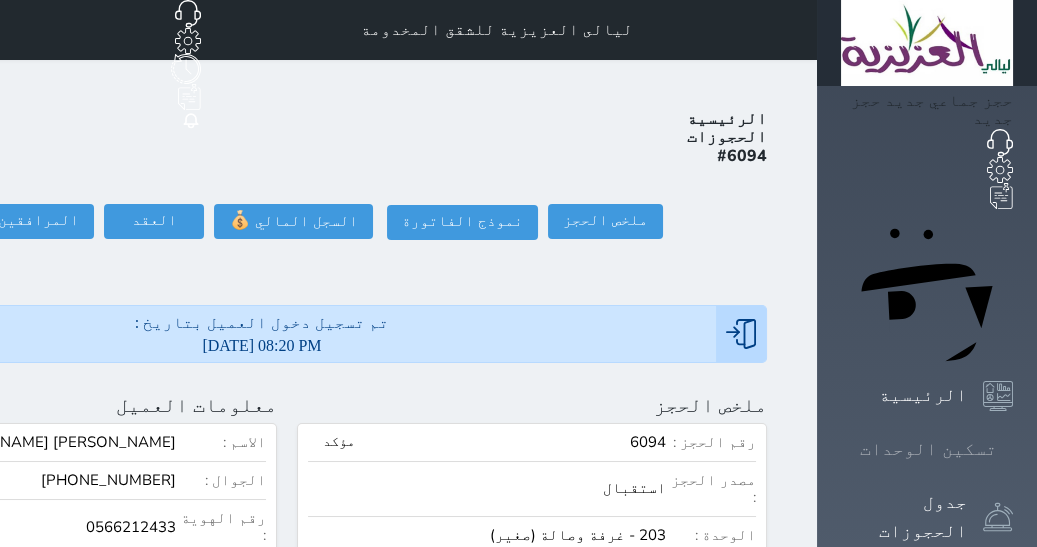 click at bounding box center (1013, 449) 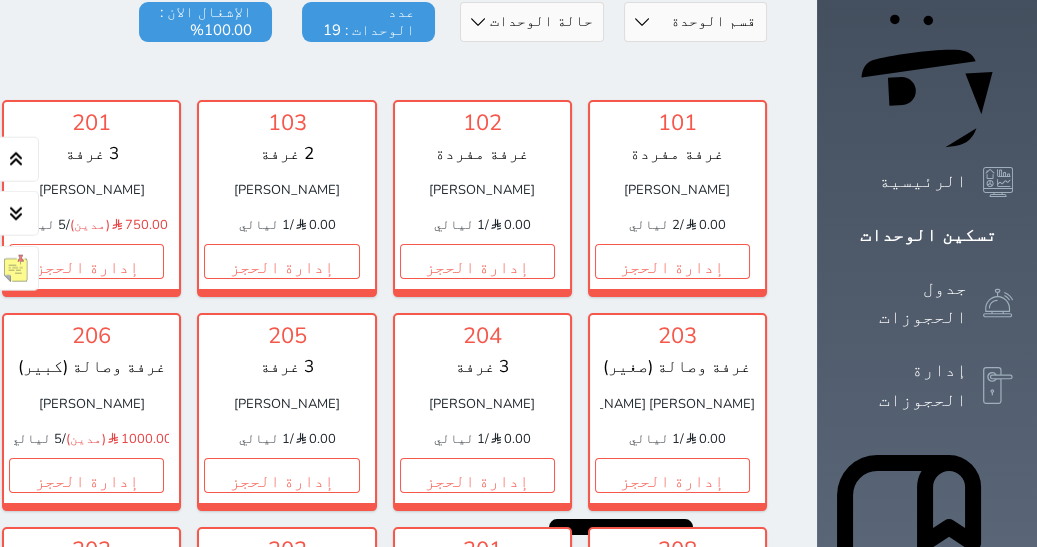 scroll, scrollTop: 310, scrollLeft: 0, axis: vertical 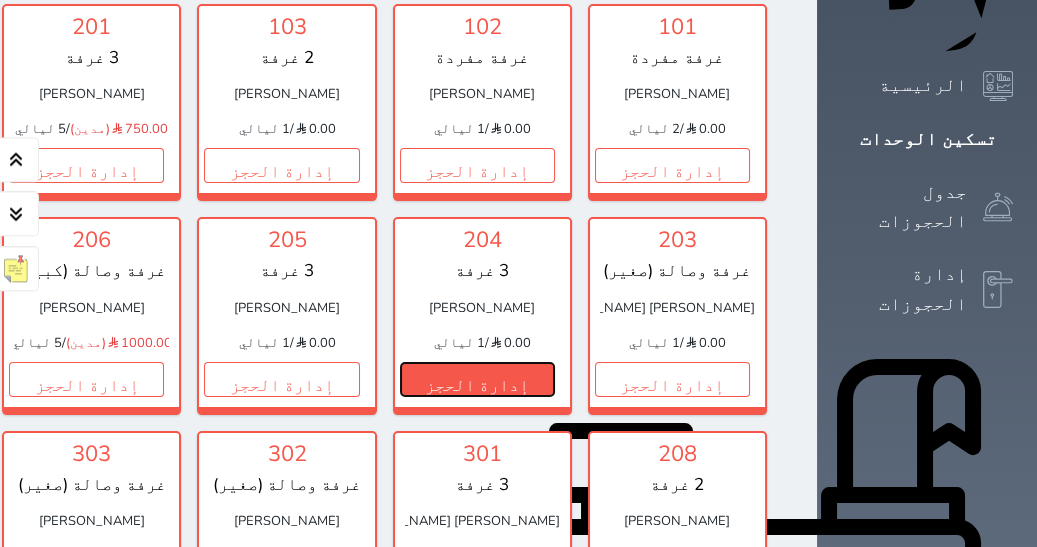 click on "إدارة الحجز" at bounding box center (477, 379) 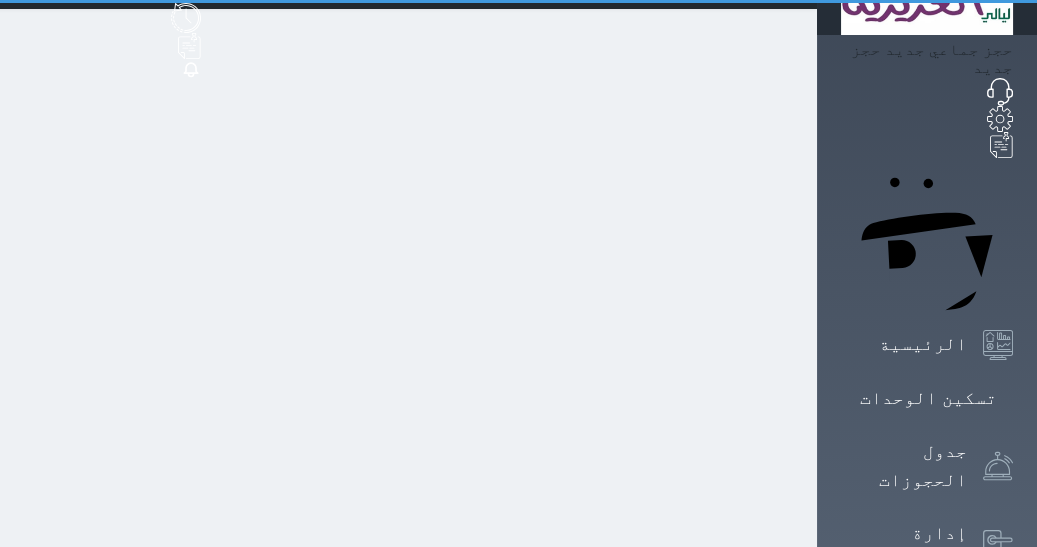 scroll, scrollTop: 0, scrollLeft: 0, axis: both 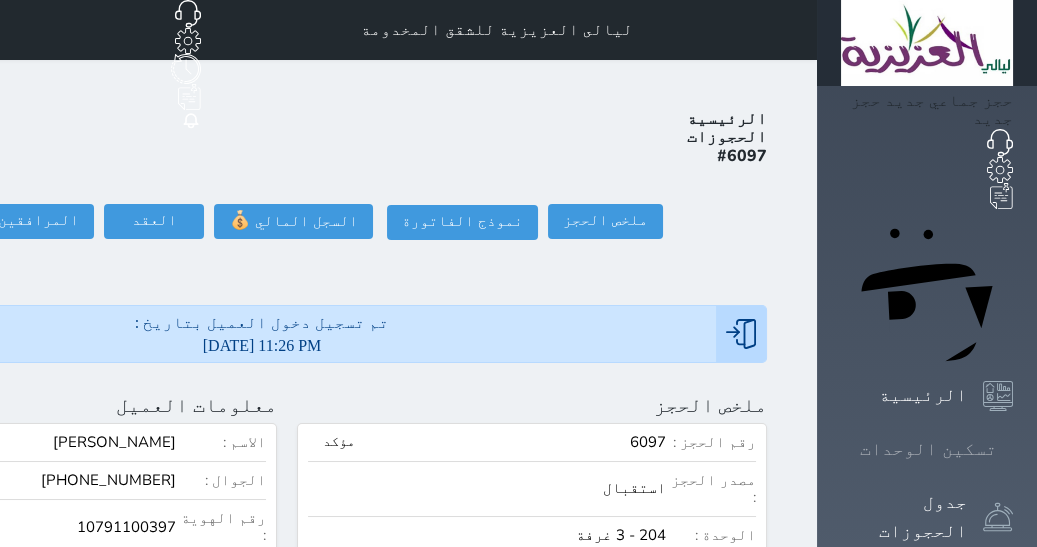 click at bounding box center [1013, 449] 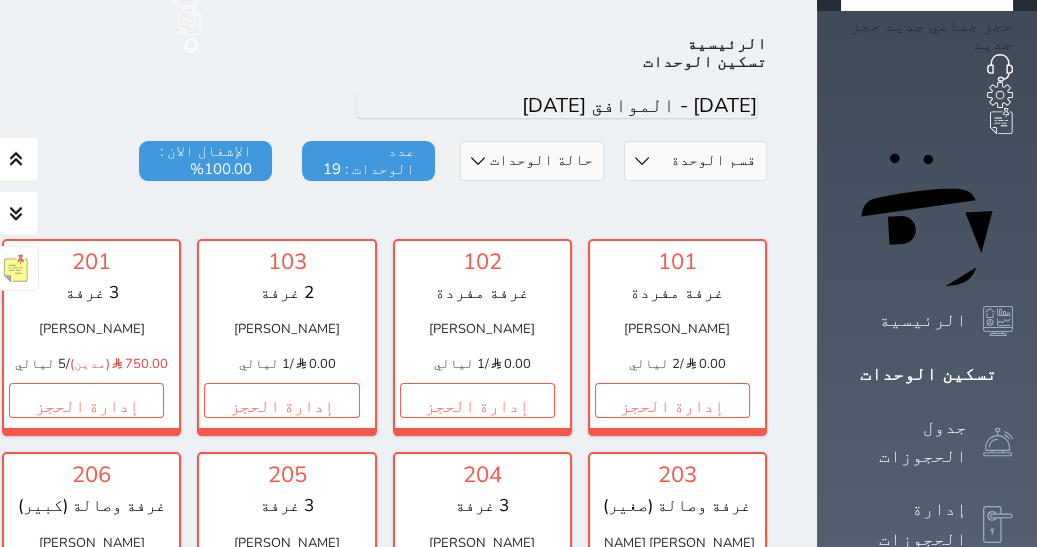 scroll, scrollTop: 77, scrollLeft: 0, axis: vertical 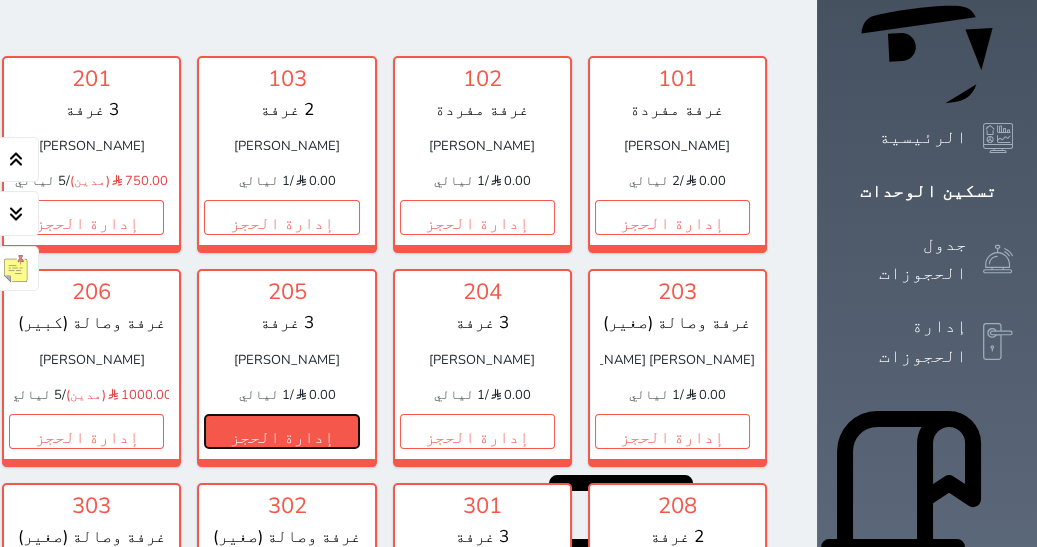 click on "إدارة الحجز" at bounding box center [281, 431] 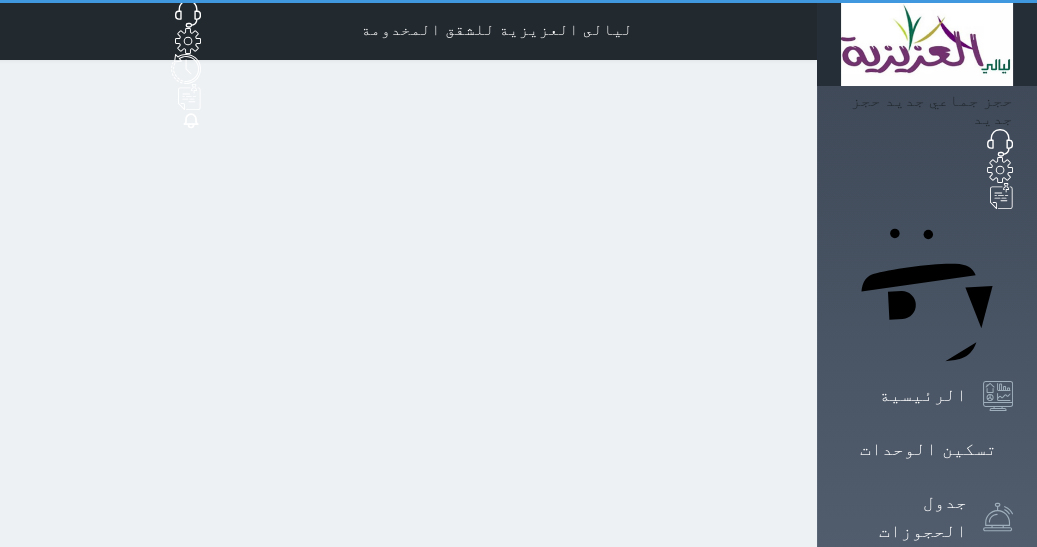 scroll, scrollTop: 0, scrollLeft: 0, axis: both 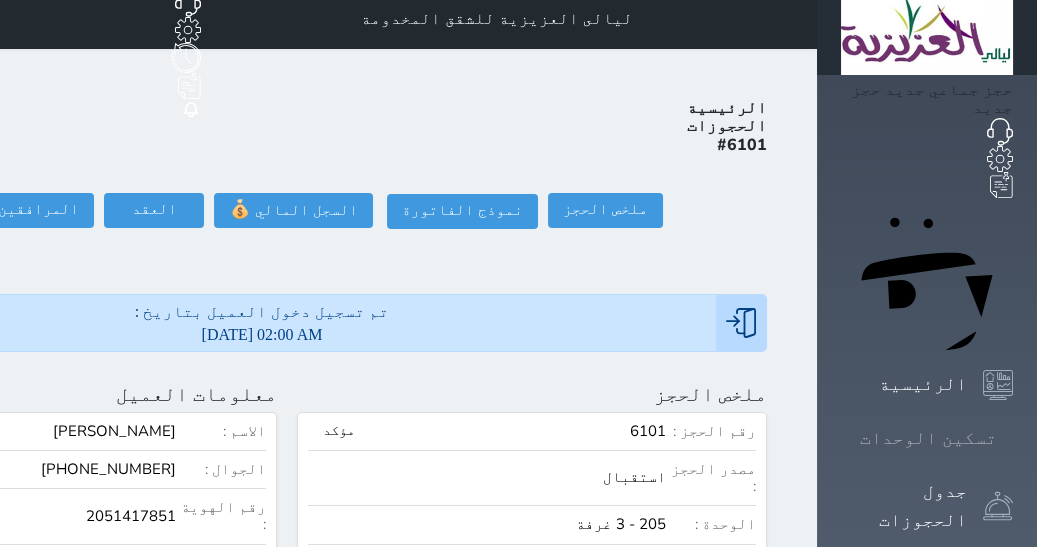 click on "تسكين الوحدات" at bounding box center [928, 438] 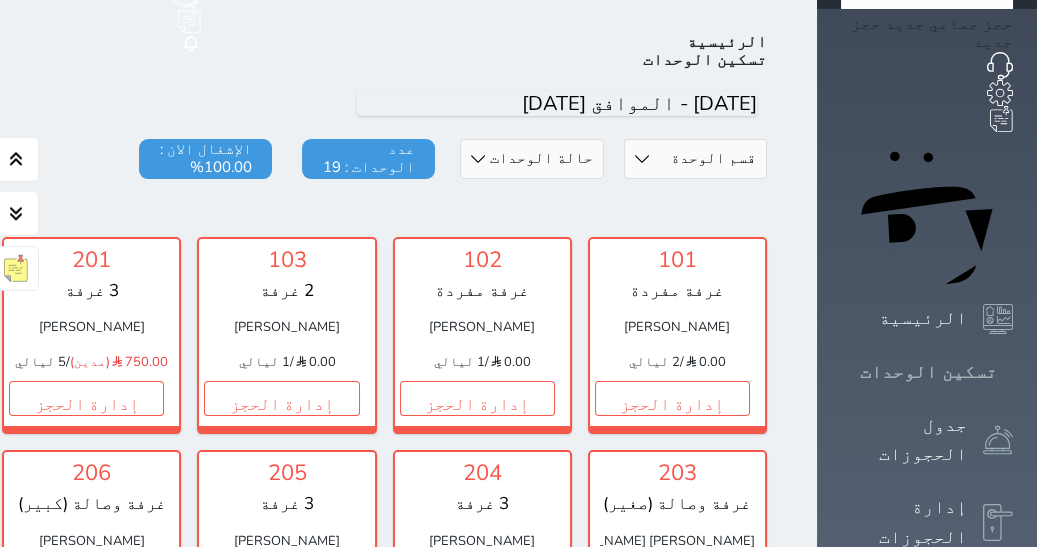 scroll, scrollTop: 77, scrollLeft: 0, axis: vertical 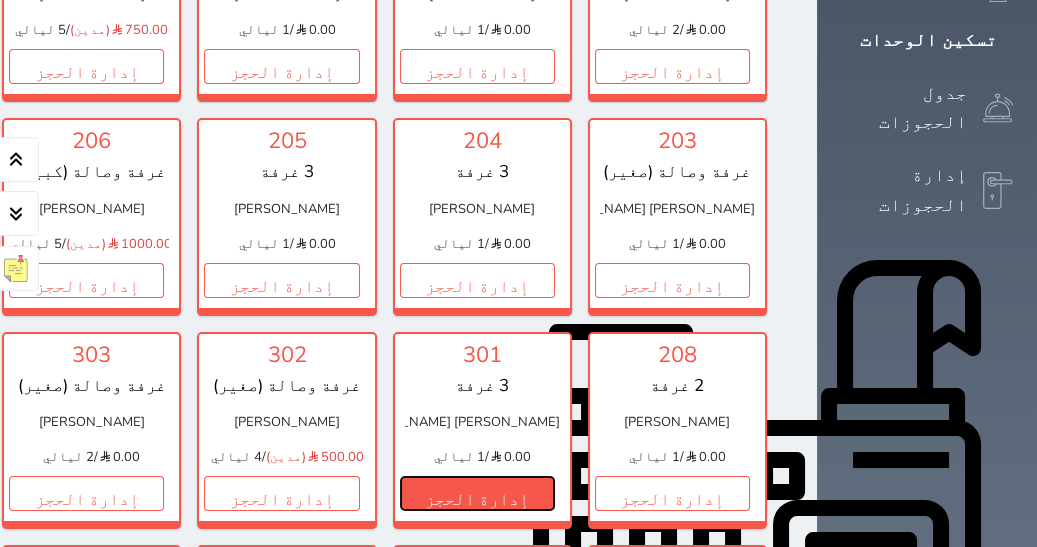click on "إدارة الحجز" at bounding box center (477, 493) 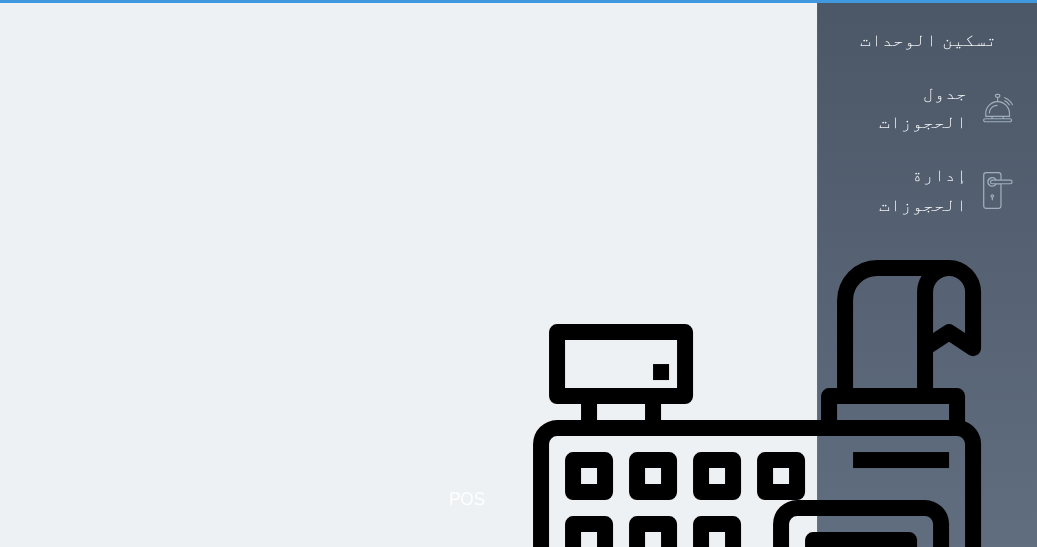 scroll, scrollTop: 0, scrollLeft: 0, axis: both 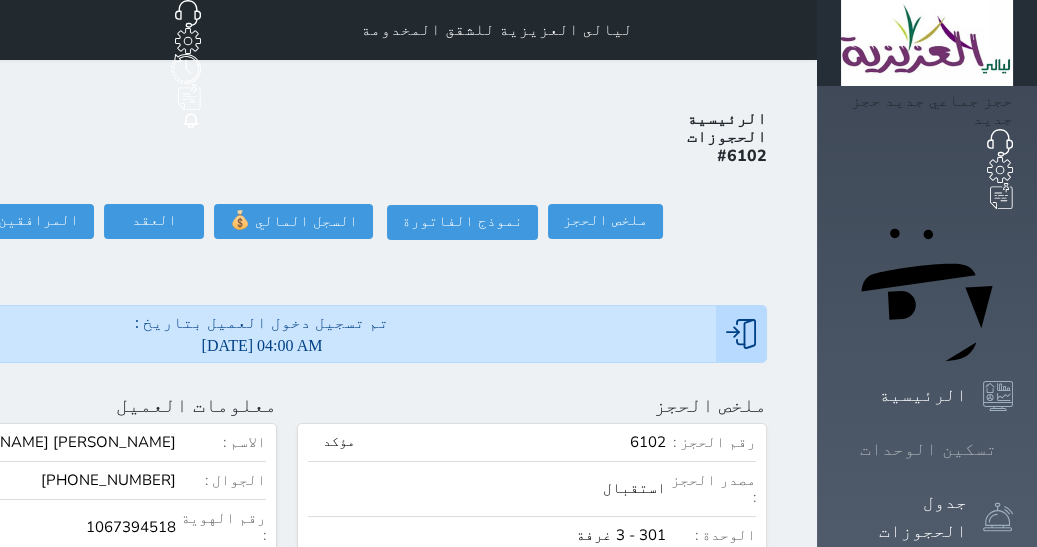 click on "تسكين الوحدات" at bounding box center (928, 449) 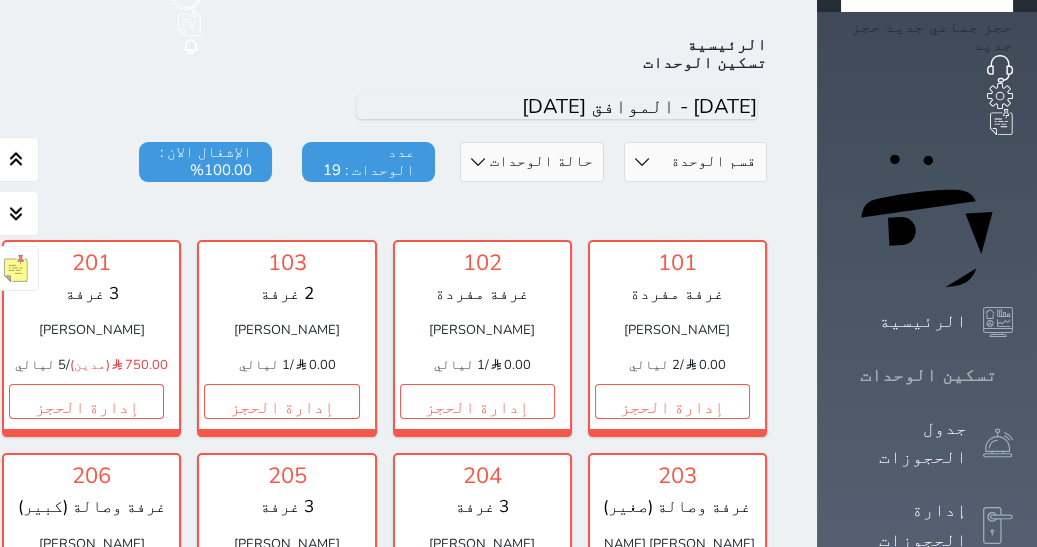scroll, scrollTop: 77, scrollLeft: 0, axis: vertical 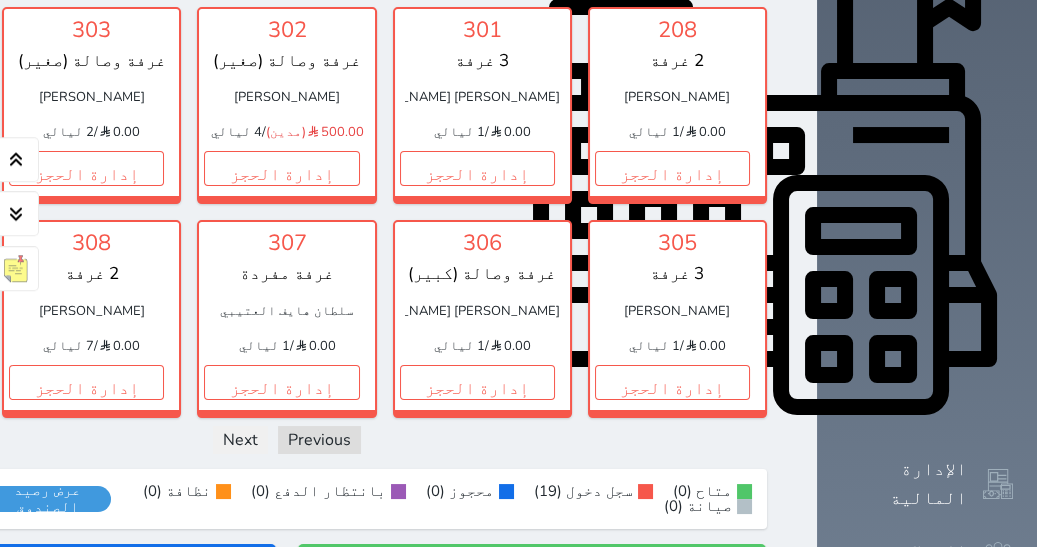 click on "إدارة الحجز" at bounding box center [-109, 168] 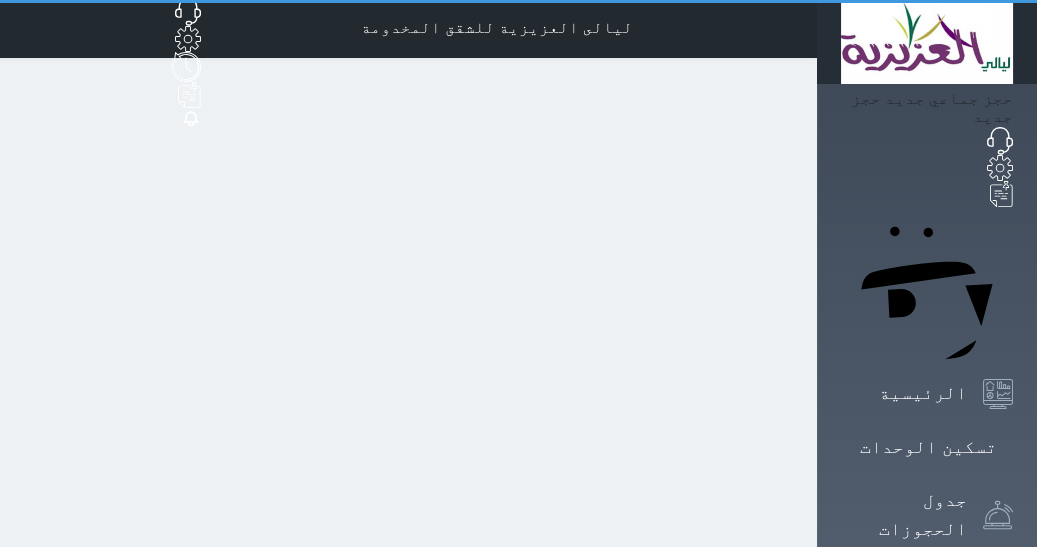 scroll, scrollTop: 0, scrollLeft: 0, axis: both 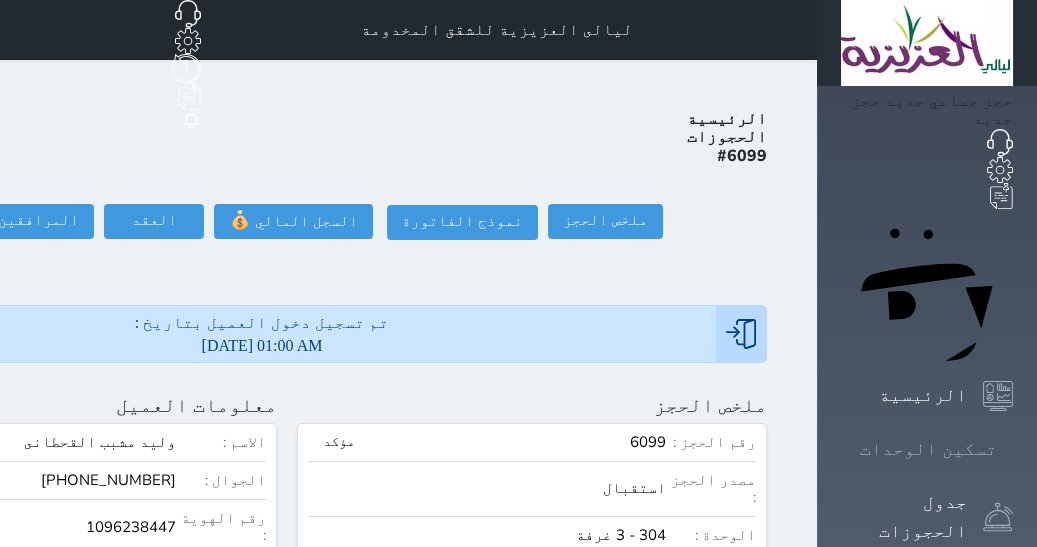 click on "تسكين الوحدات" at bounding box center (928, 449) 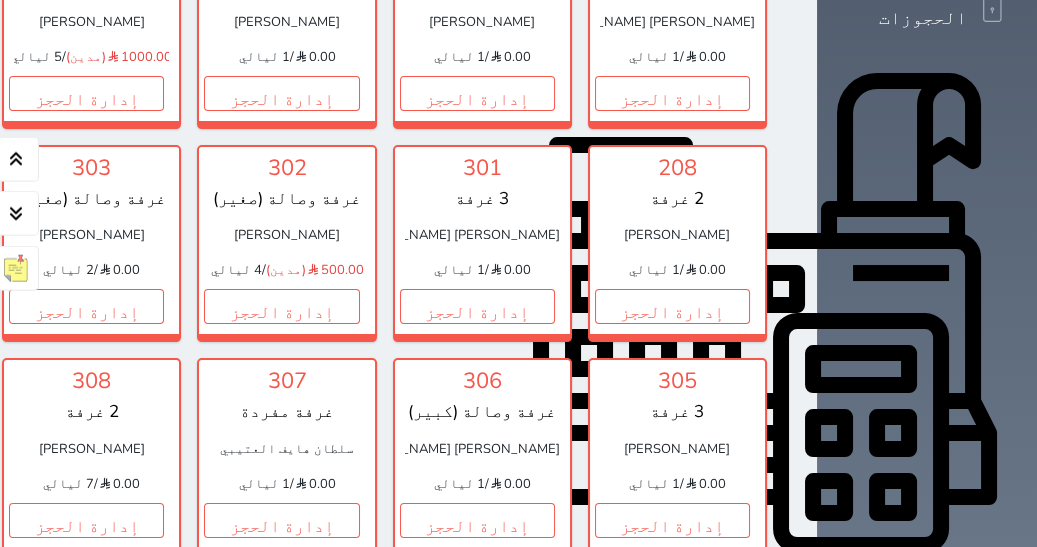scroll, scrollTop: 648, scrollLeft: 0, axis: vertical 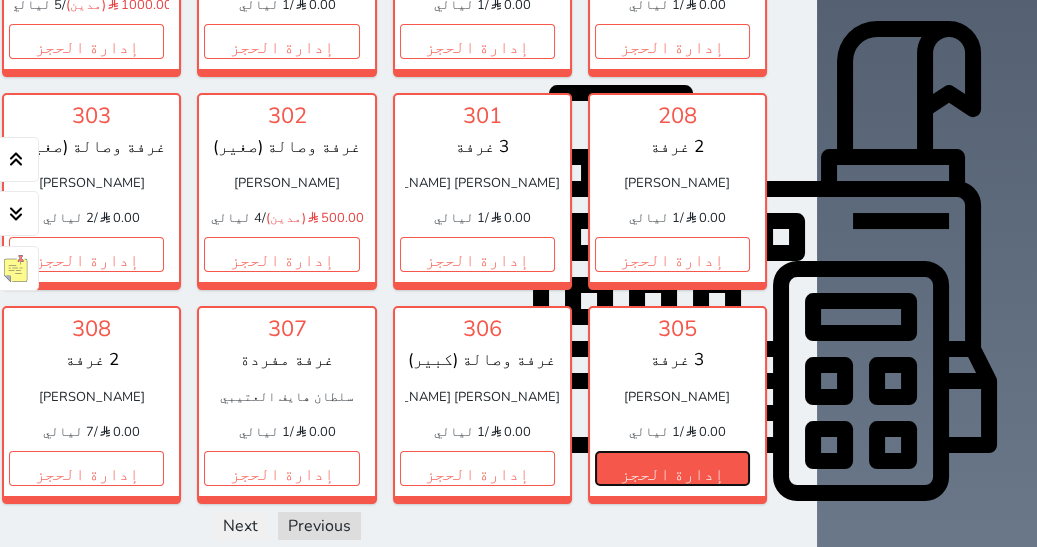 click on "إدارة الحجز" at bounding box center (672, 468) 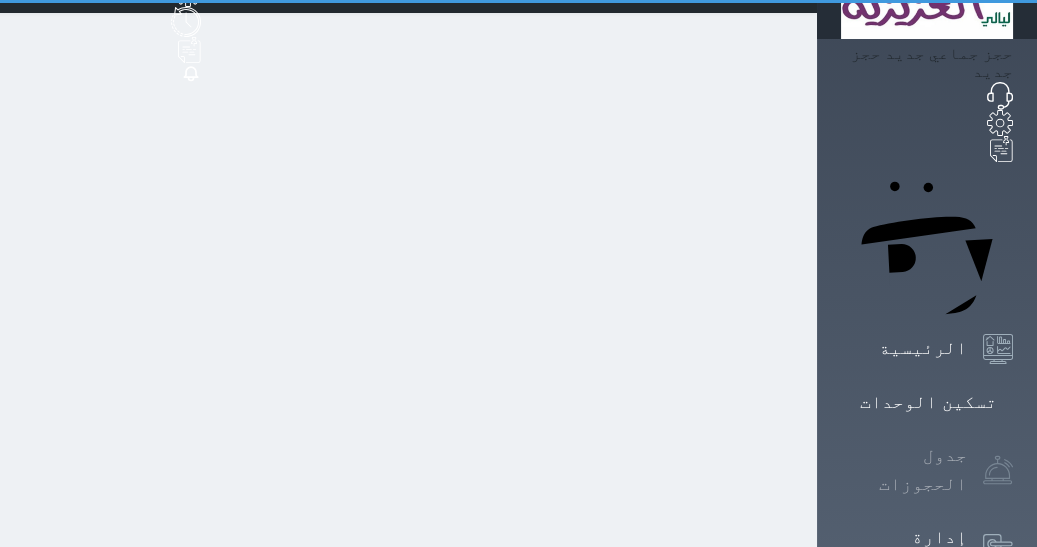 scroll, scrollTop: 0, scrollLeft: 0, axis: both 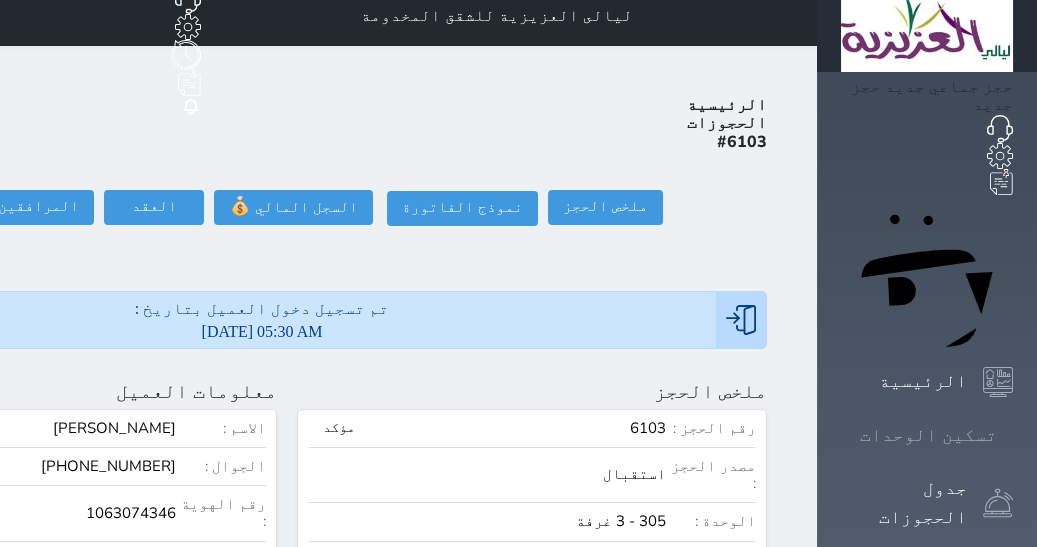click at bounding box center (1013, 435) 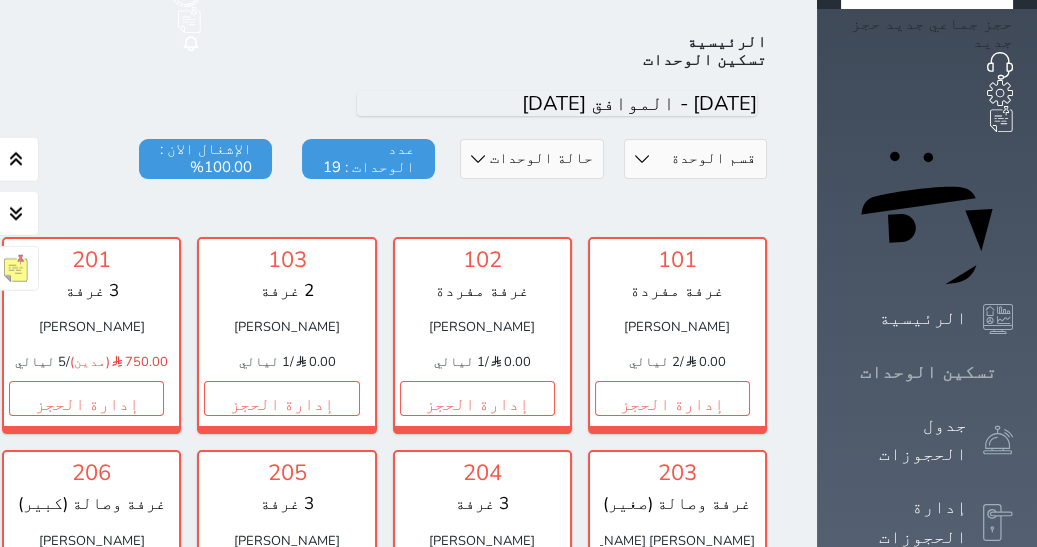 scroll, scrollTop: 77, scrollLeft: 0, axis: vertical 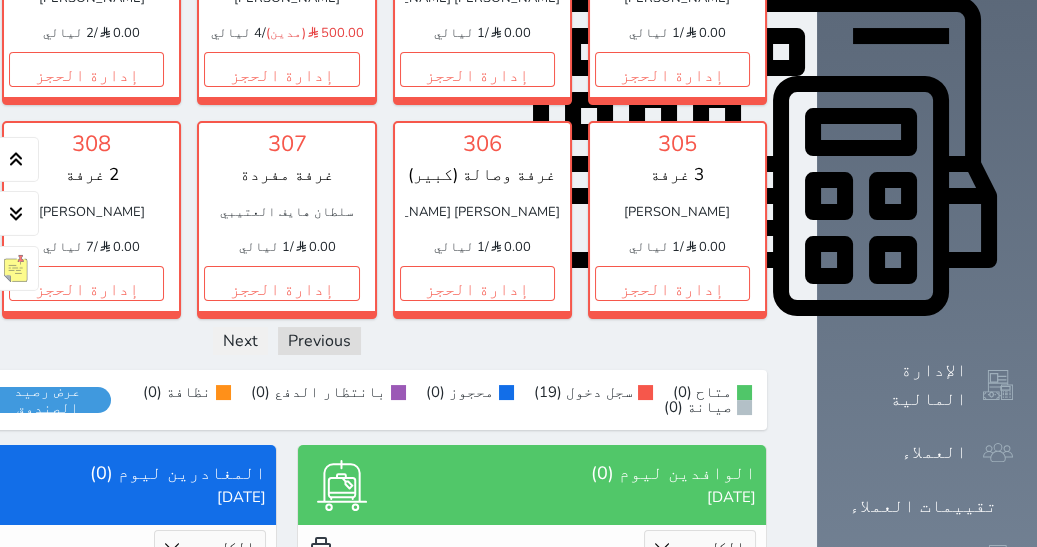 click on "إدارة الحجز" at bounding box center (-109, 69) 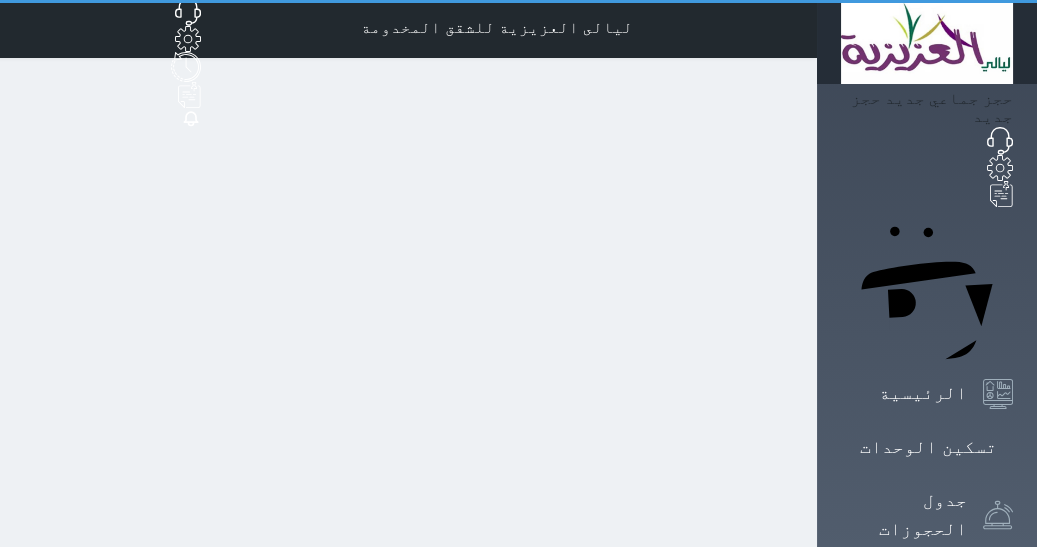 scroll, scrollTop: 0, scrollLeft: 0, axis: both 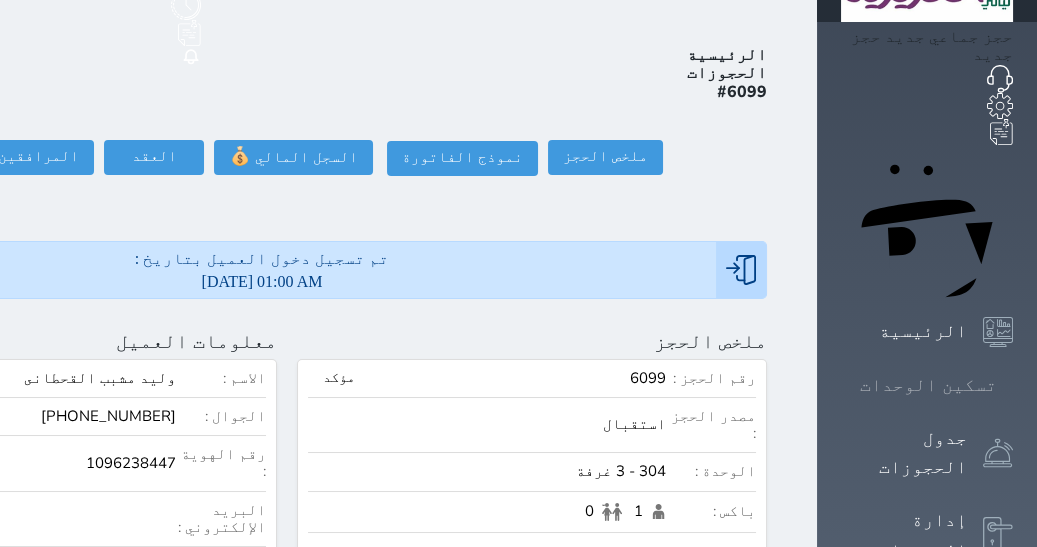 click on "تسكين الوحدات" at bounding box center [928, 385] 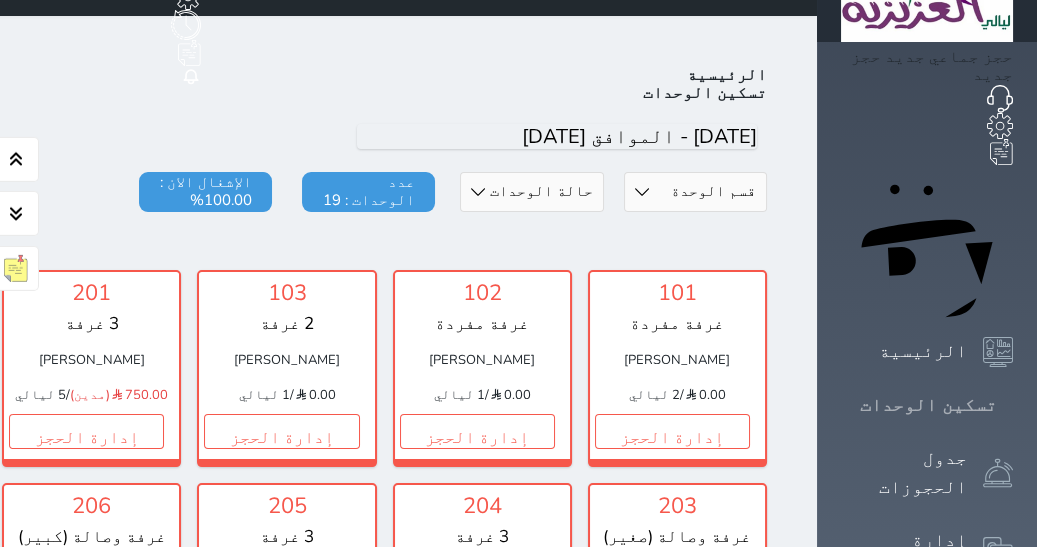 scroll, scrollTop: 77, scrollLeft: 0, axis: vertical 